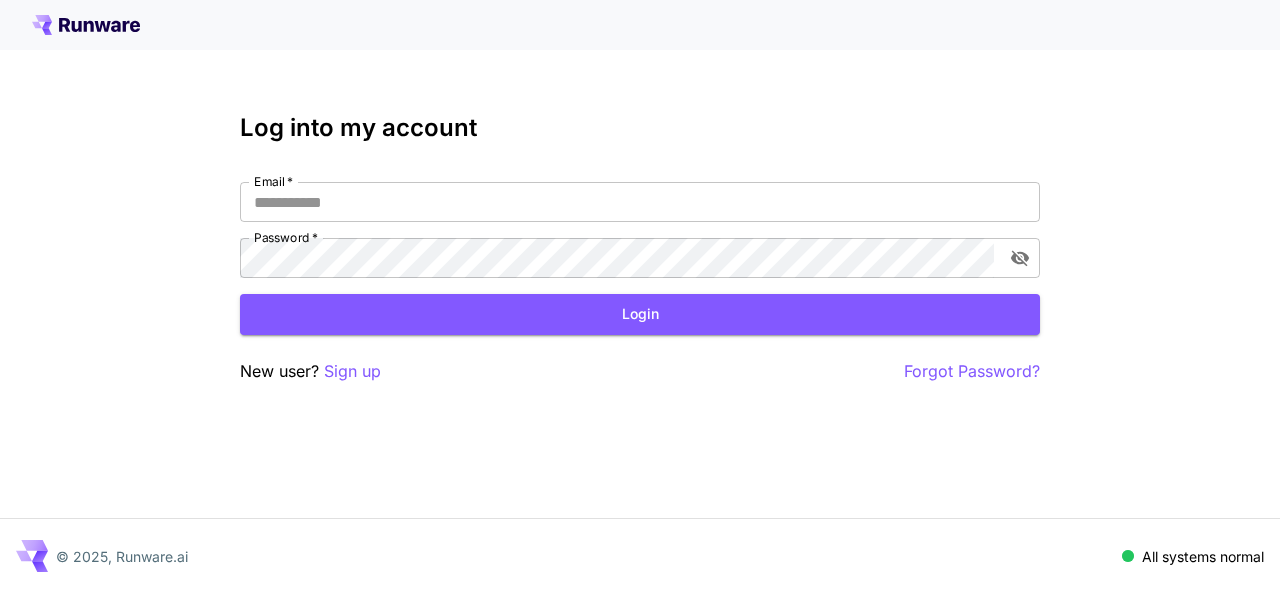 scroll, scrollTop: 0, scrollLeft: 0, axis: both 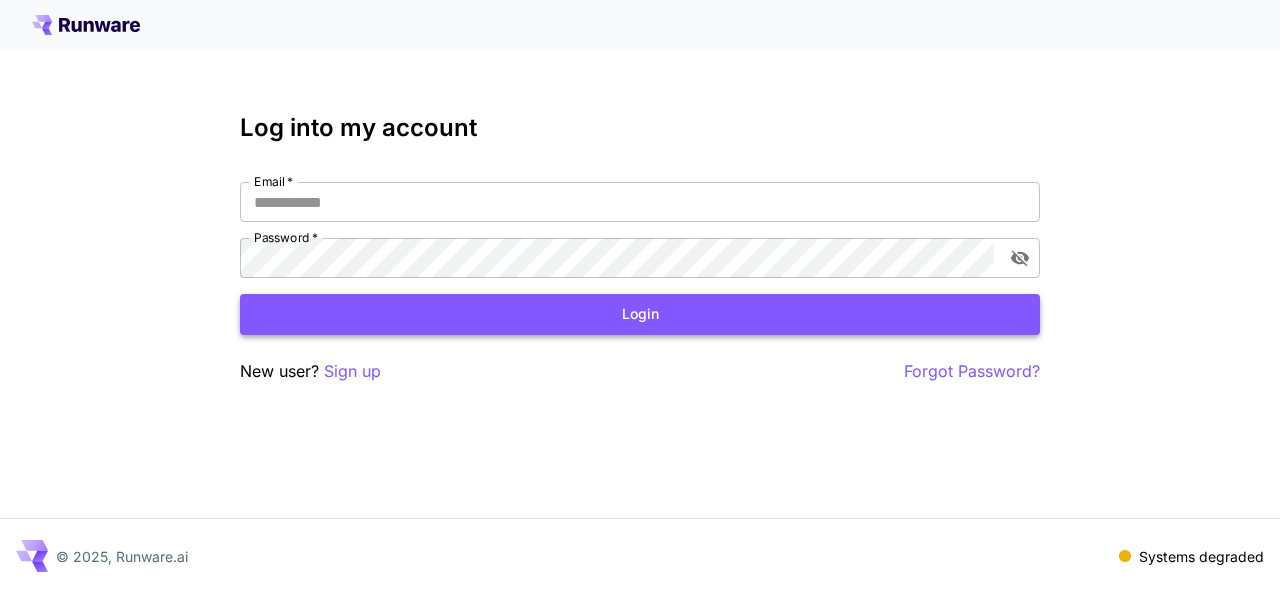 type on "**********" 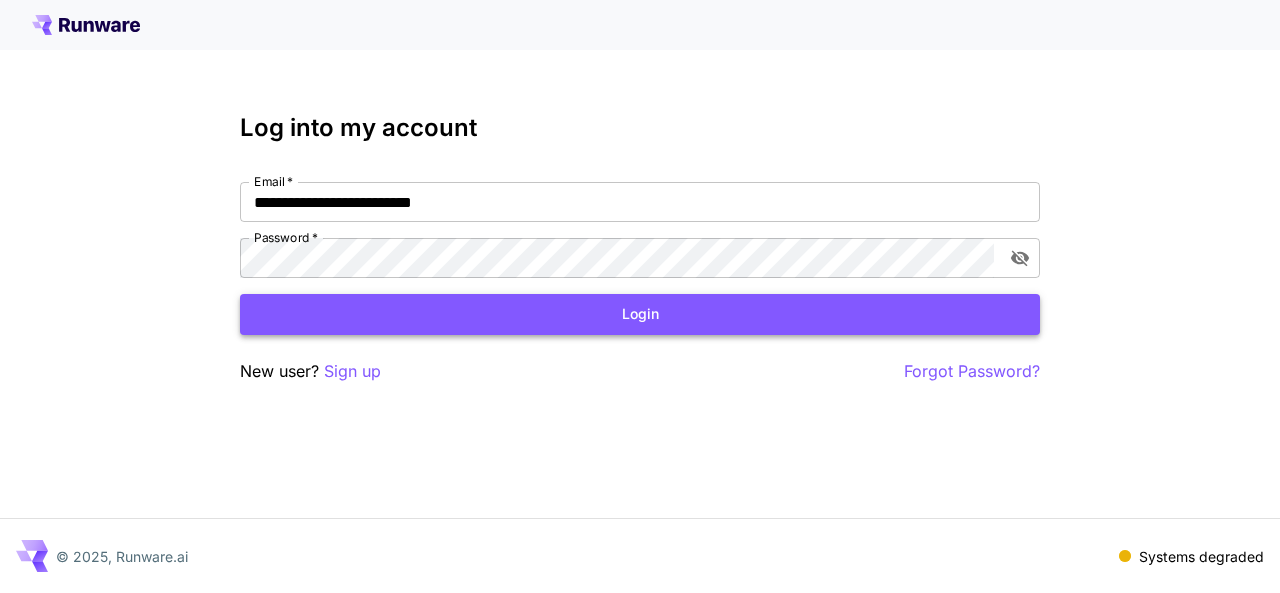 click on "Login" at bounding box center [640, 314] 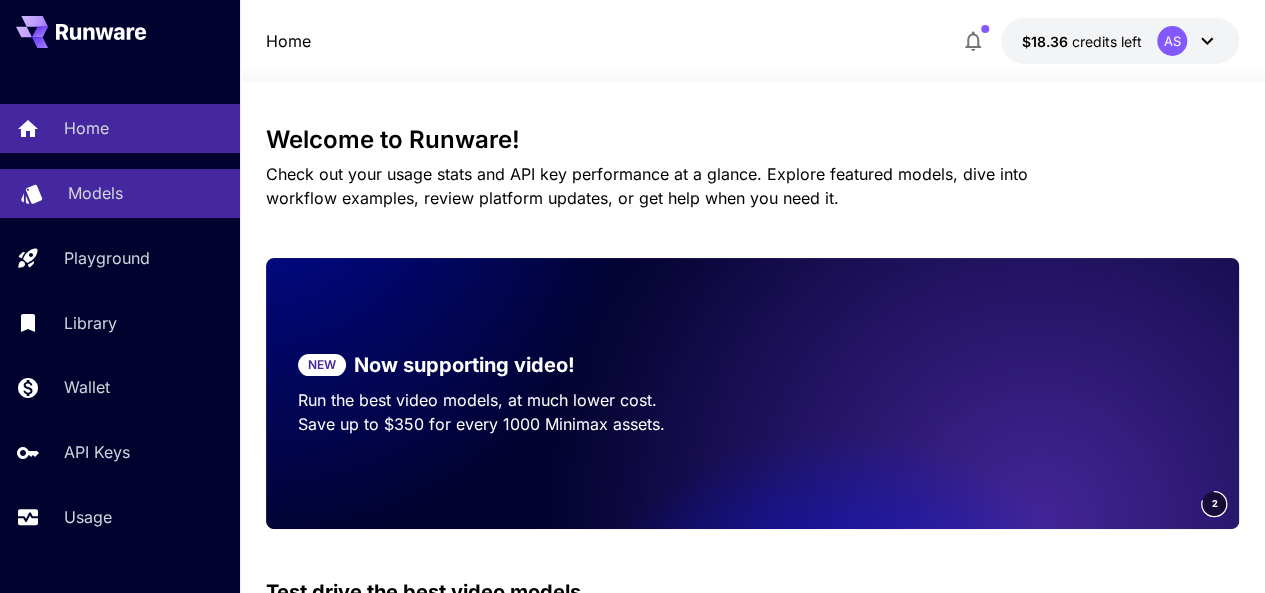 click on "Models" at bounding box center [120, 193] 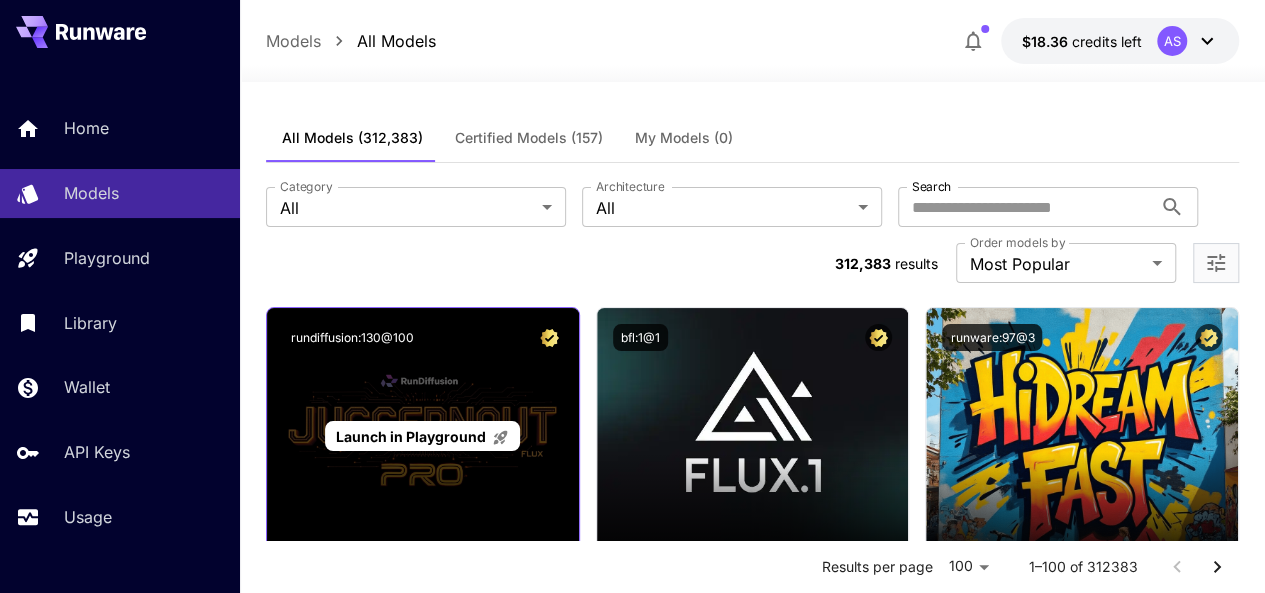 click on "Launch in Playground" at bounding box center [411, 436] 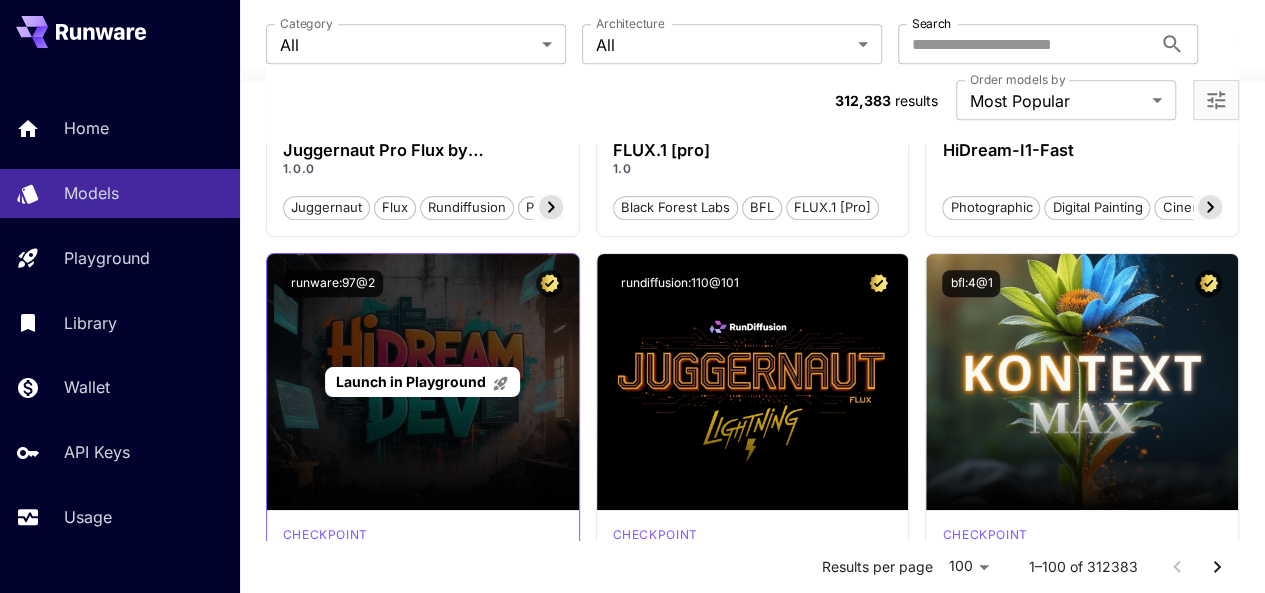 scroll, scrollTop: 466, scrollLeft: 0, axis: vertical 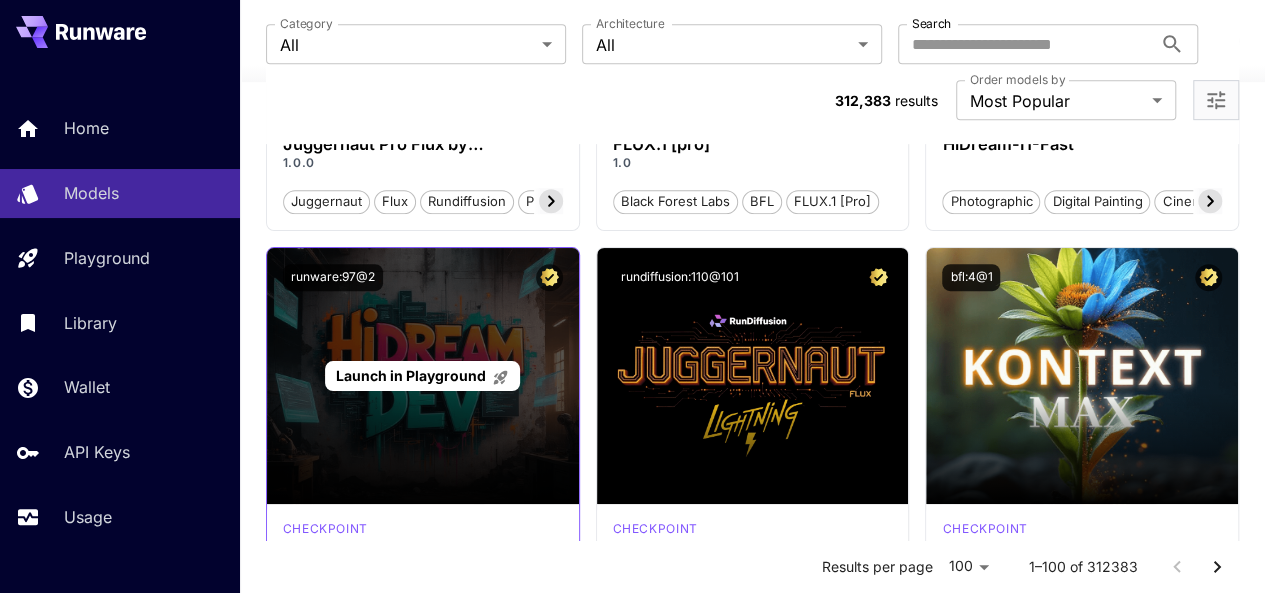 click on "Launch in Playground" at bounding box center (411, 375) 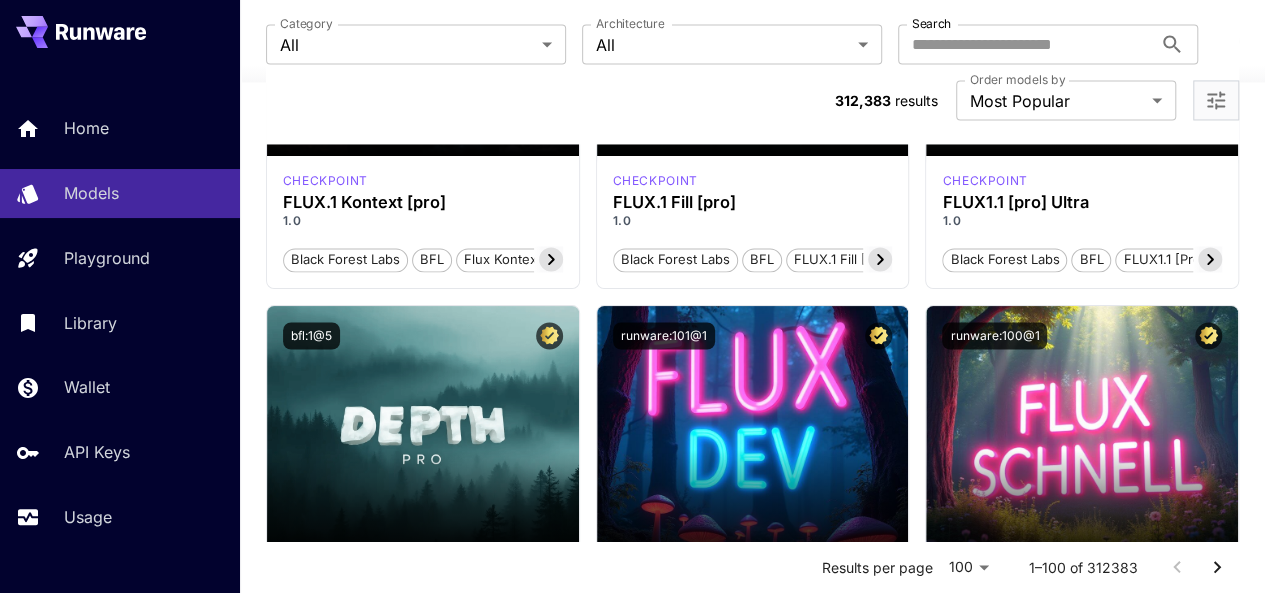 scroll, scrollTop: 1666, scrollLeft: 0, axis: vertical 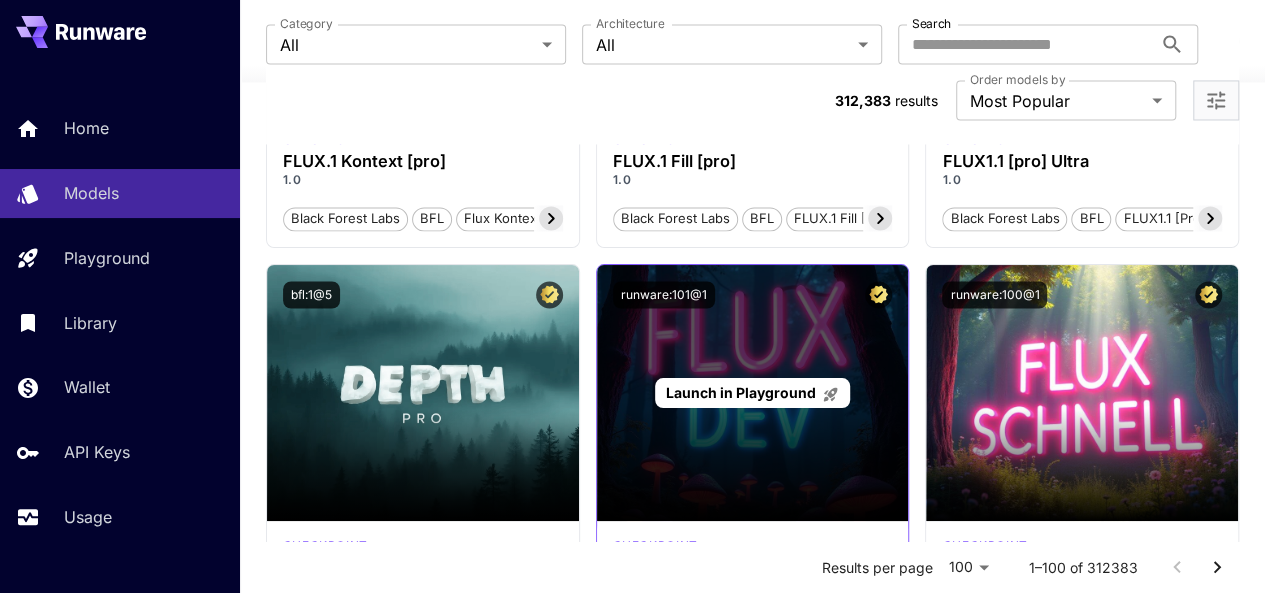 click on "Launch in Playground" at bounding box center [741, 392] 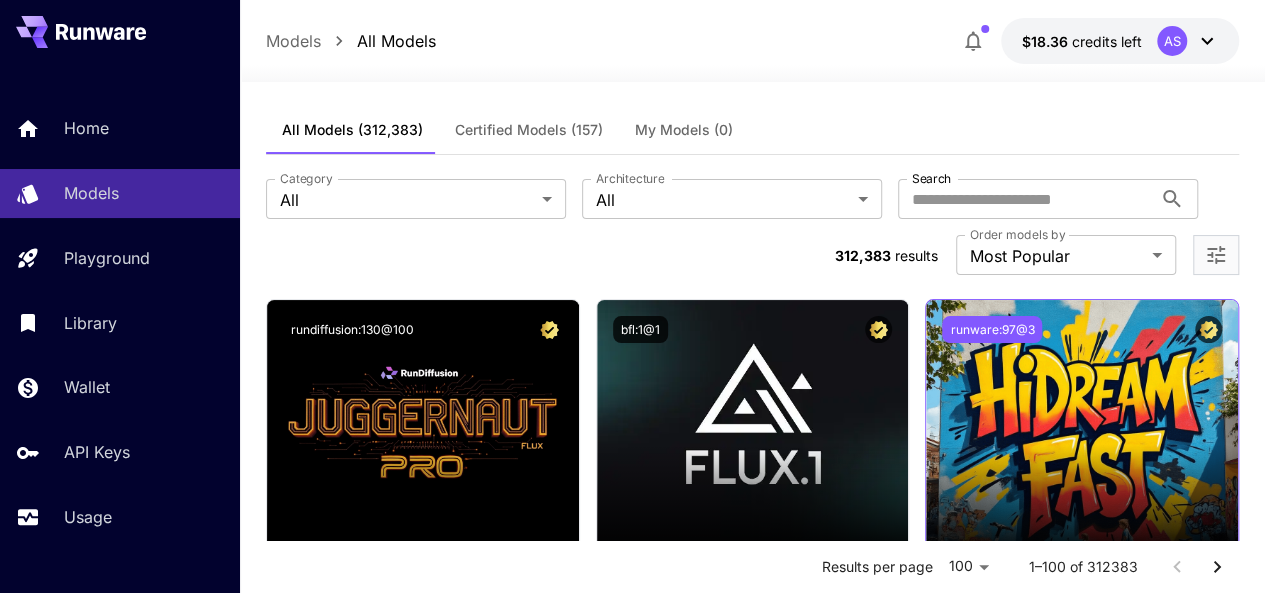 scroll, scrollTop: 0, scrollLeft: 0, axis: both 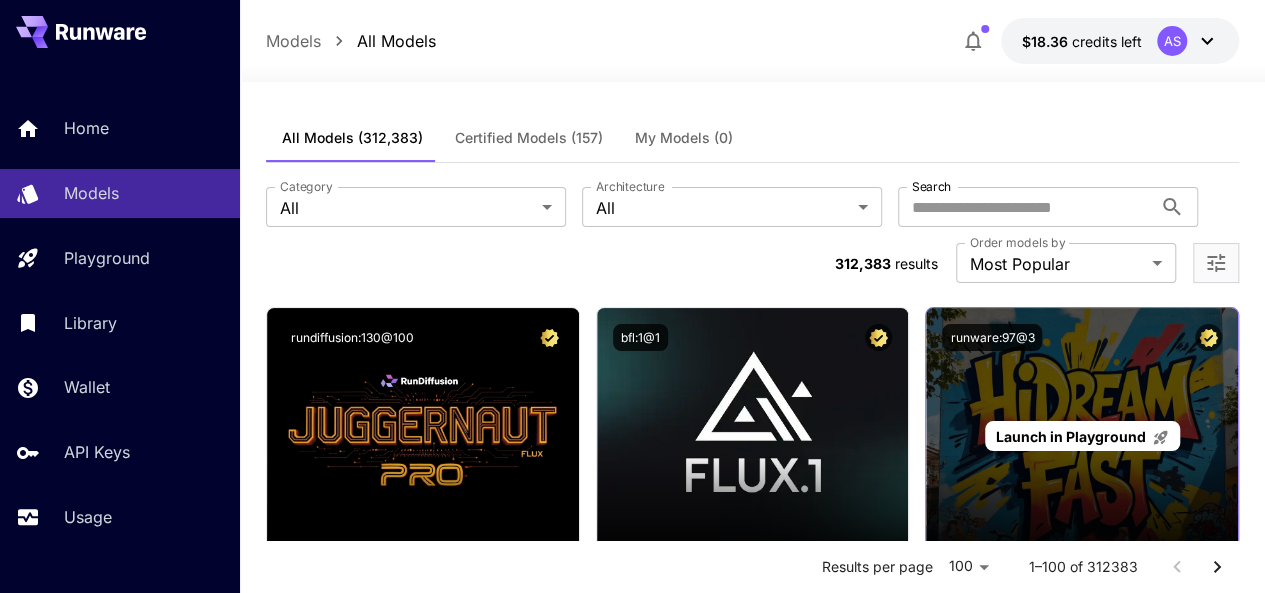 click on "Launch in Playground" at bounding box center (1071, 436) 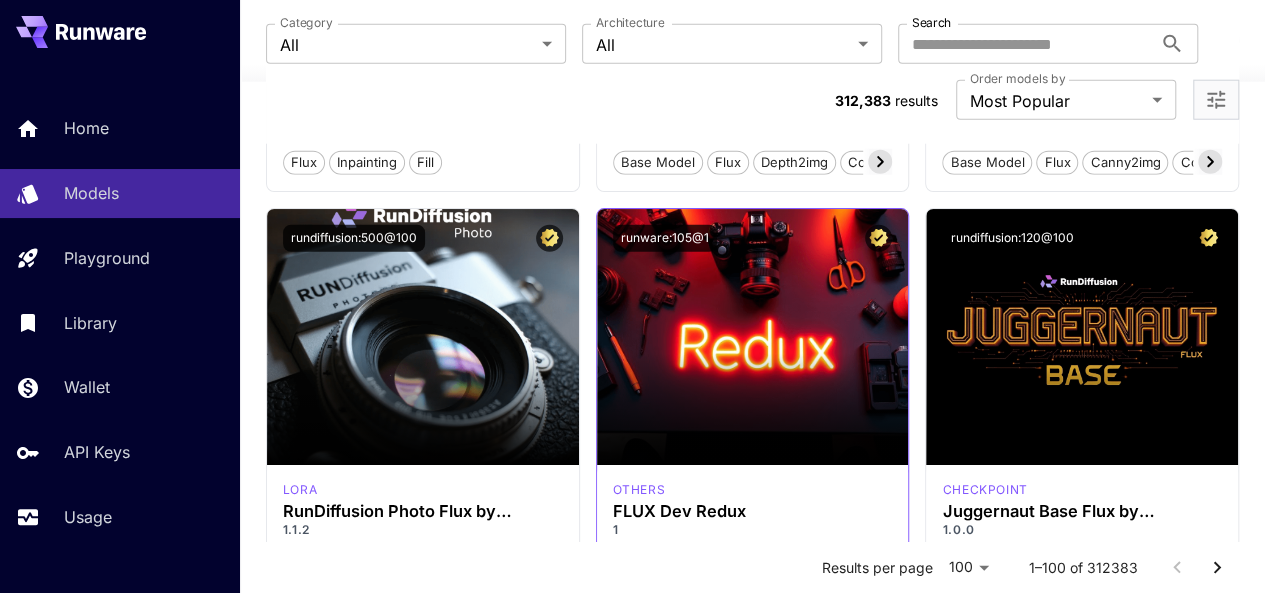 scroll, scrollTop: 2533, scrollLeft: 0, axis: vertical 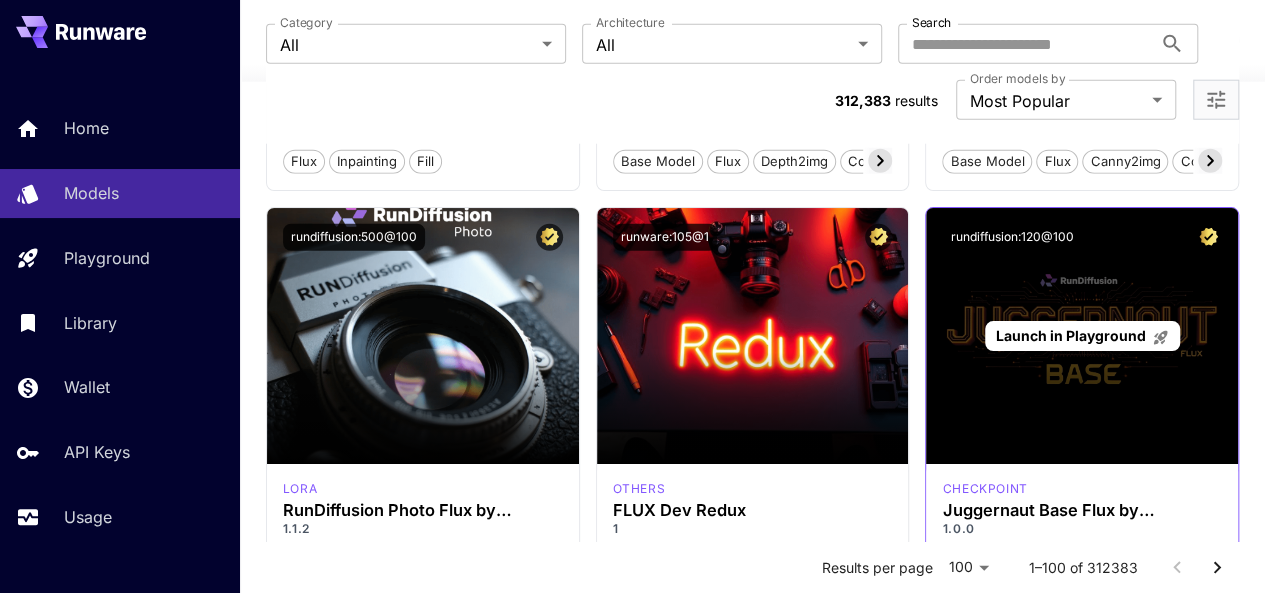 click on "Launch in Playground" at bounding box center [1071, 335] 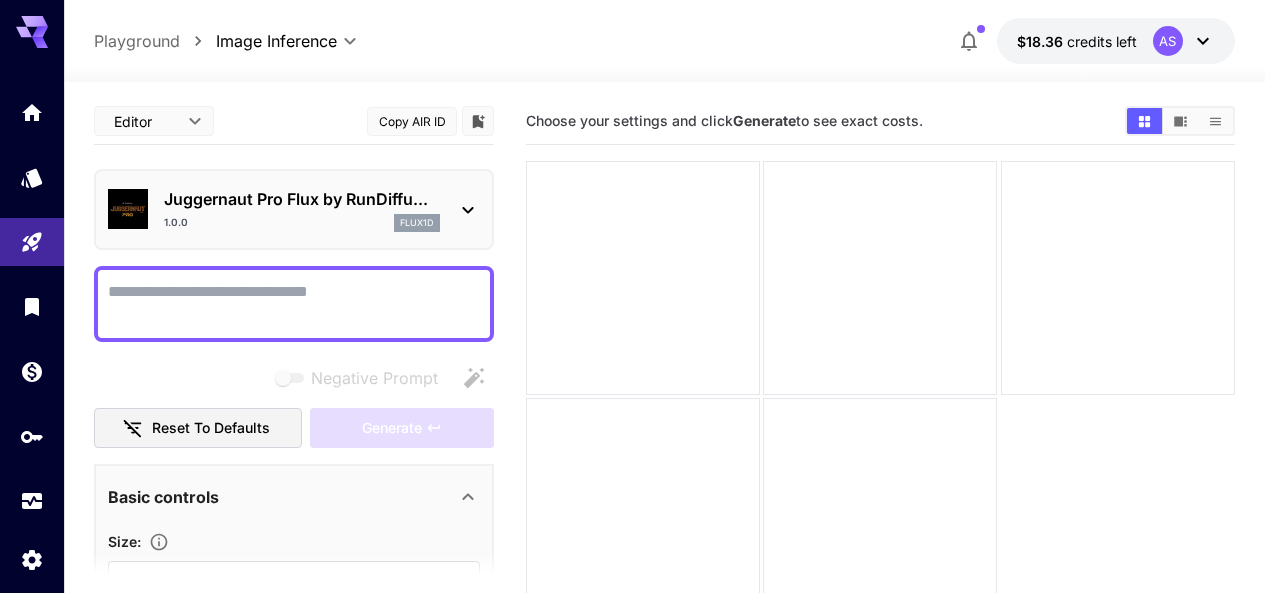 scroll, scrollTop: 0, scrollLeft: 0, axis: both 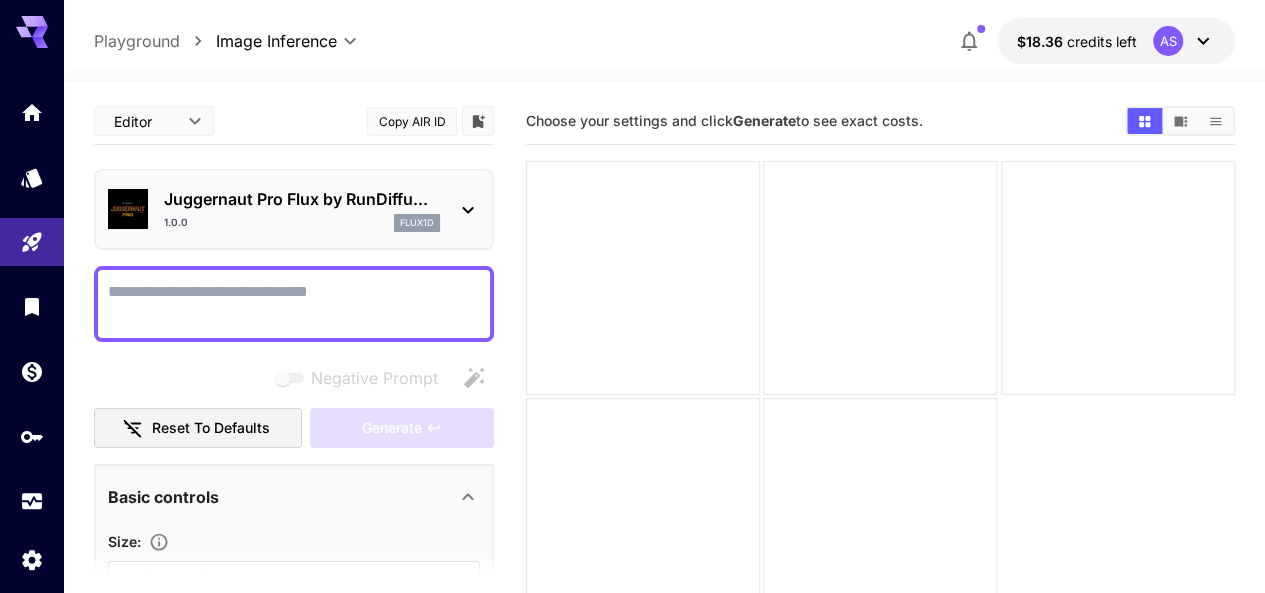 click on "Negative Prompt" at bounding box center (294, 304) 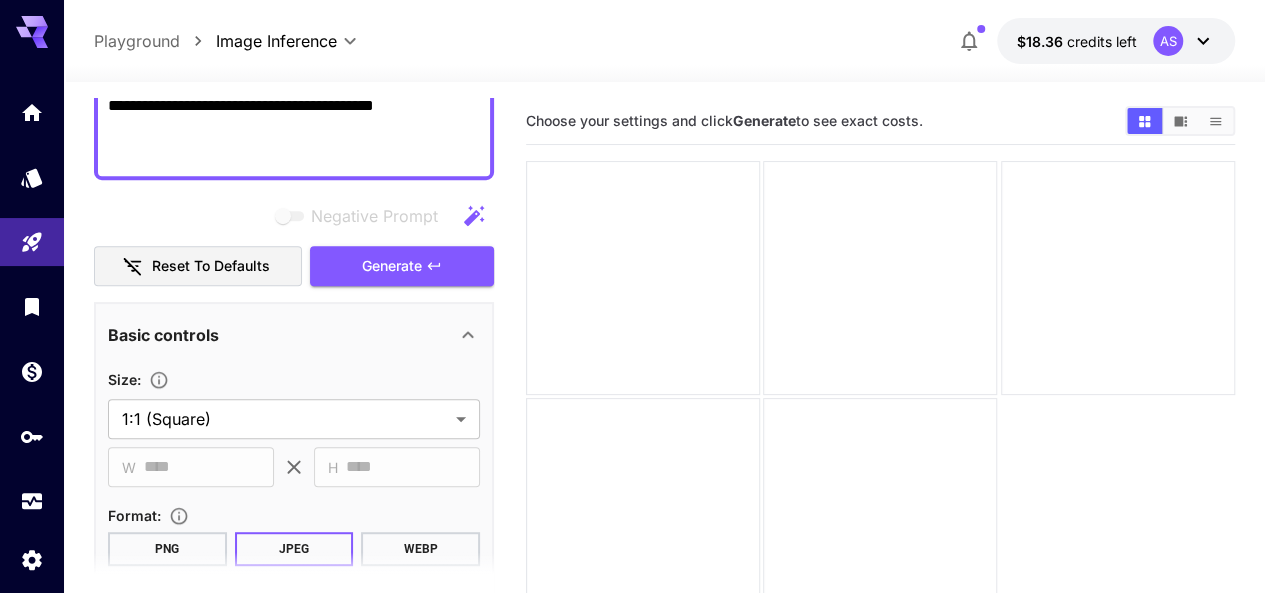 scroll, scrollTop: 566, scrollLeft: 0, axis: vertical 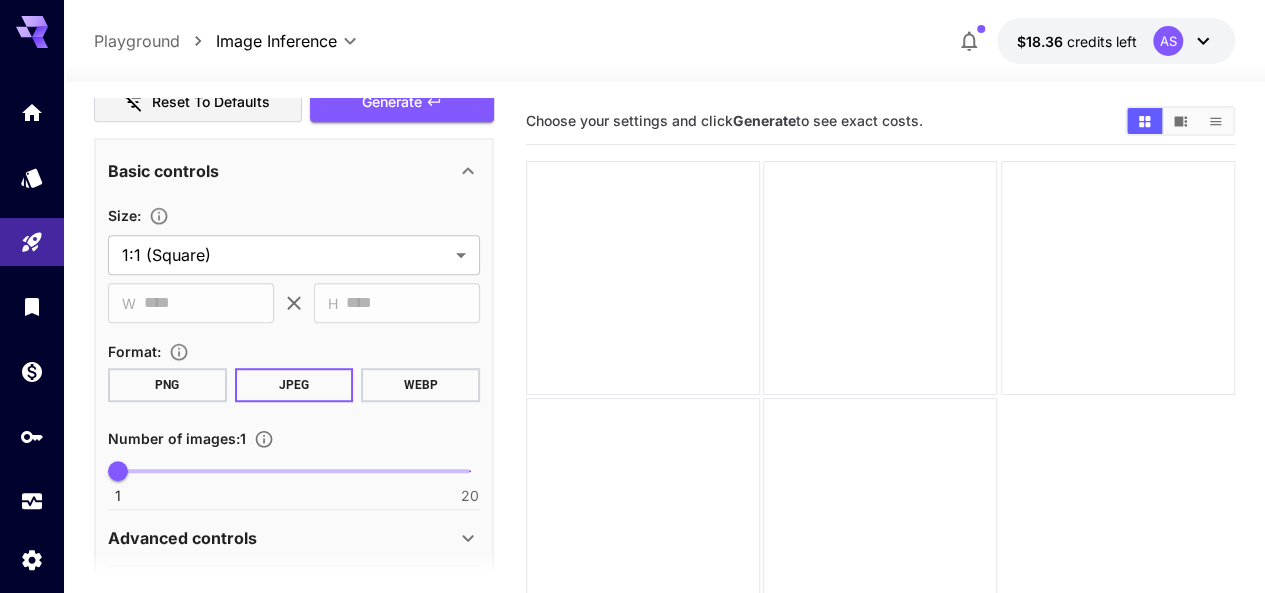 type on "**********" 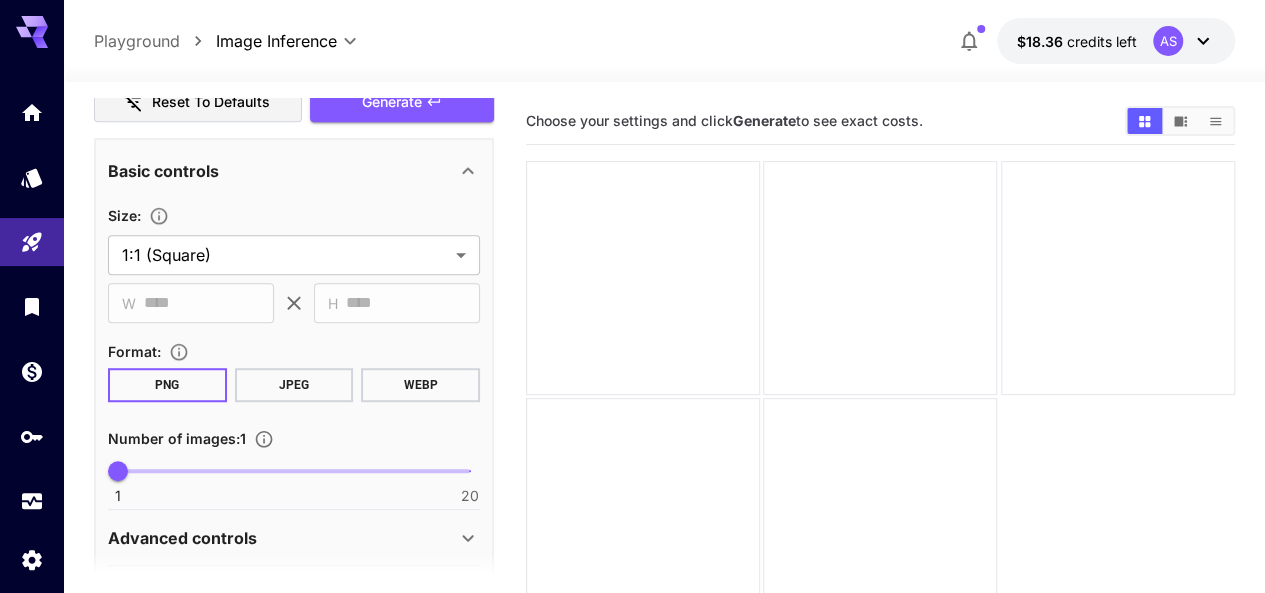 click on "Size :" at bounding box center [294, 215] 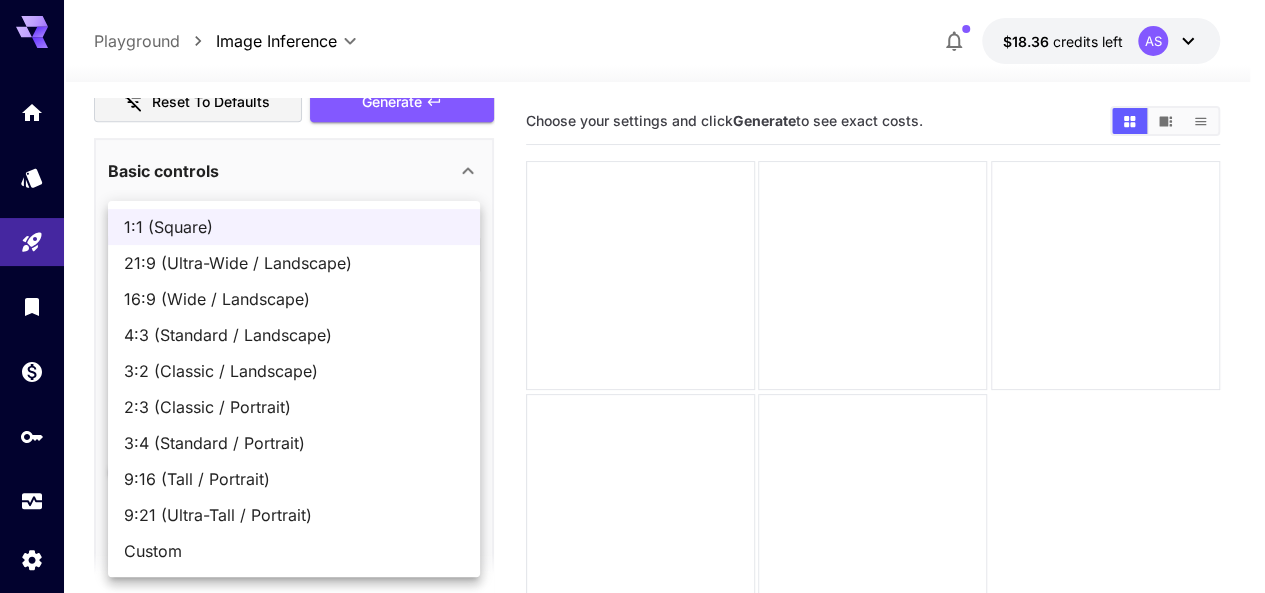 click on "**********" at bounding box center (632, 375) 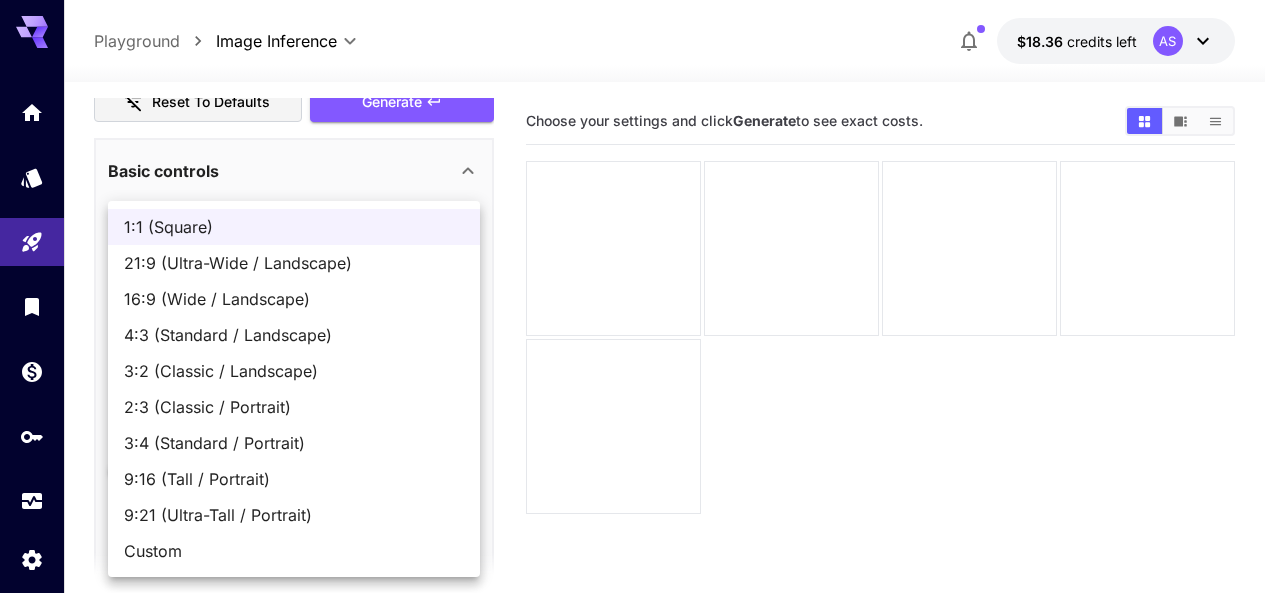 click on "16:9 (Wide / Landscape)" at bounding box center (294, 299) 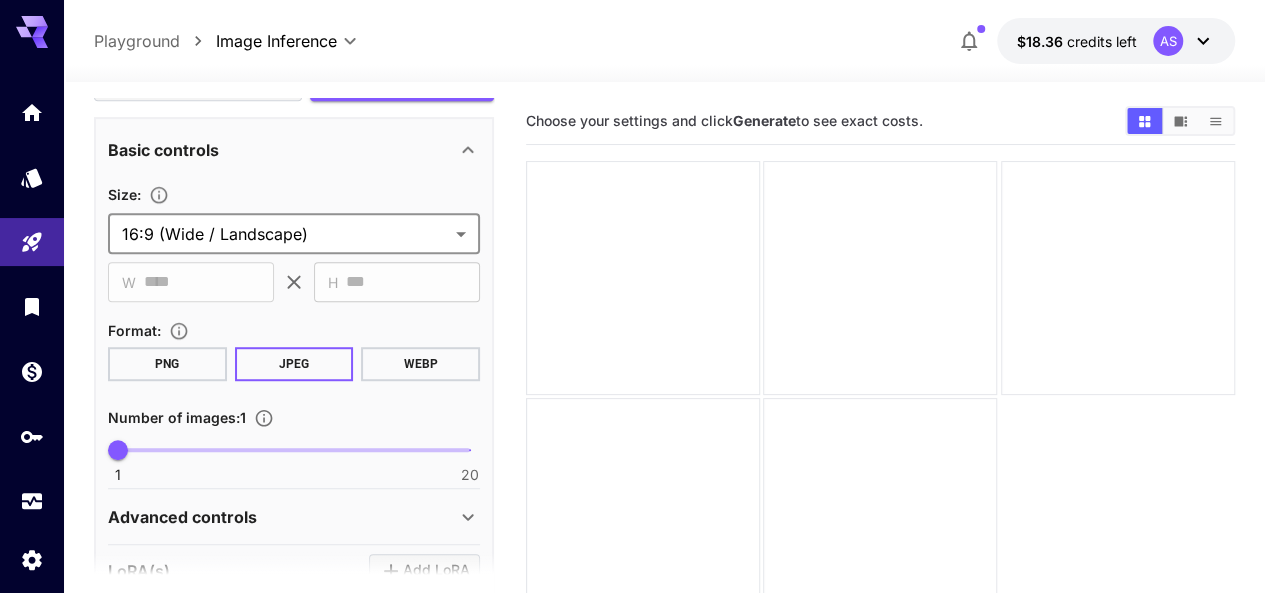 scroll, scrollTop: 500, scrollLeft: 0, axis: vertical 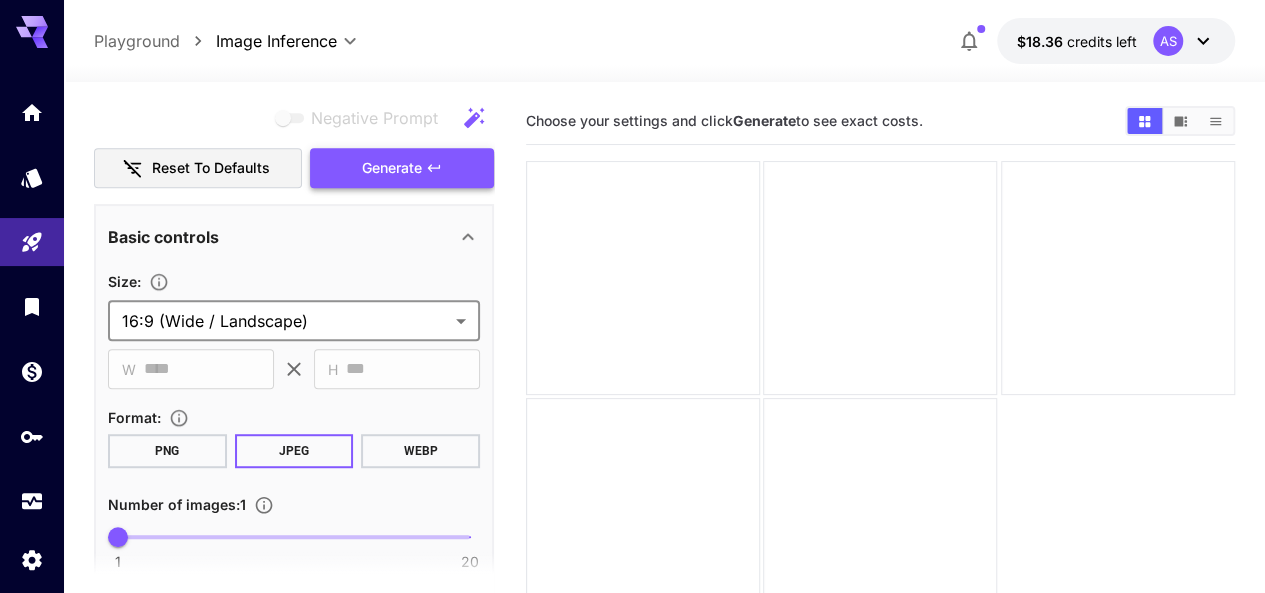 click on "Generate" at bounding box center [402, 168] 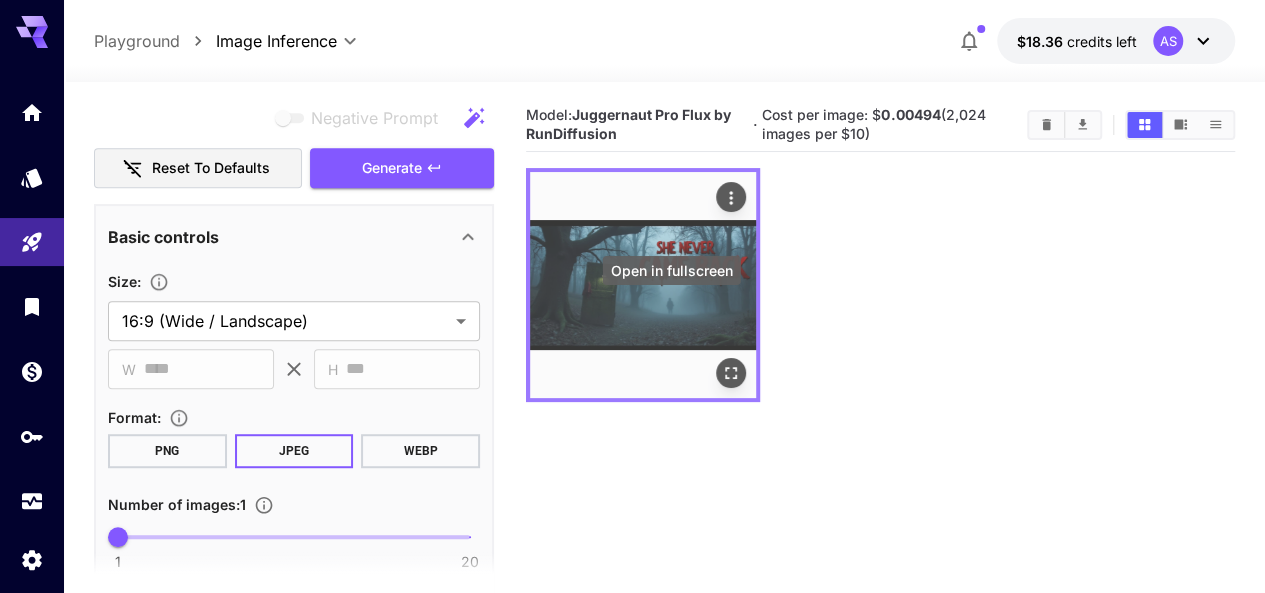 click 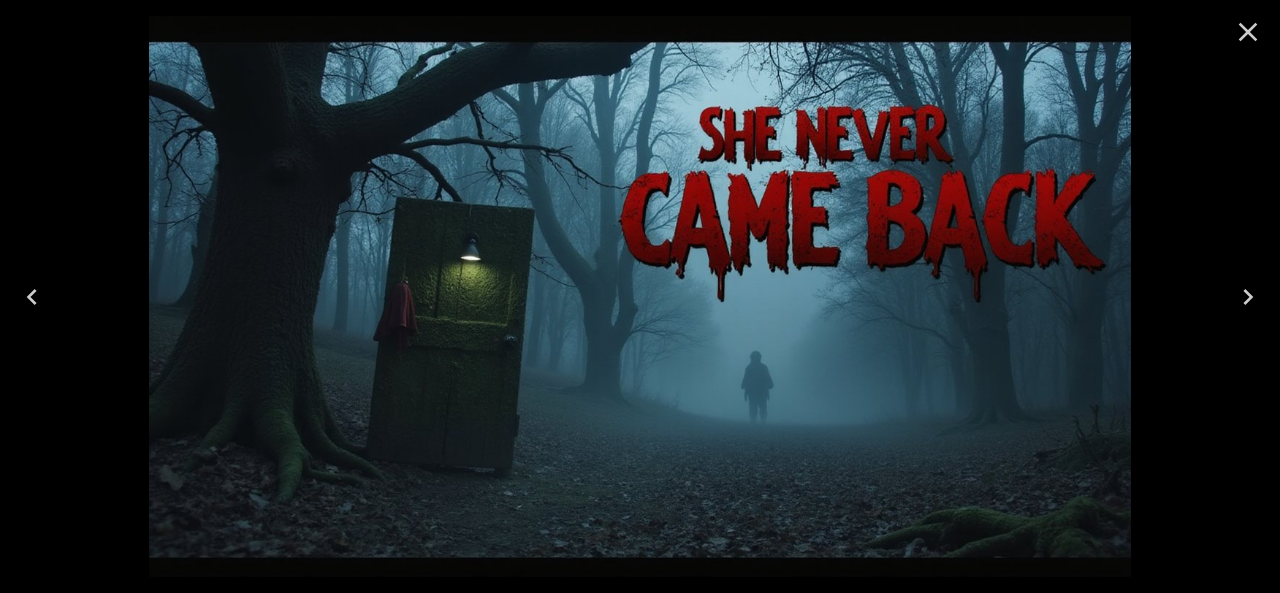 click 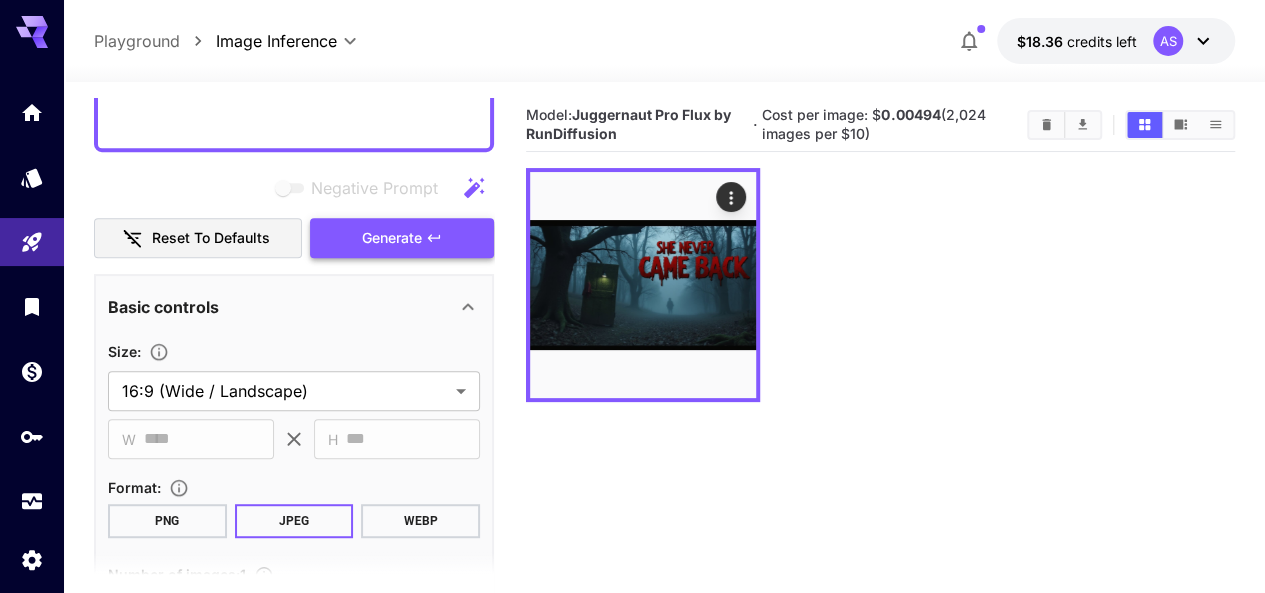 scroll, scrollTop: 433, scrollLeft: 0, axis: vertical 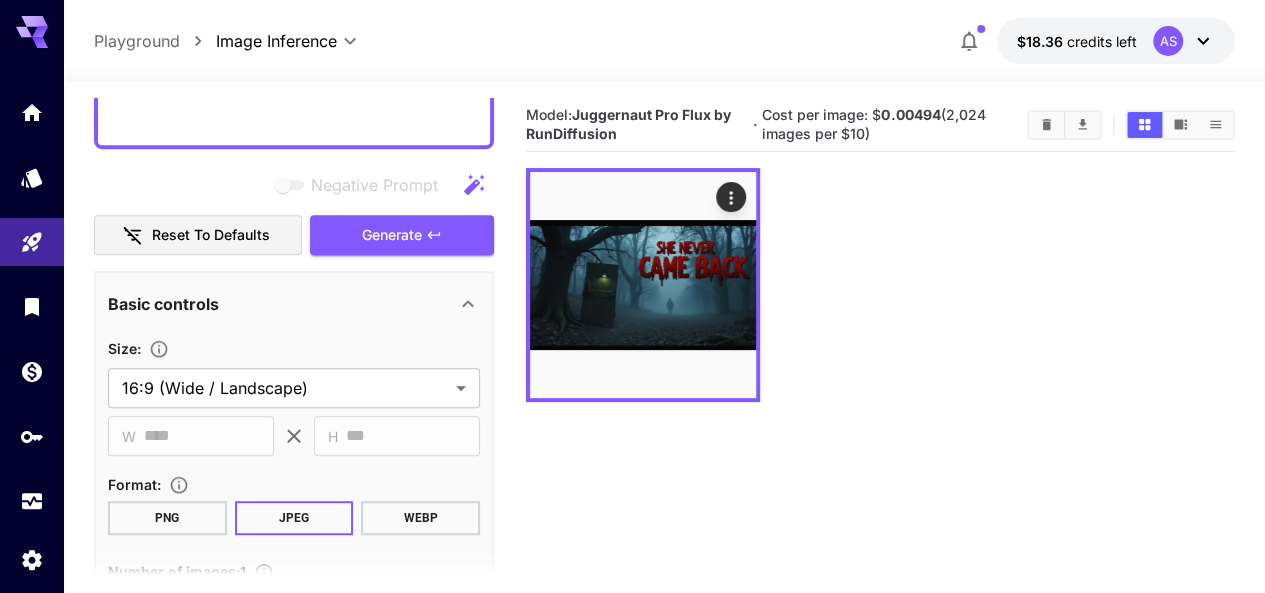 click on "PNG" at bounding box center (167, 518) 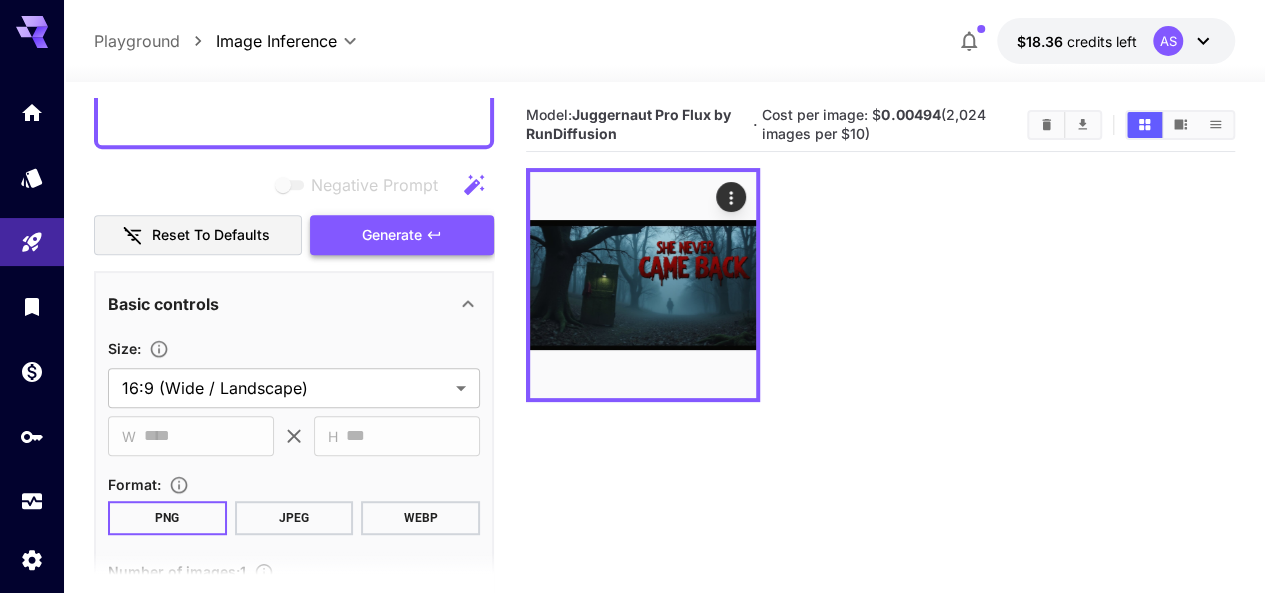 click on "Generate" at bounding box center (392, 235) 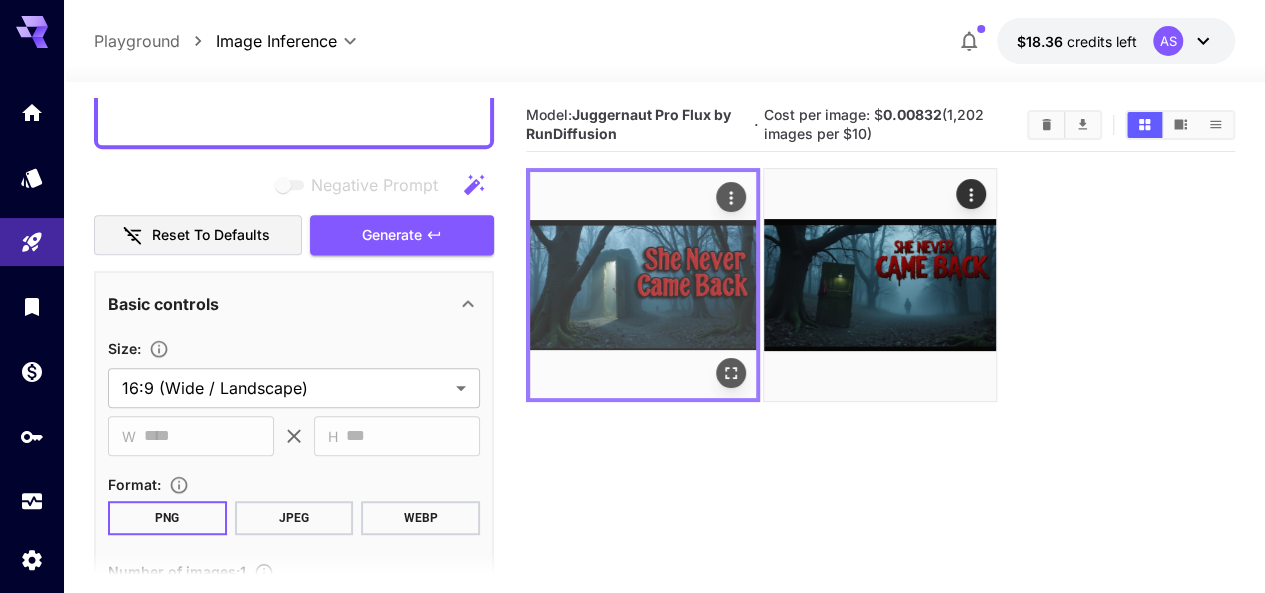 click at bounding box center [643, 285] 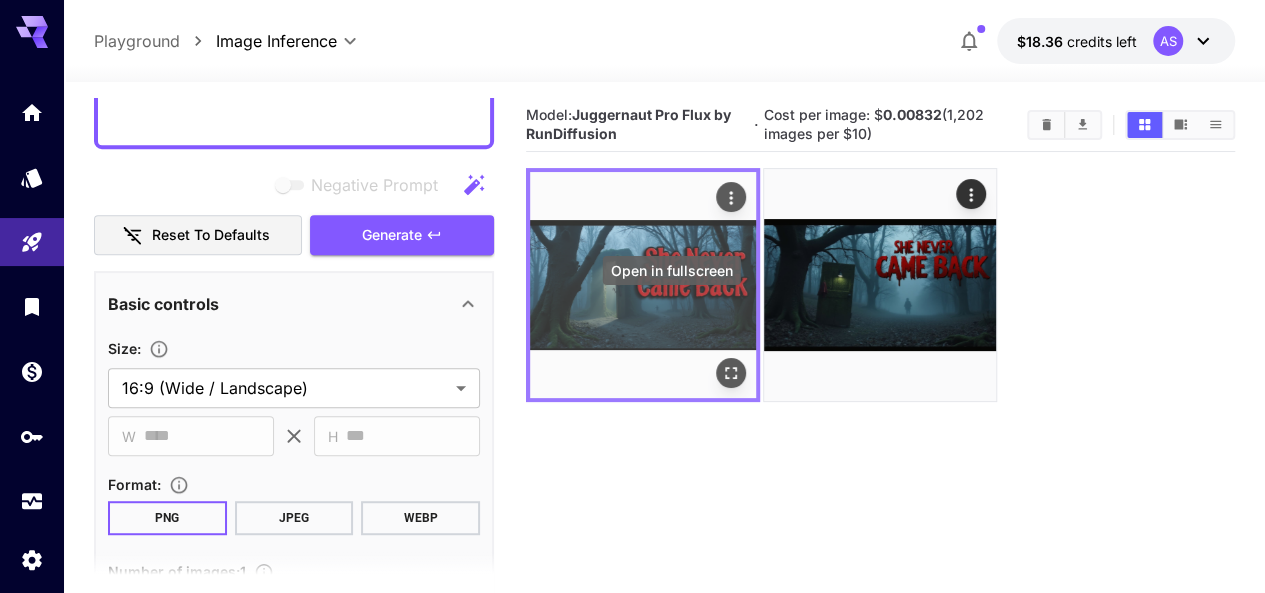 click 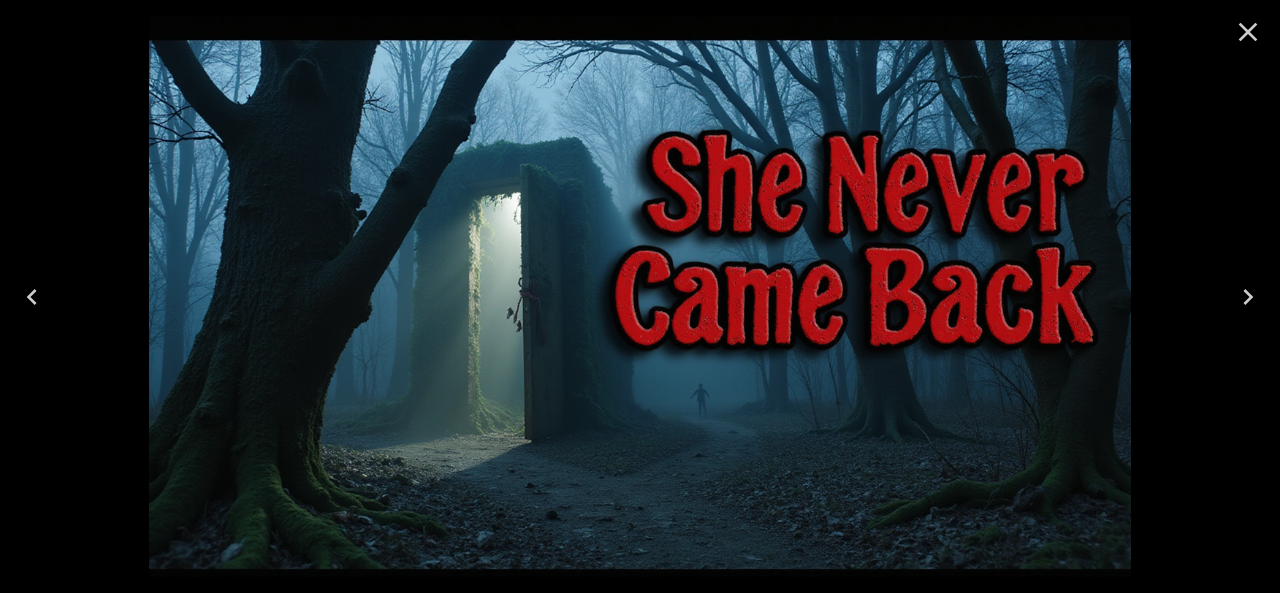 click 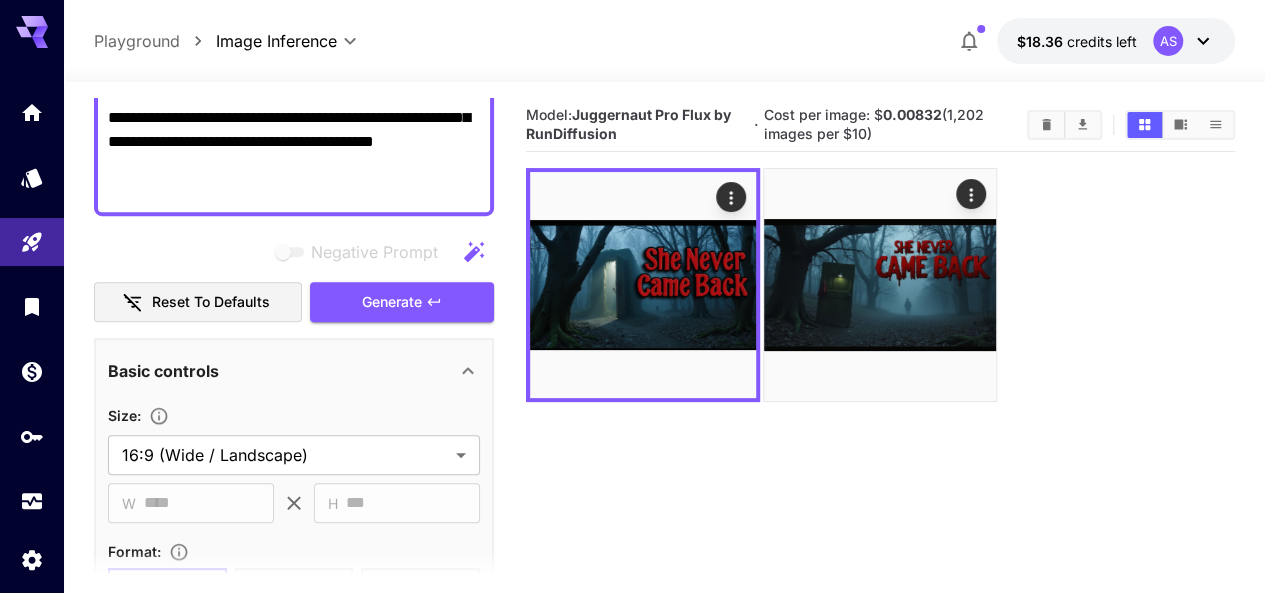scroll, scrollTop: 0, scrollLeft: 0, axis: both 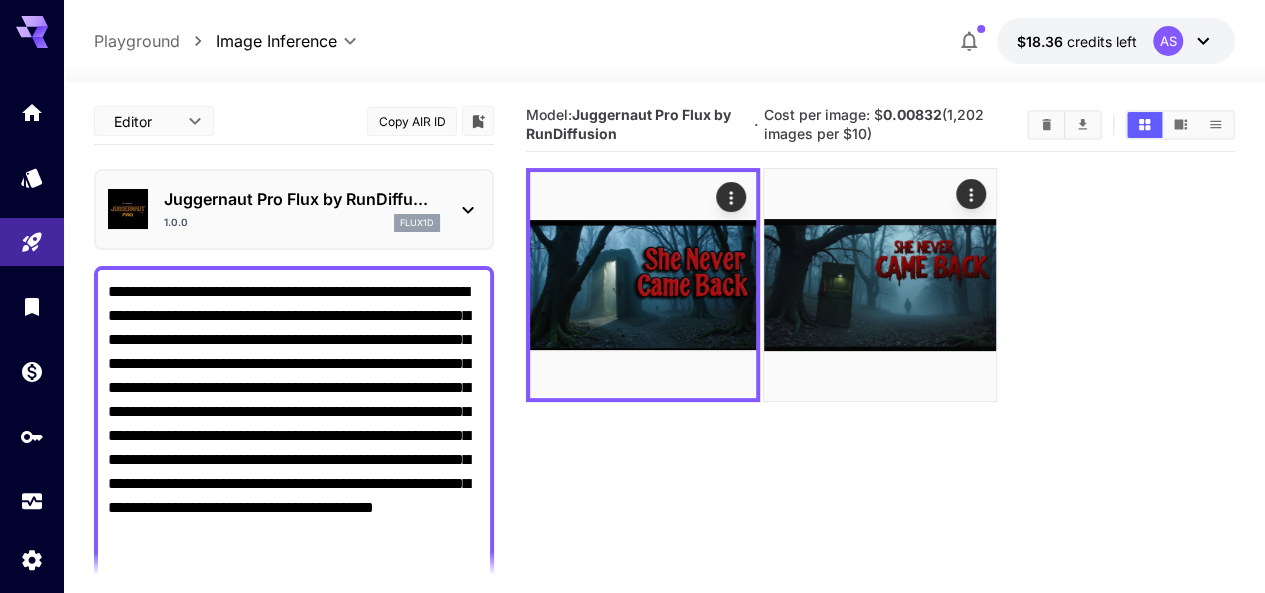click on "**********" at bounding box center (294, 424) 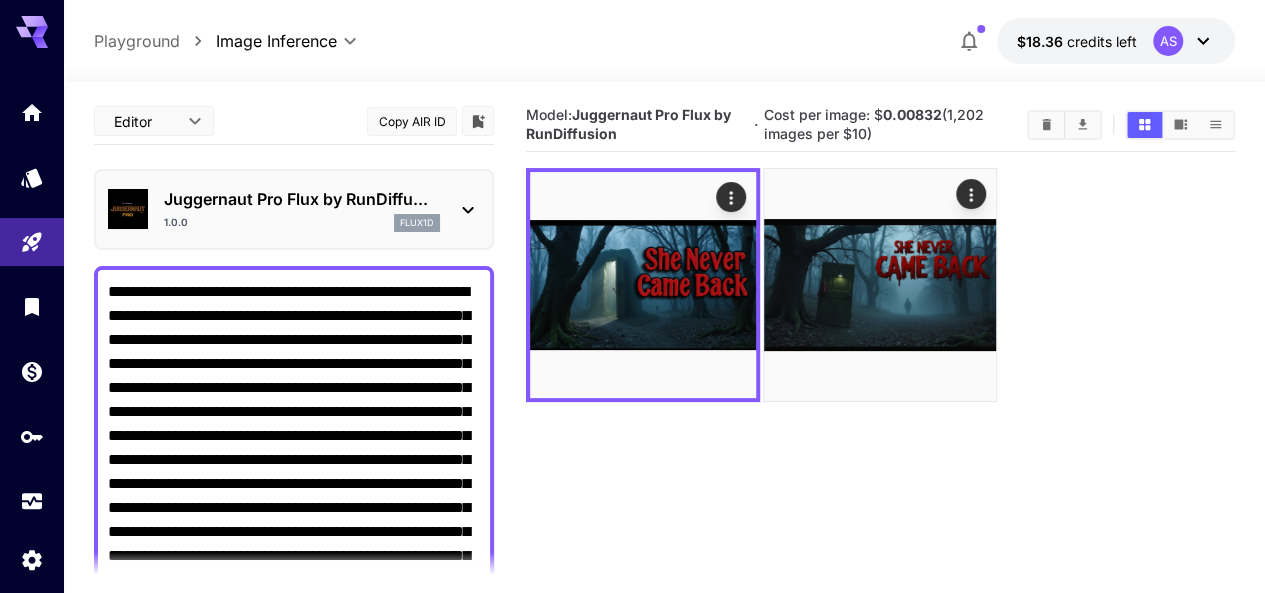 scroll, scrollTop: 8, scrollLeft: 0, axis: vertical 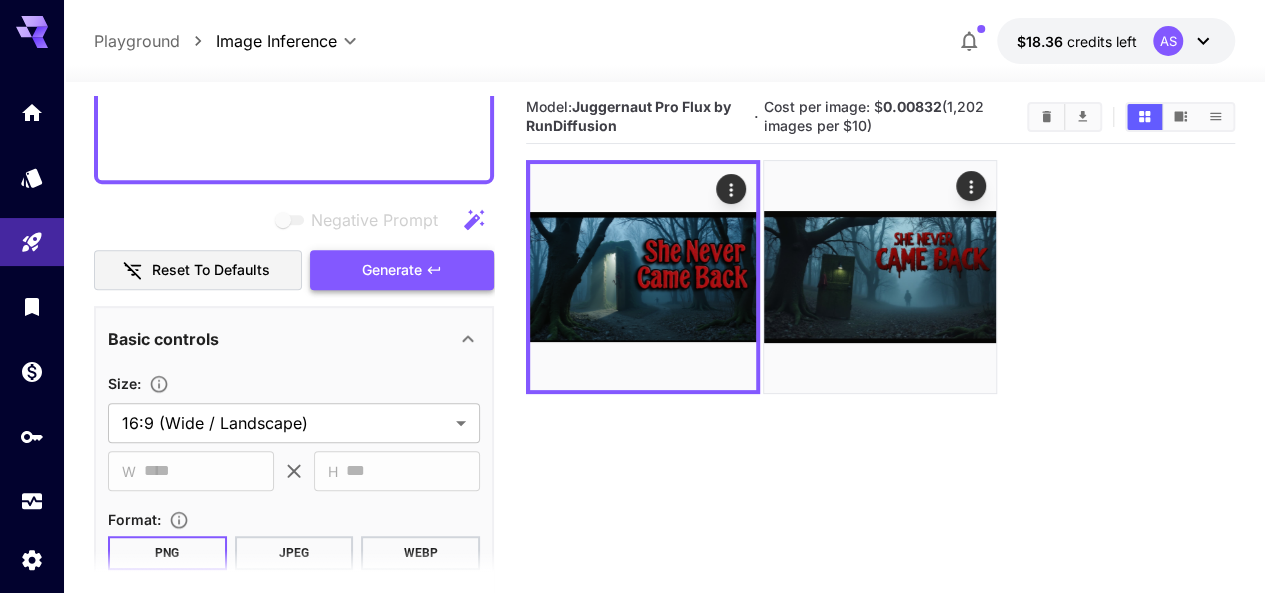 type on "**********" 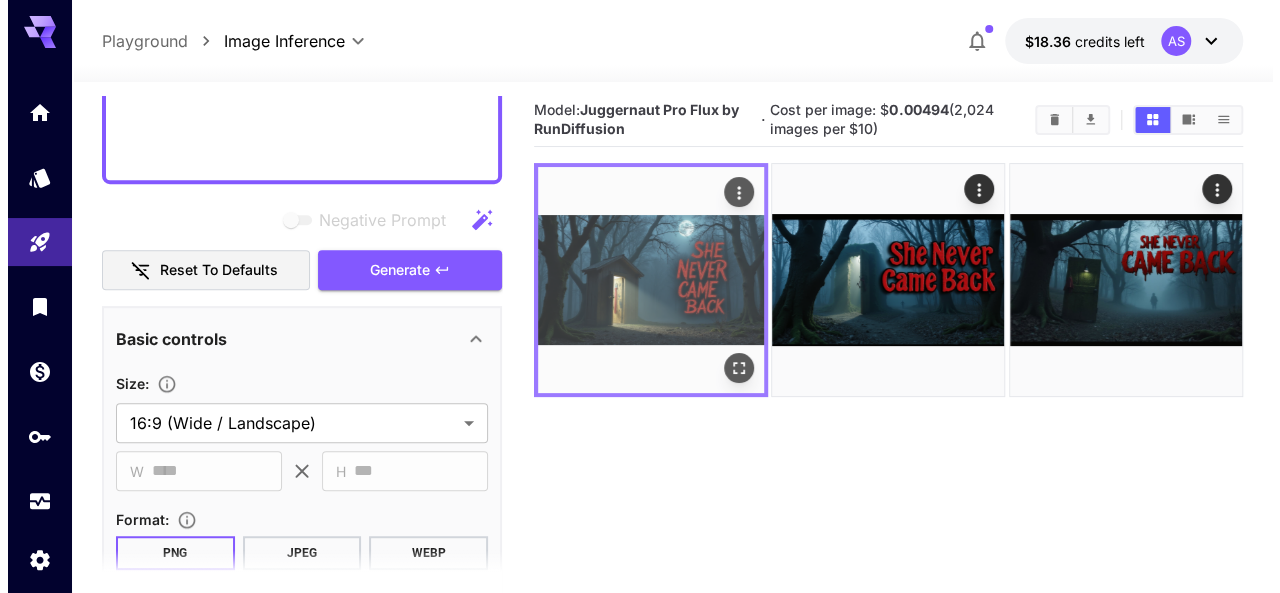 scroll, scrollTop: 0, scrollLeft: 0, axis: both 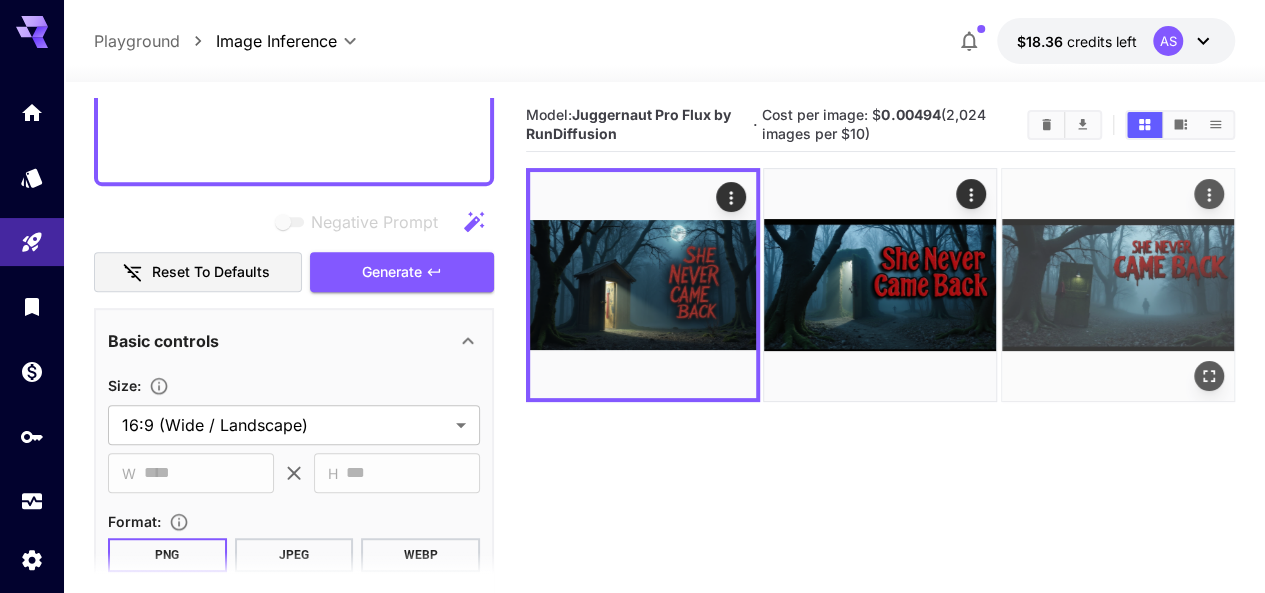click at bounding box center [1118, 285] 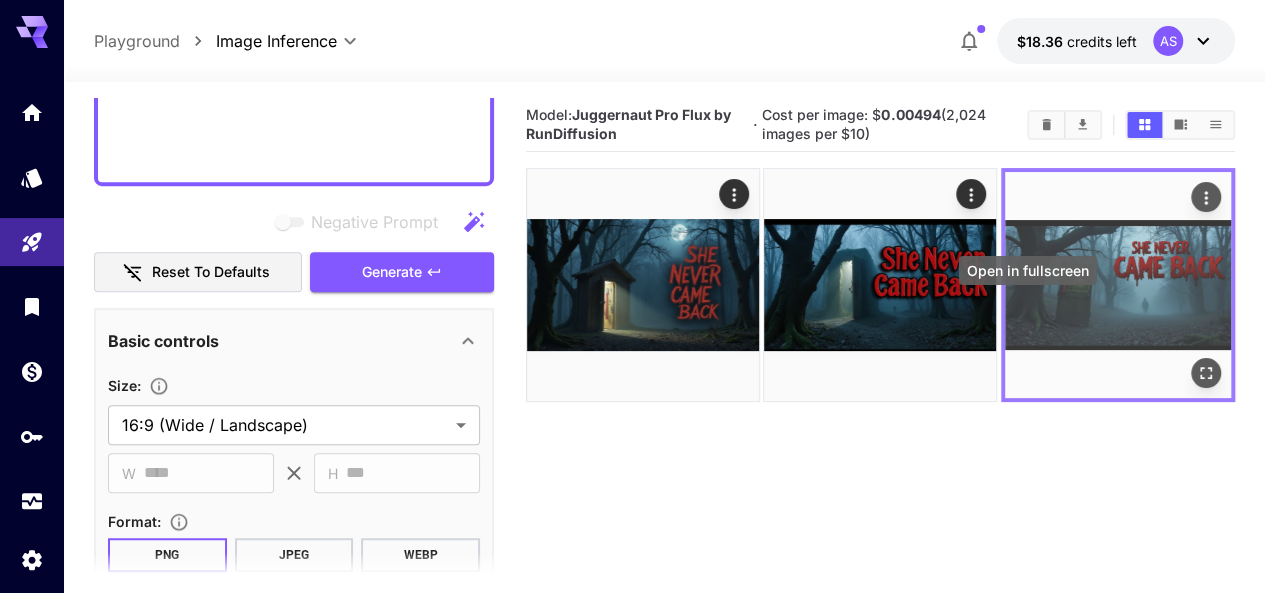 click 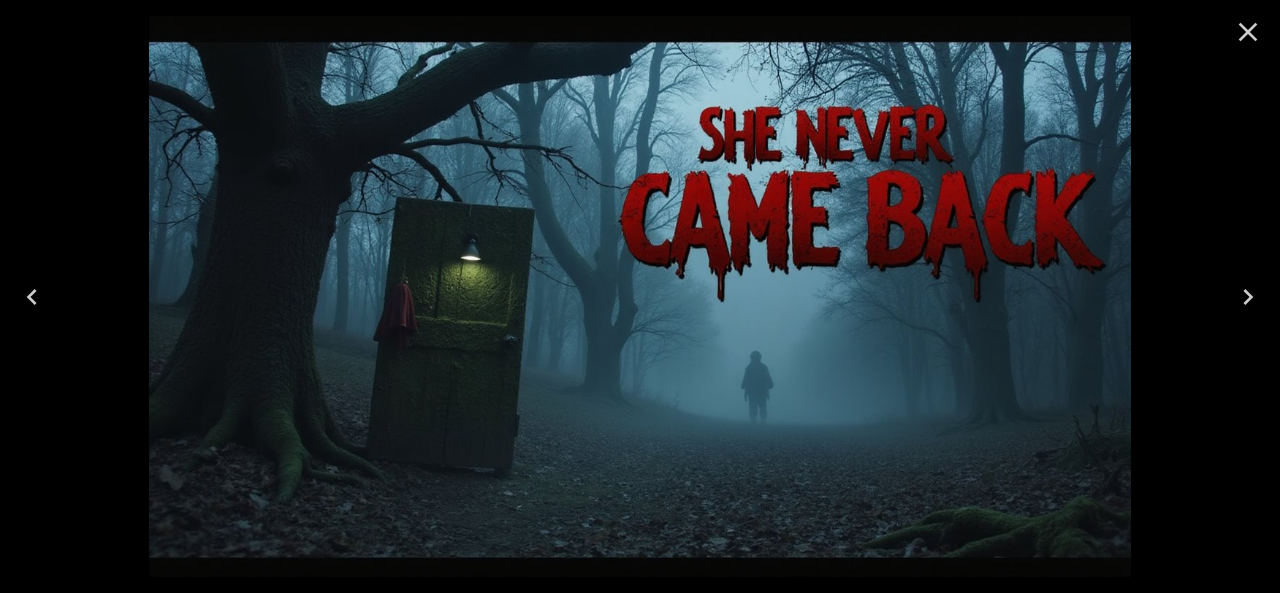 click 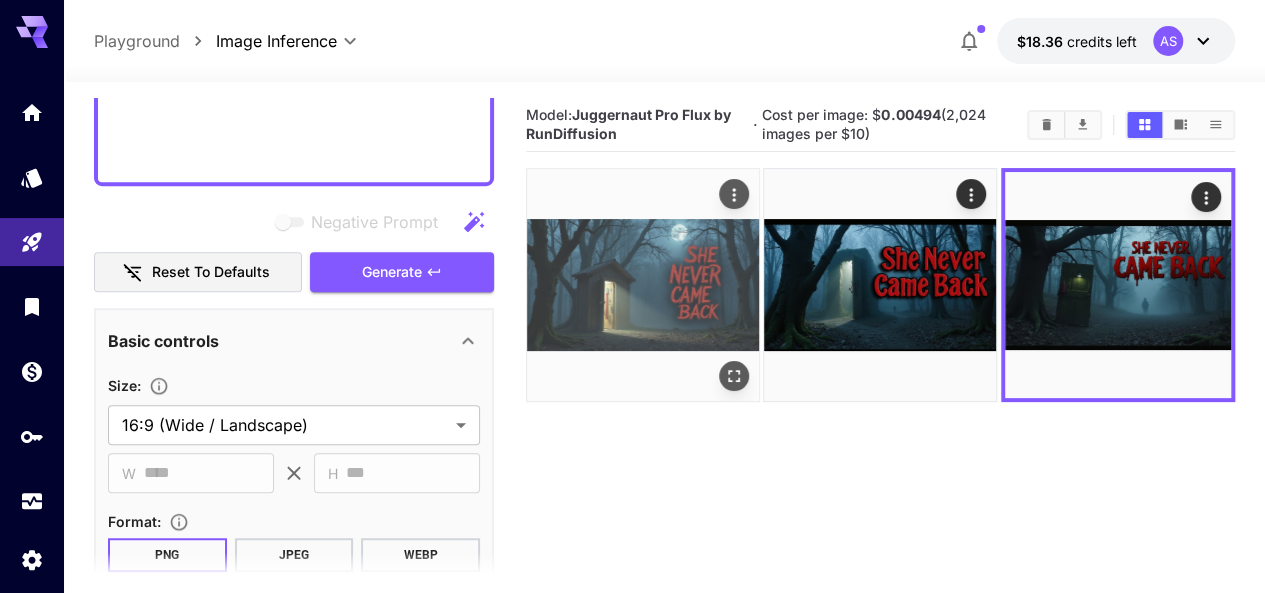 click 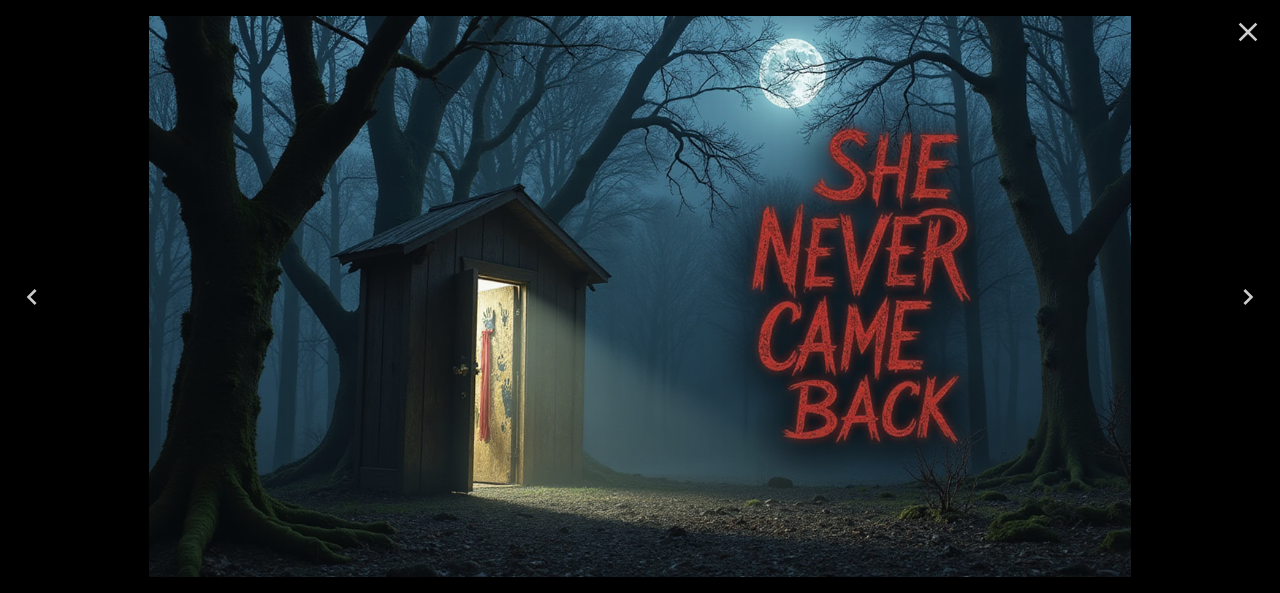 click 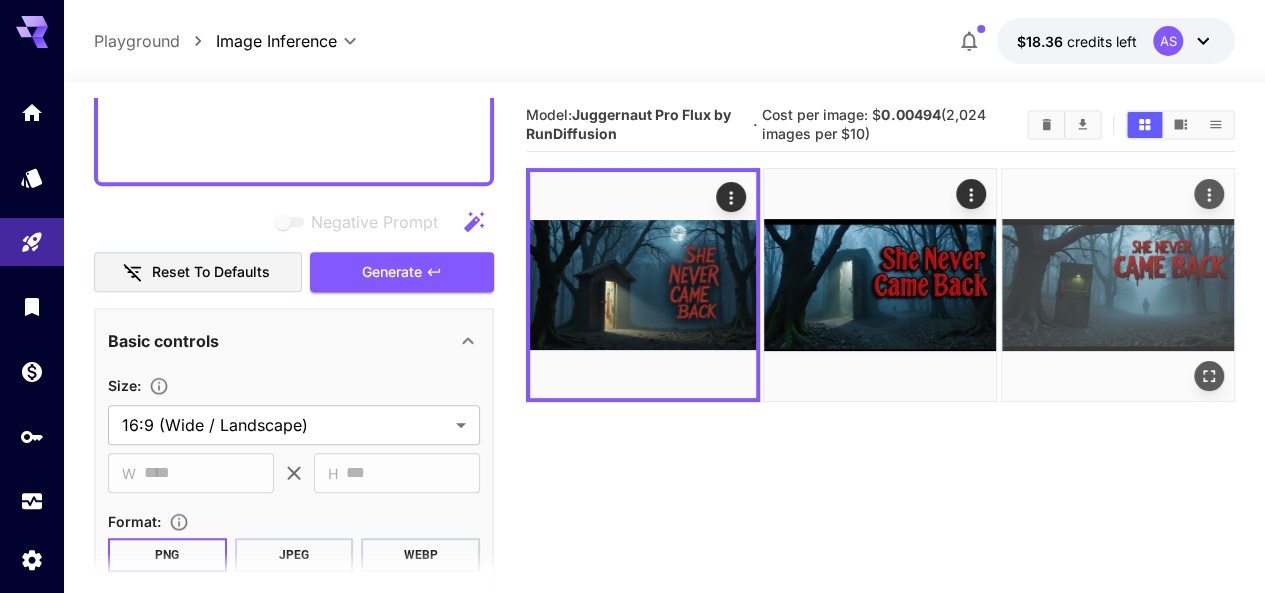 click 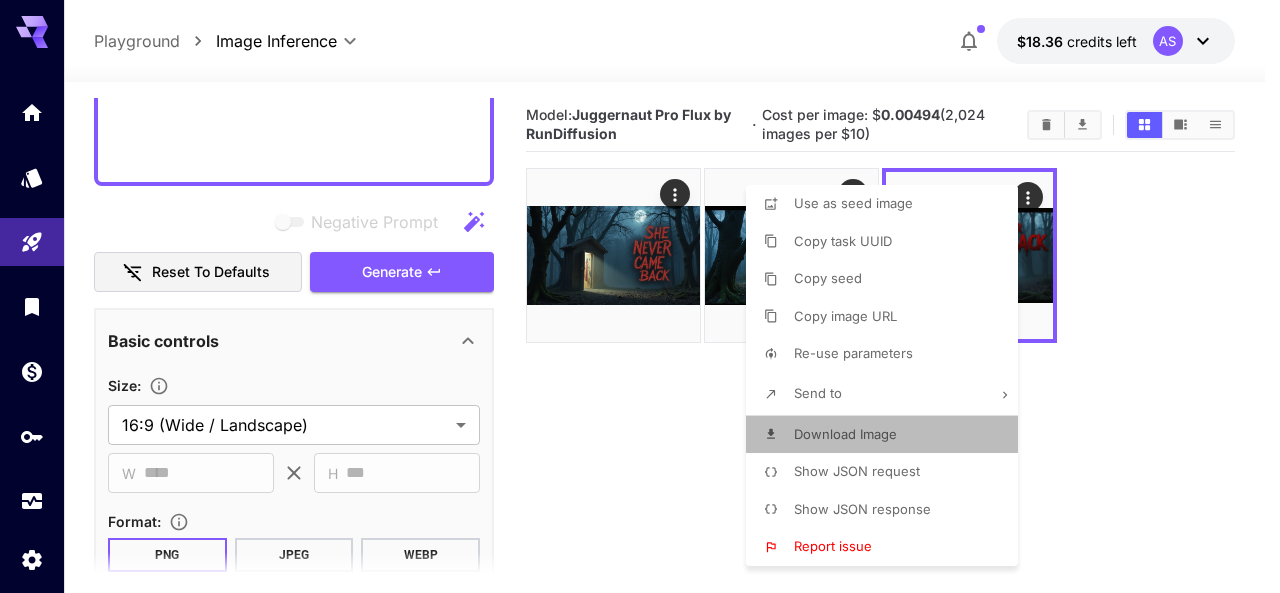 click on "Download Image" at bounding box center [888, 435] 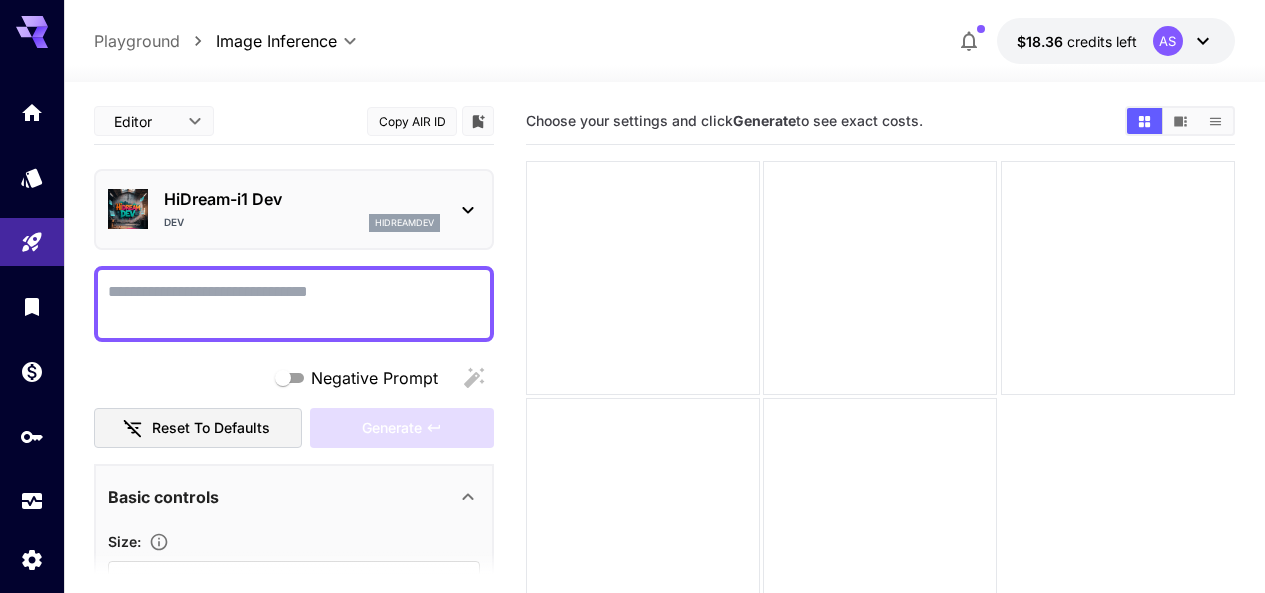 scroll, scrollTop: 0, scrollLeft: 0, axis: both 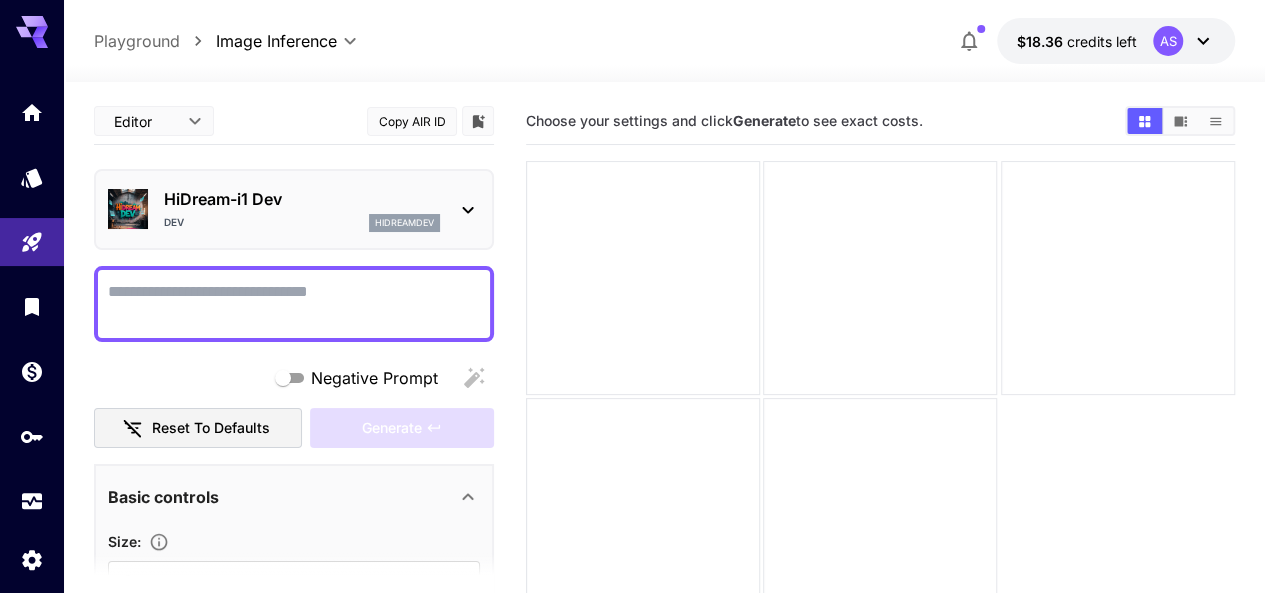 click on "Negative Prompt" at bounding box center (294, 304) 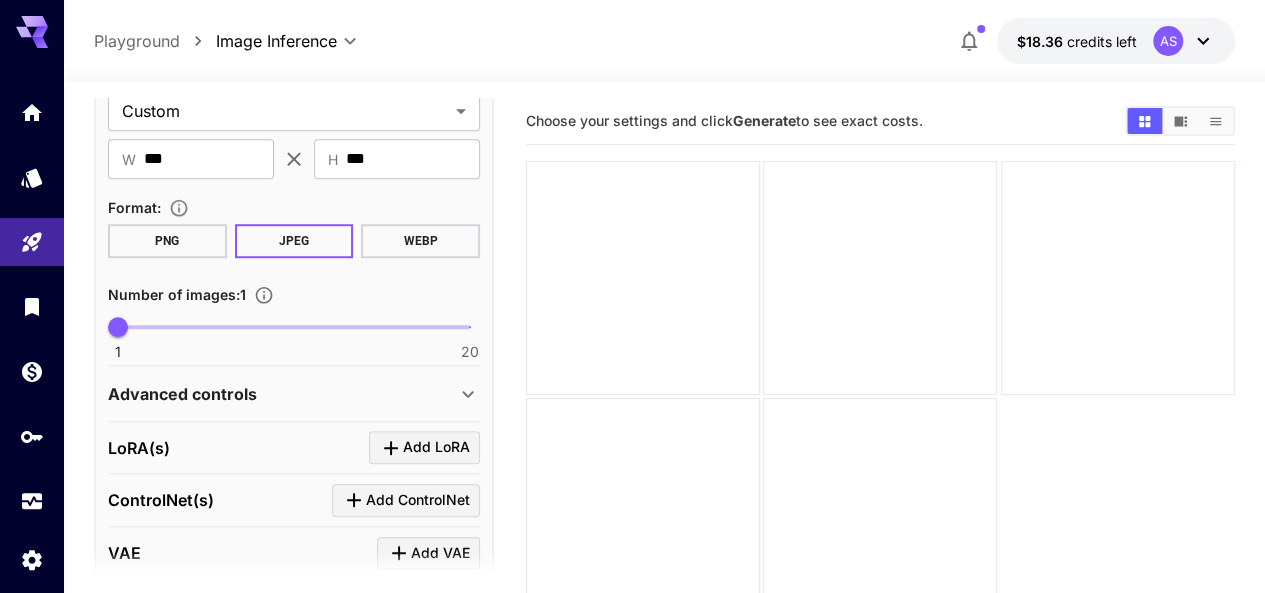 type on "**********" 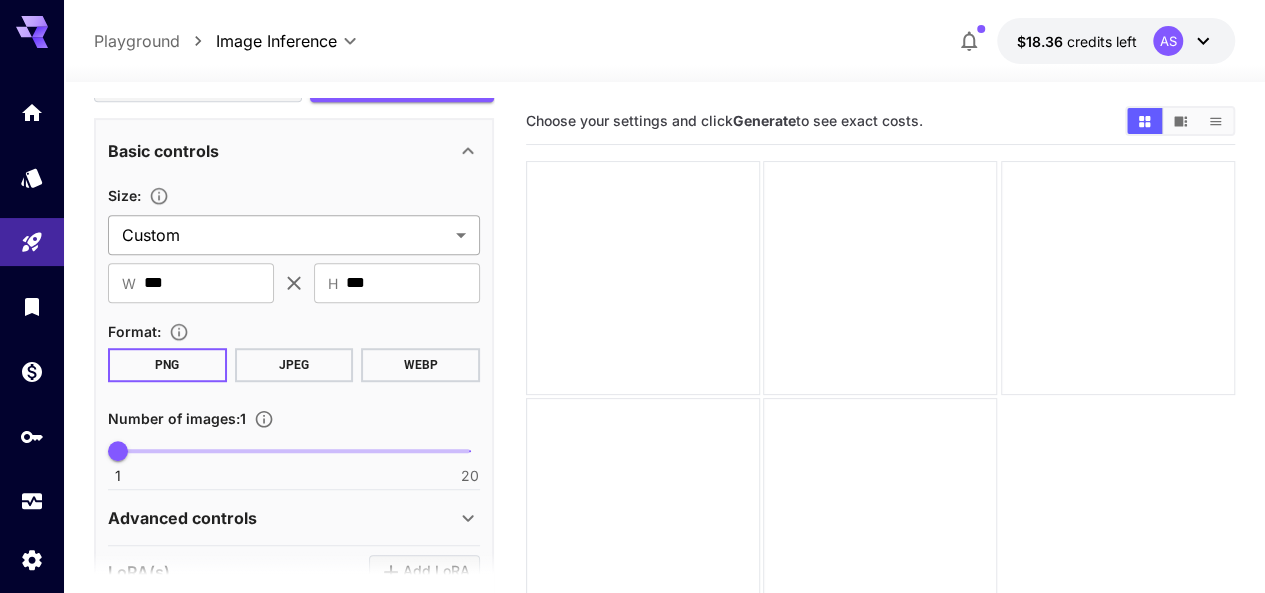 scroll, scrollTop: 577, scrollLeft: 0, axis: vertical 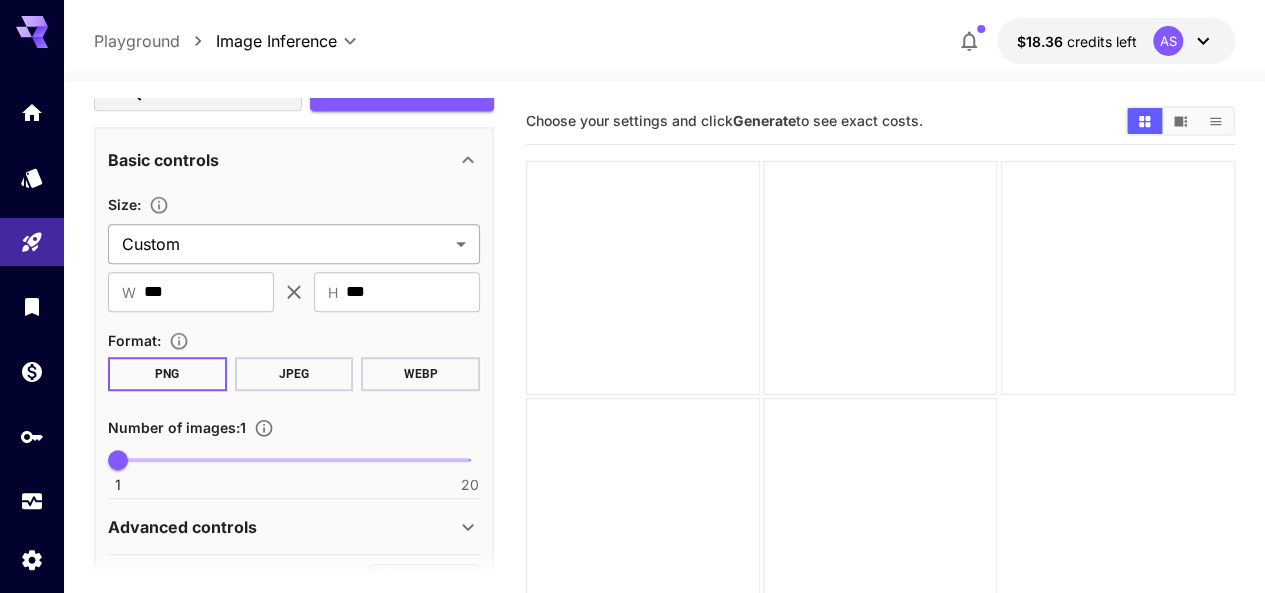 click on "**********" at bounding box center (632, 375) 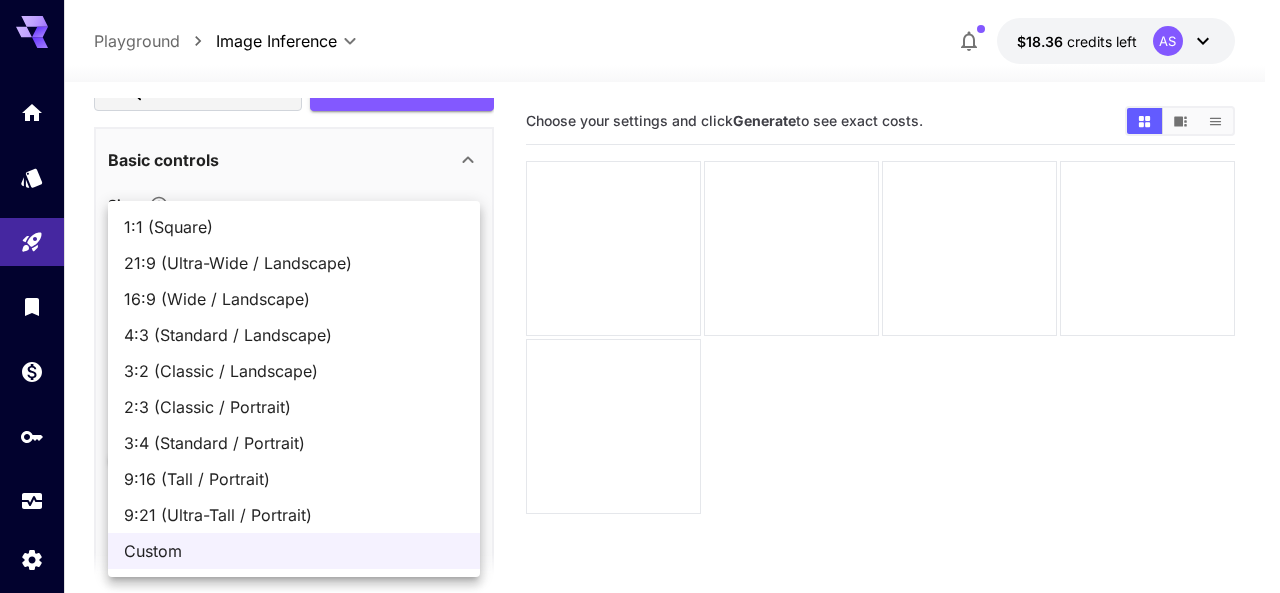 click on "16:9 (Wide / Landscape)" at bounding box center (294, 299) 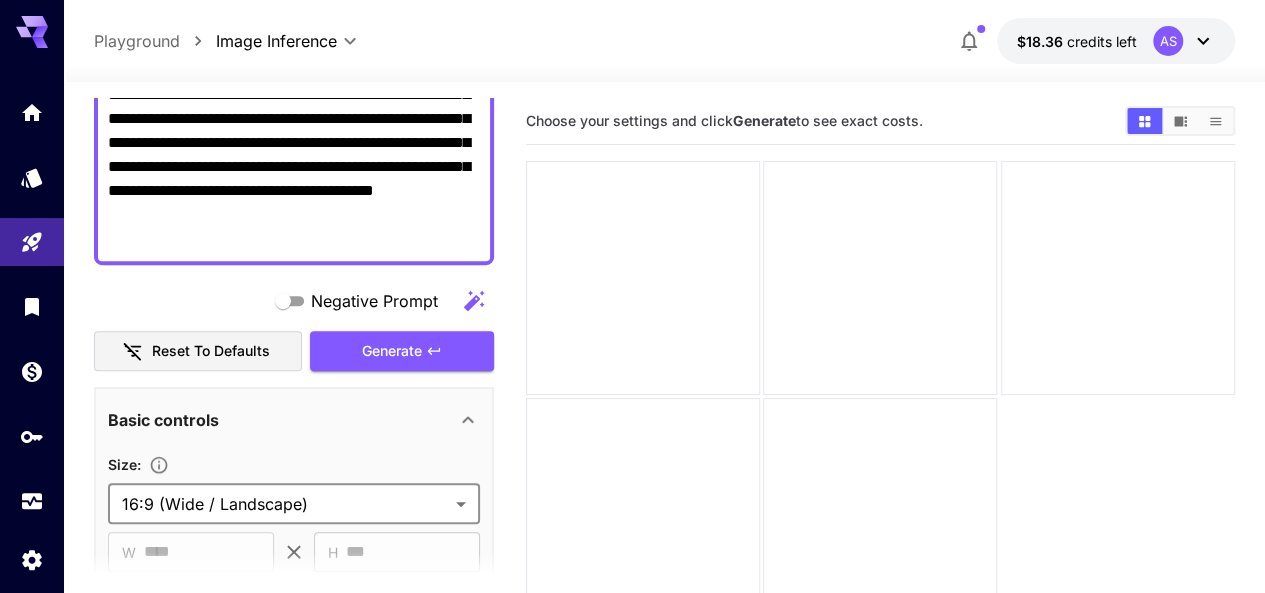 scroll, scrollTop: 310, scrollLeft: 0, axis: vertical 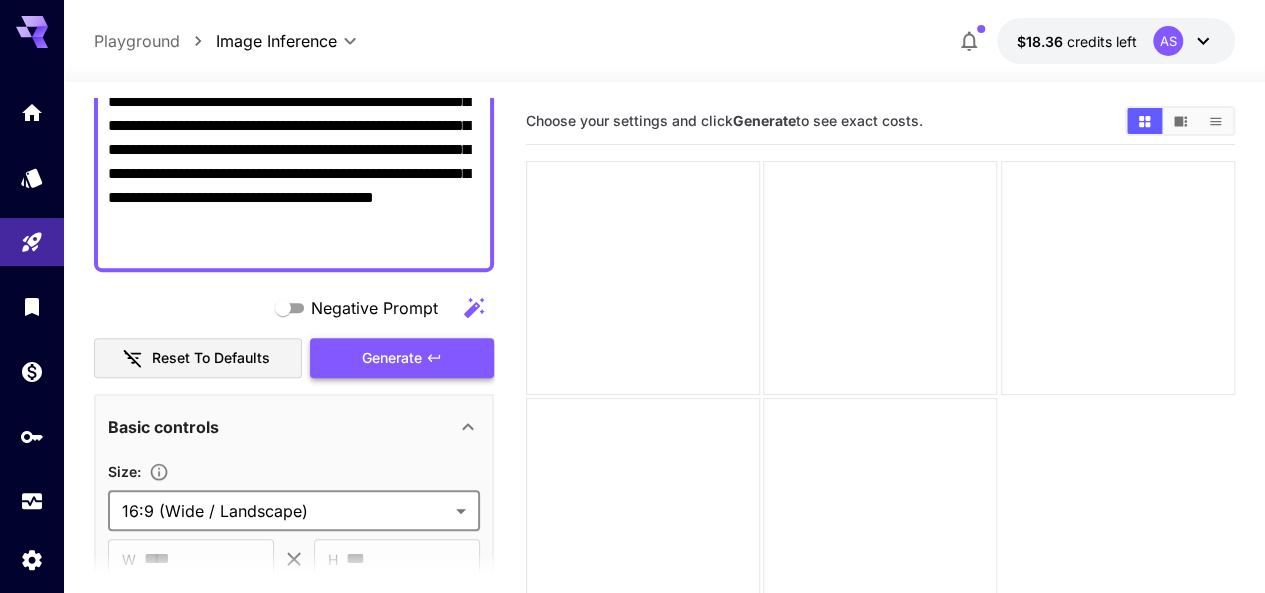 click on "Generate" at bounding box center [392, 358] 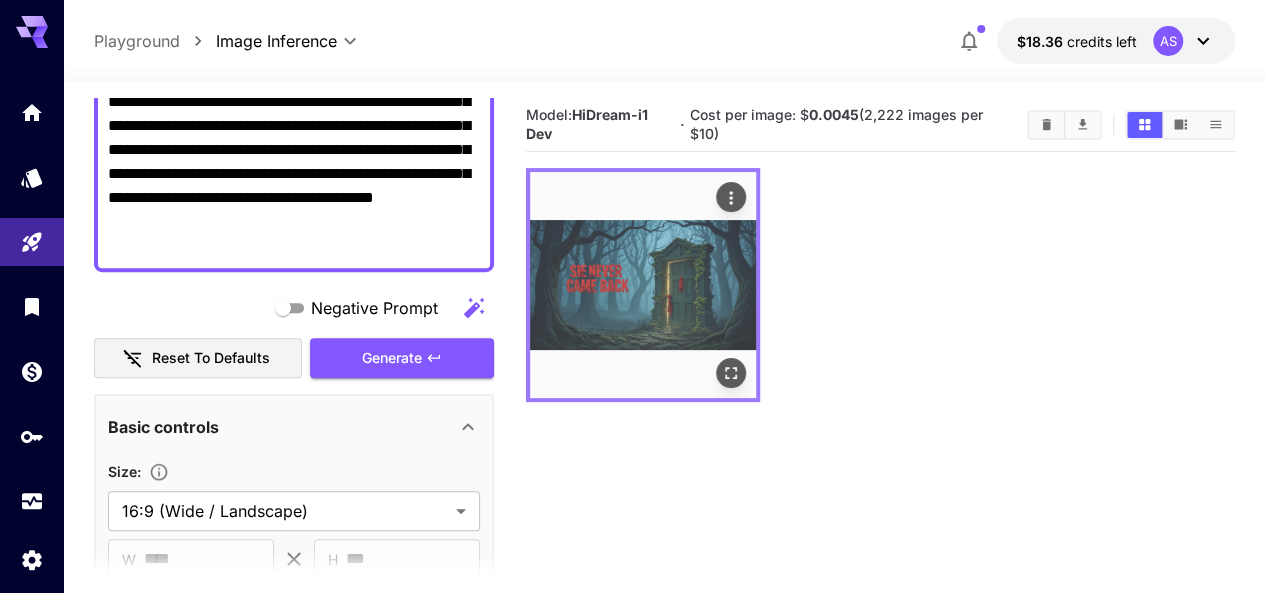 click at bounding box center [643, 285] 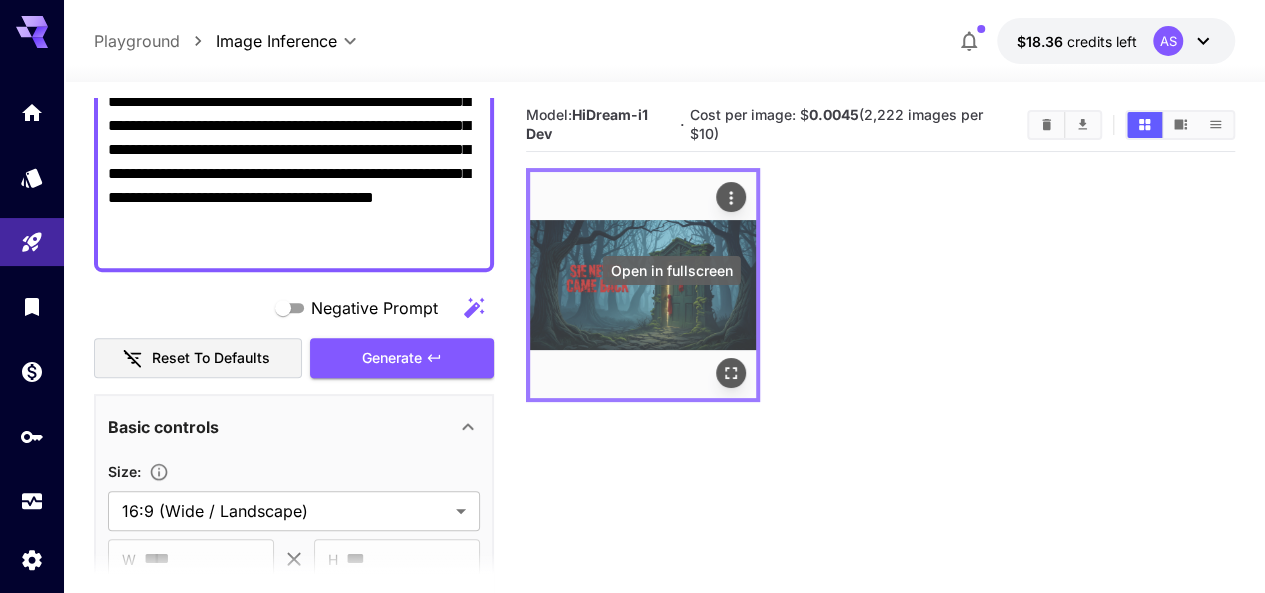 click 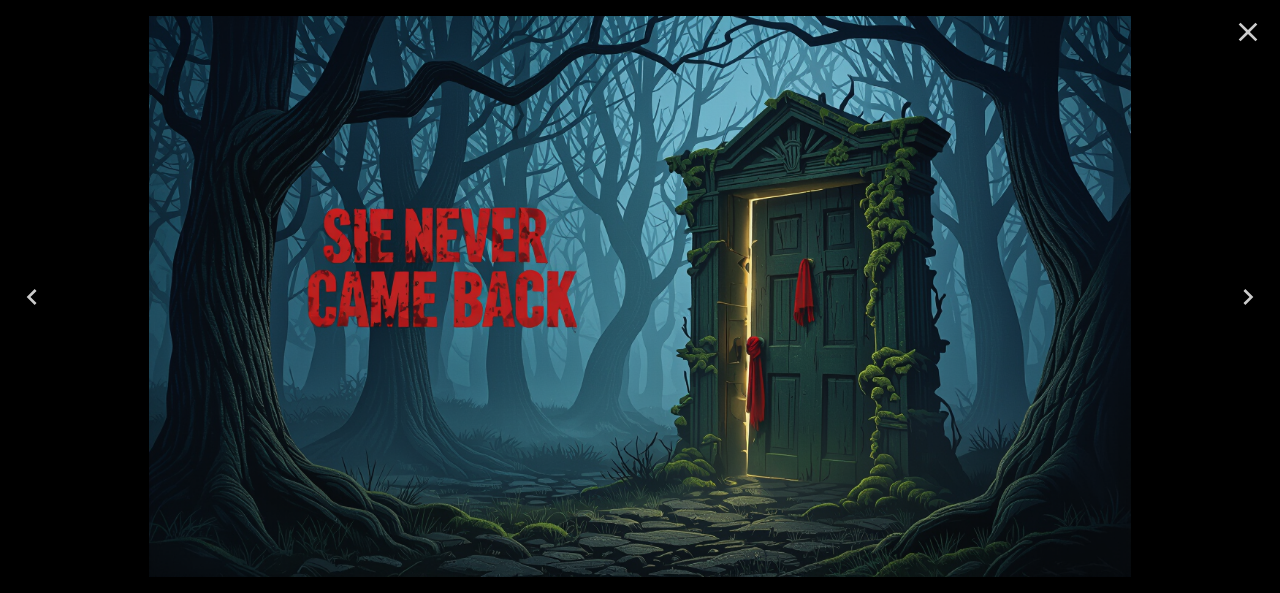 click 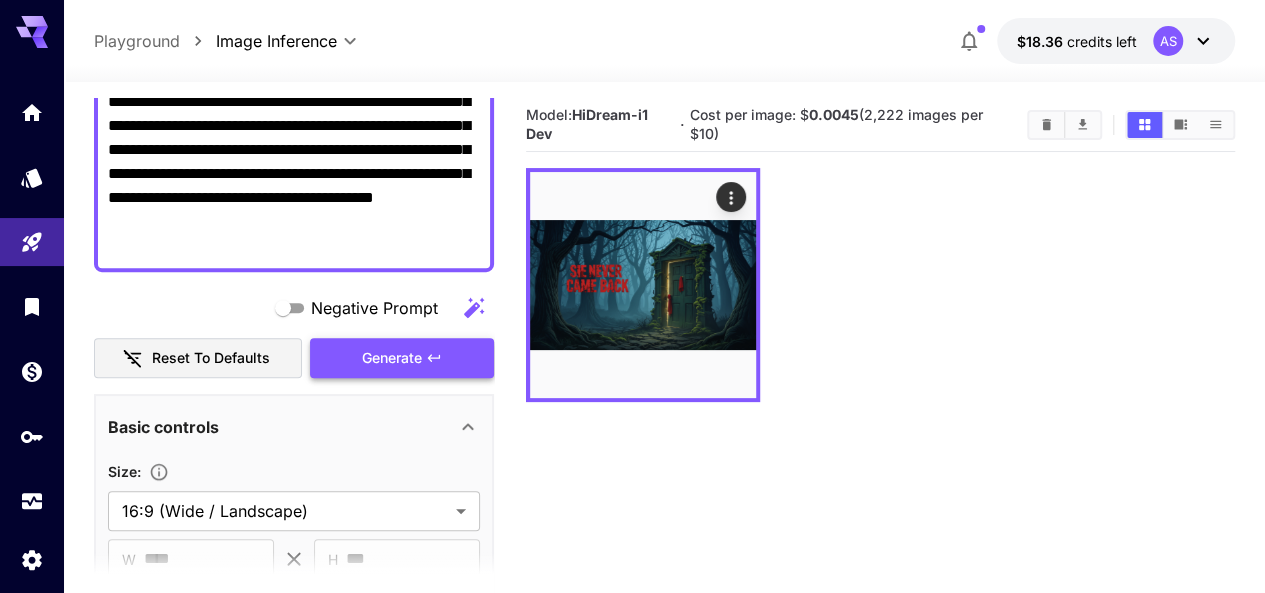 click on "Generate" at bounding box center [392, 358] 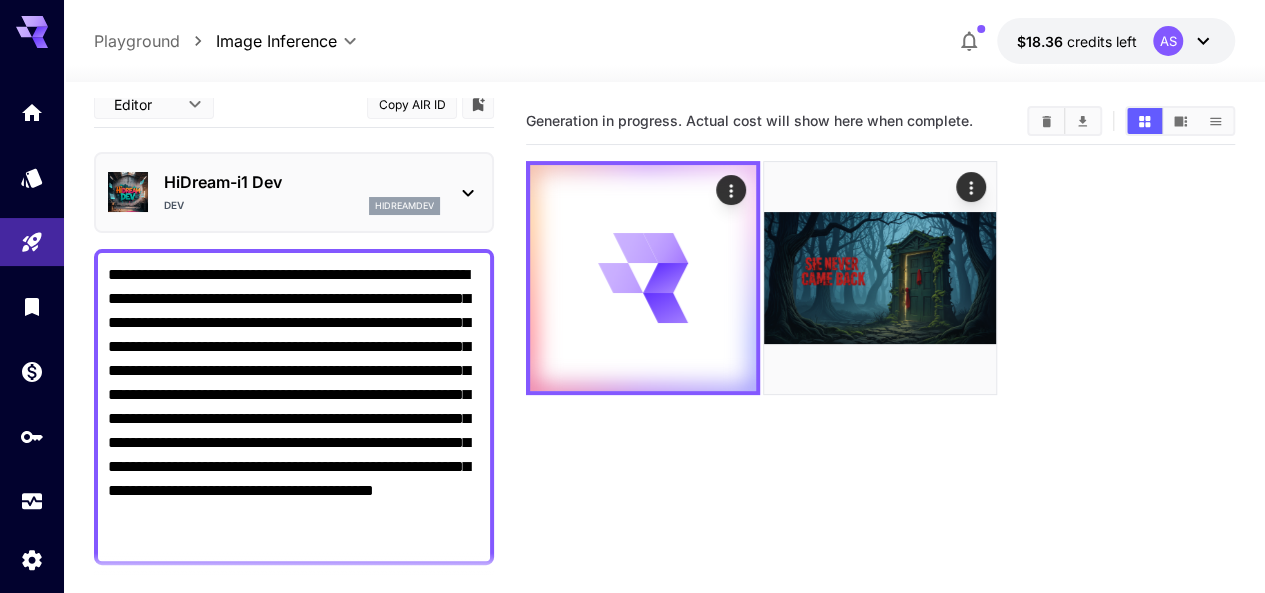 scroll, scrollTop: 10, scrollLeft: 0, axis: vertical 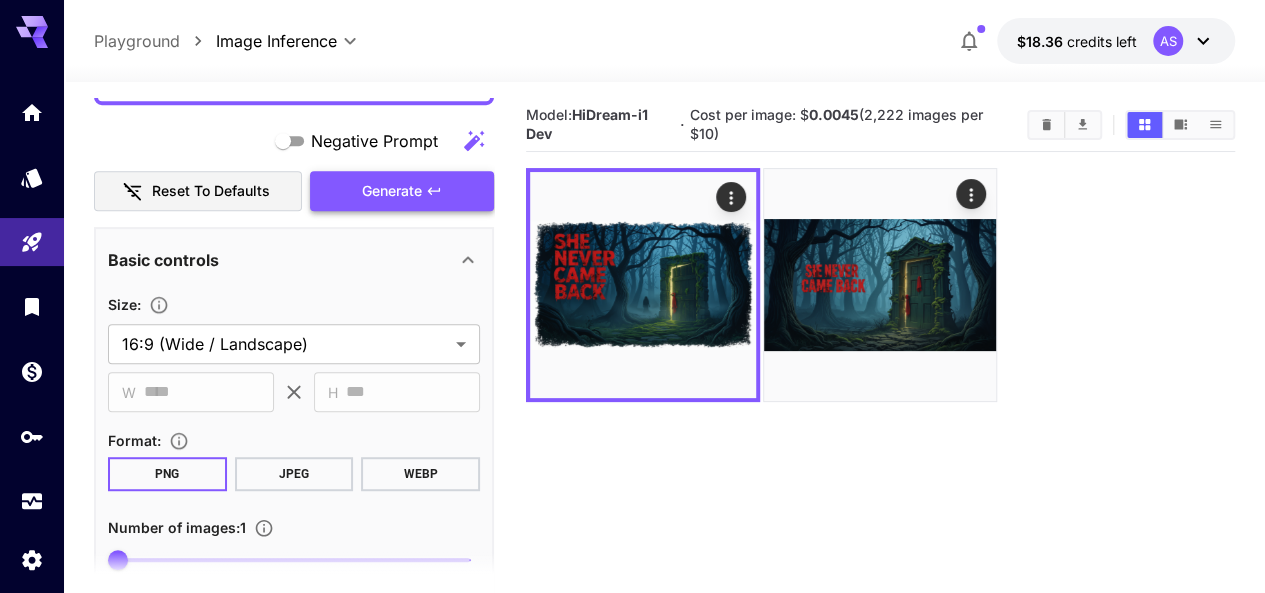 click on "Generate" at bounding box center [392, 191] 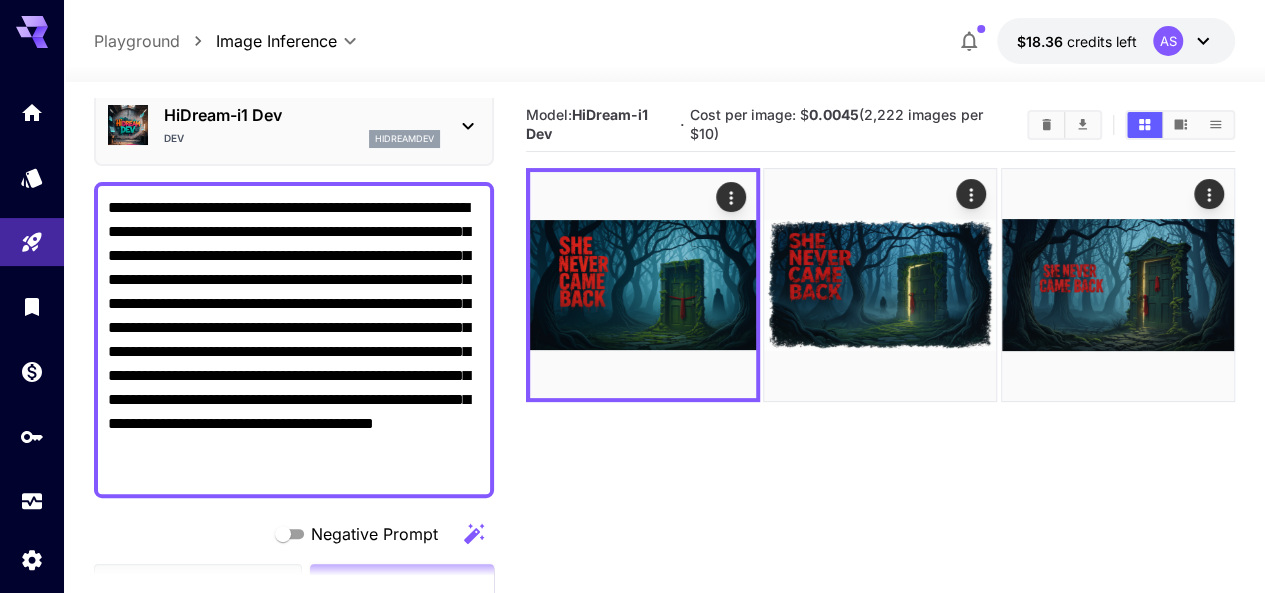 scroll, scrollTop: 0, scrollLeft: 0, axis: both 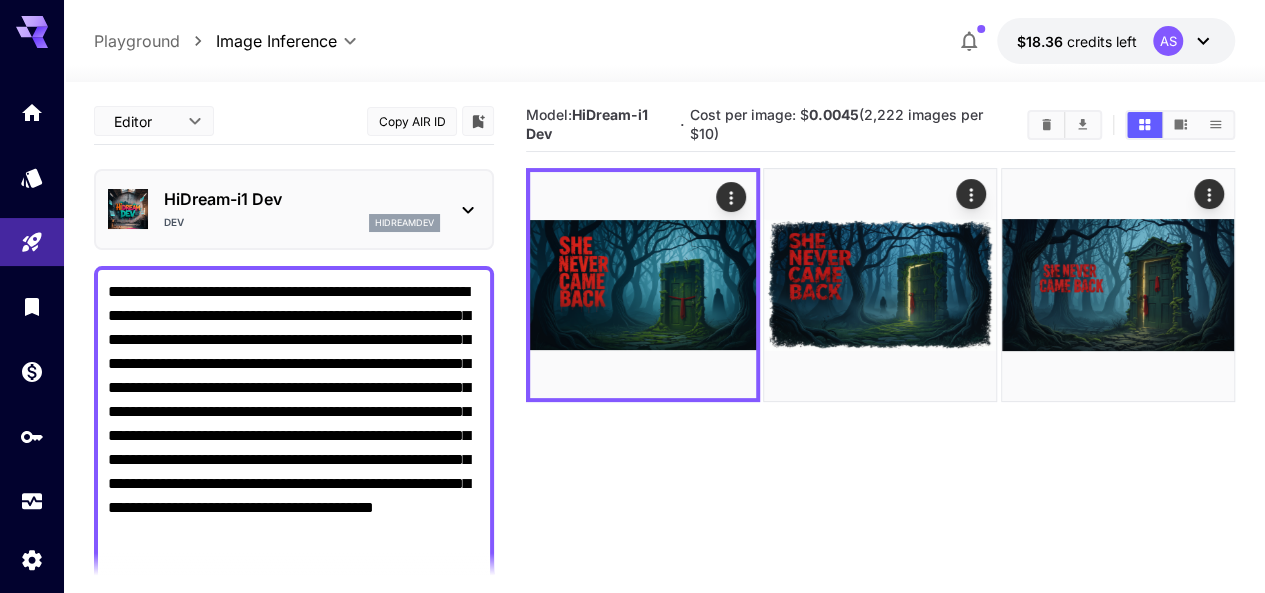 click on "**********" at bounding box center (294, 424) 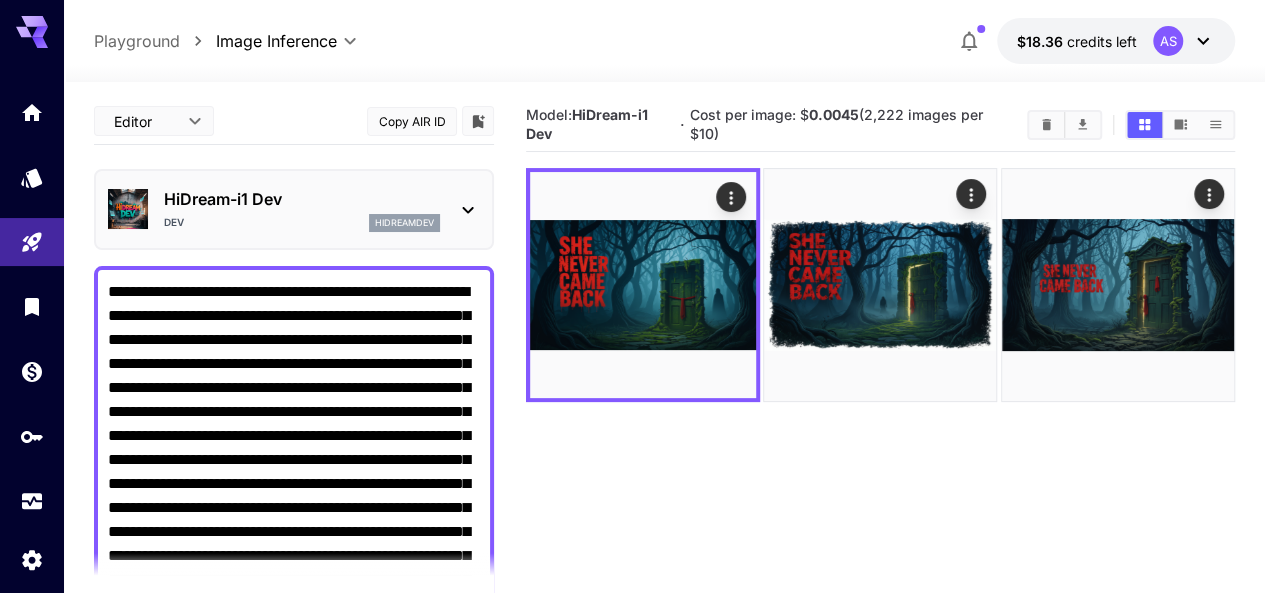 scroll, scrollTop: 107, scrollLeft: 0, axis: vertical 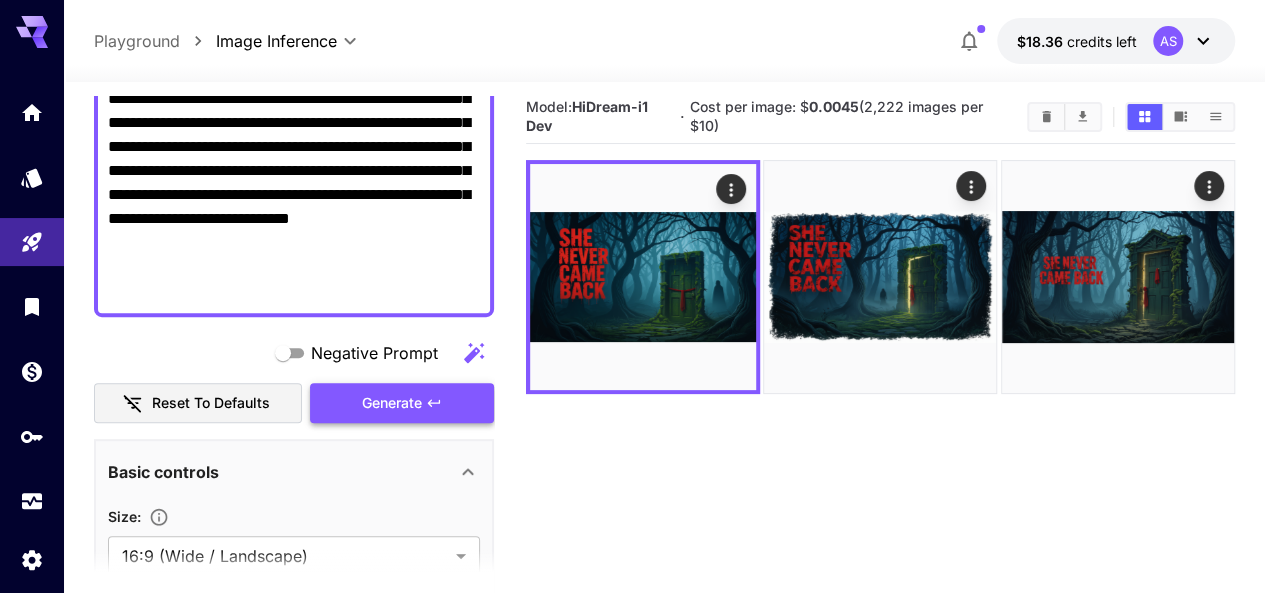 type on "**********" 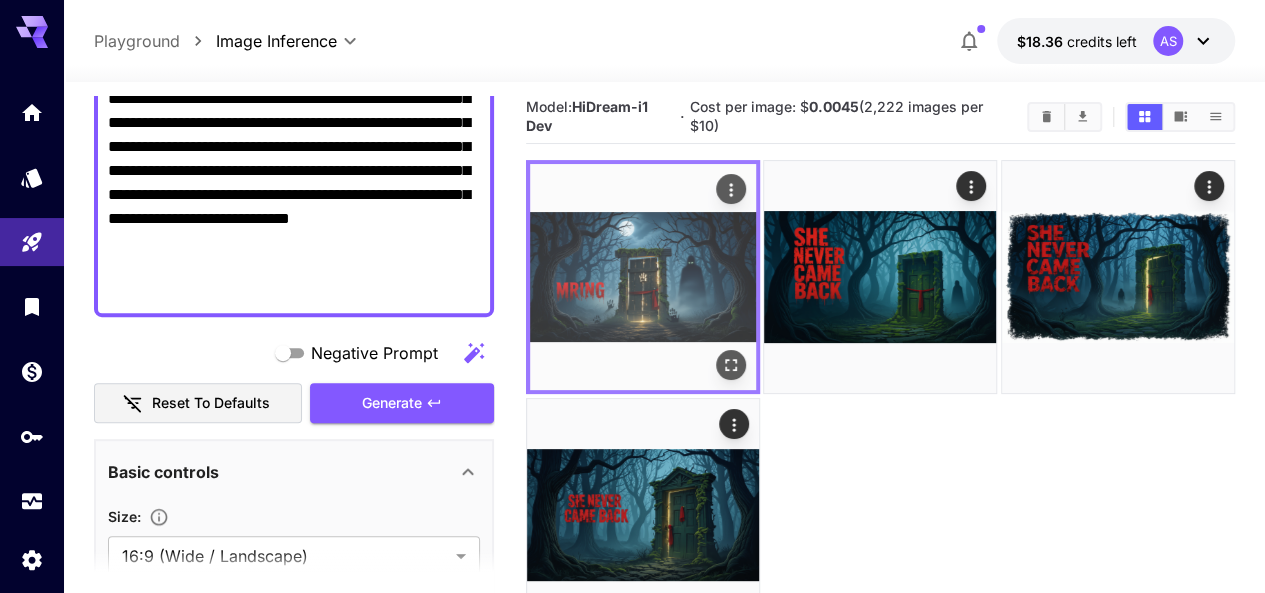 click at bounding box center [643, 277] 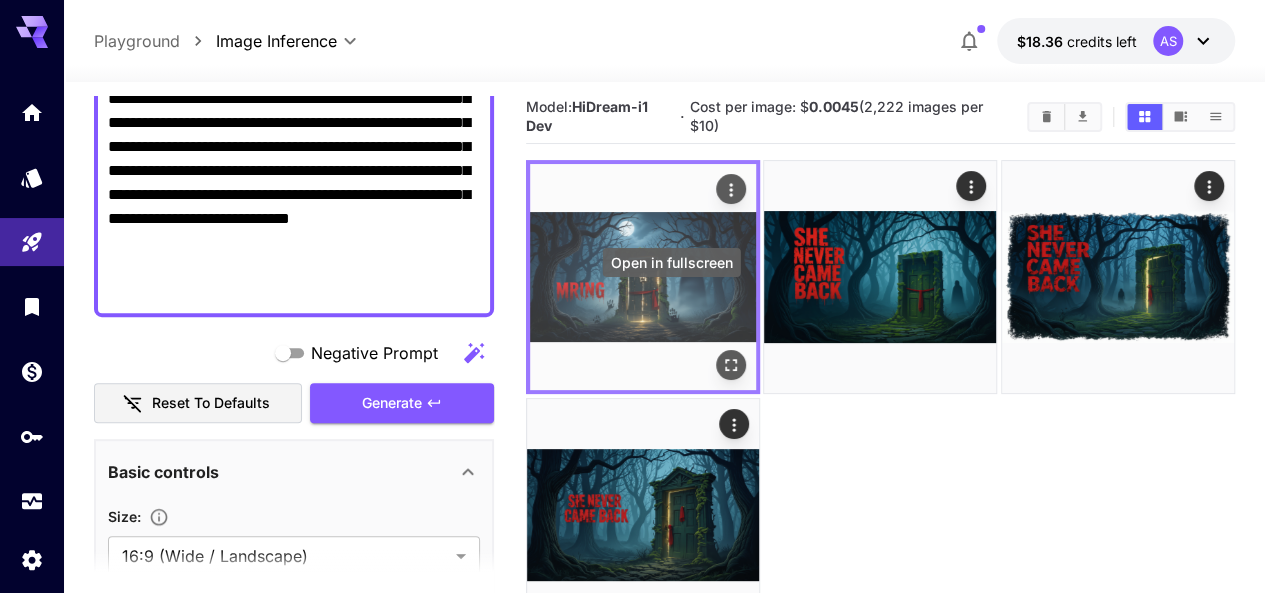 click at bounding box center (731, 366) 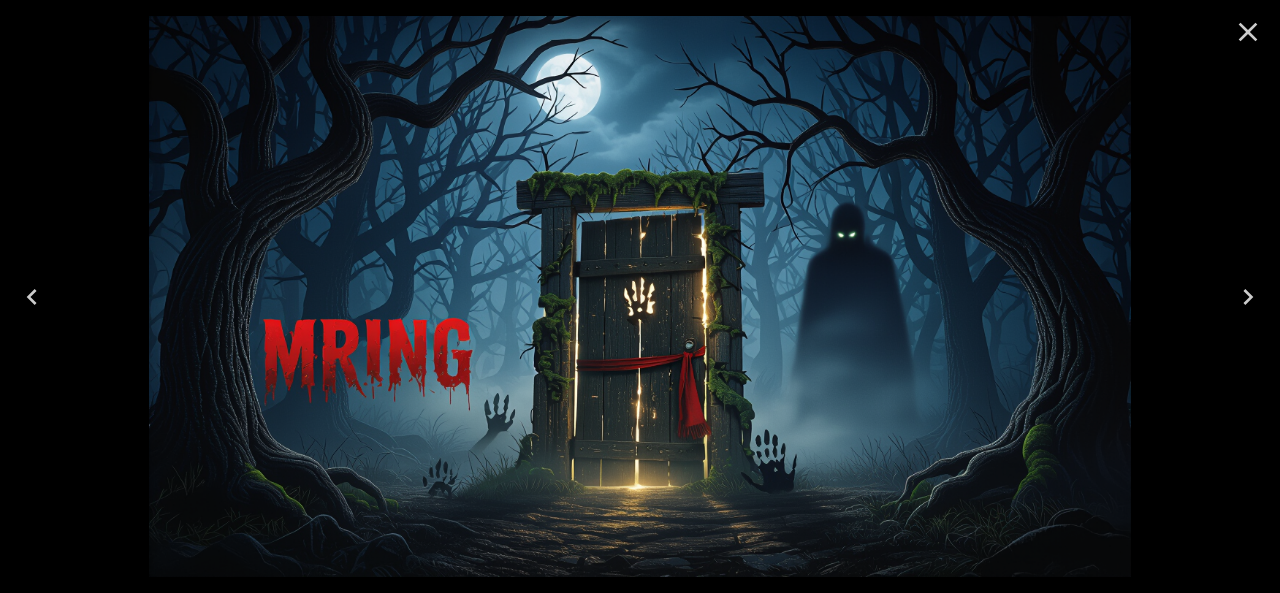 click 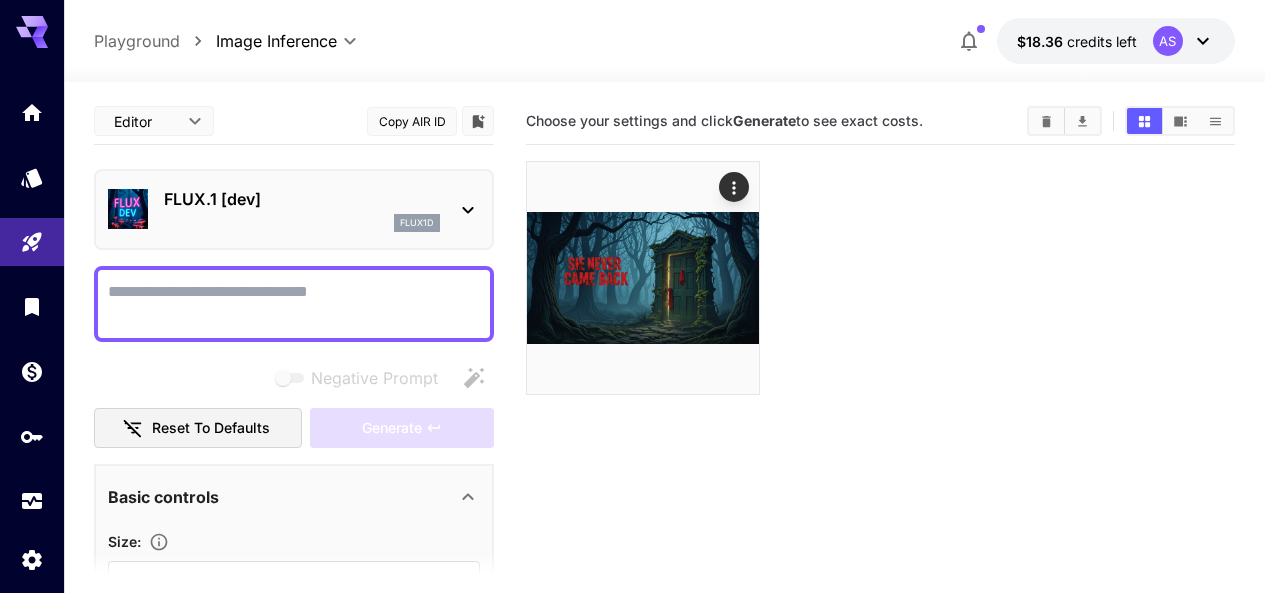 scroll, scrollTop: 0, scrollLeft: 0, axis: both 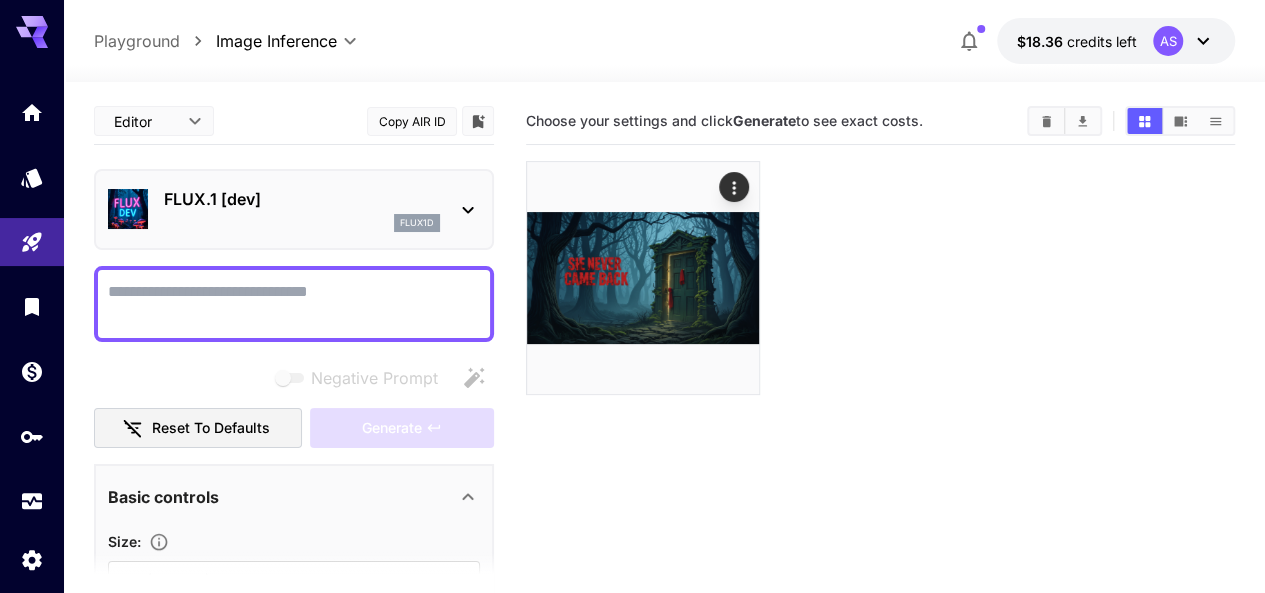 click on "Negative Prompt" at bounding box center (294, 304) 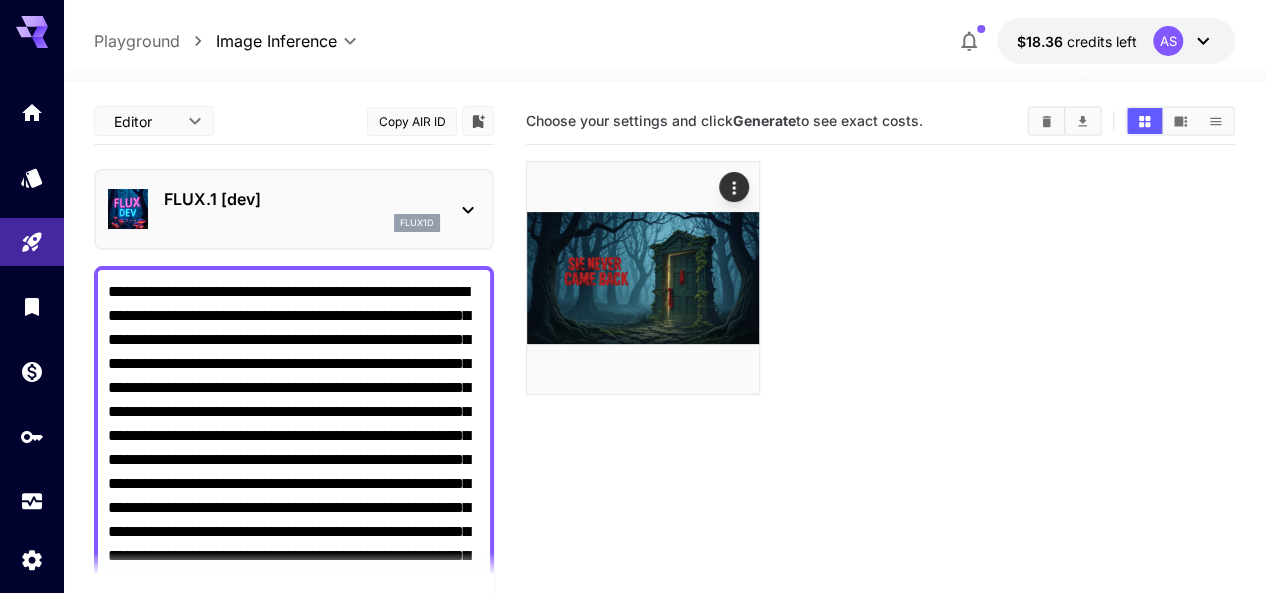 scroll, scrollTop: 8, scrollLeft: 0, axis: vertical 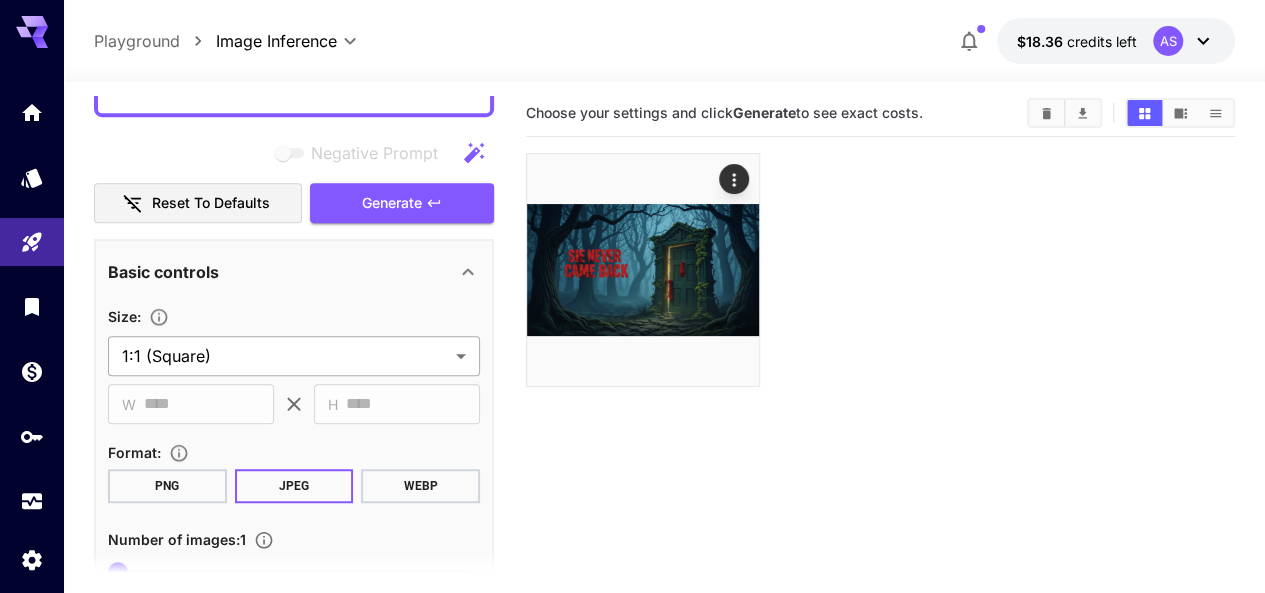 type on "**********" 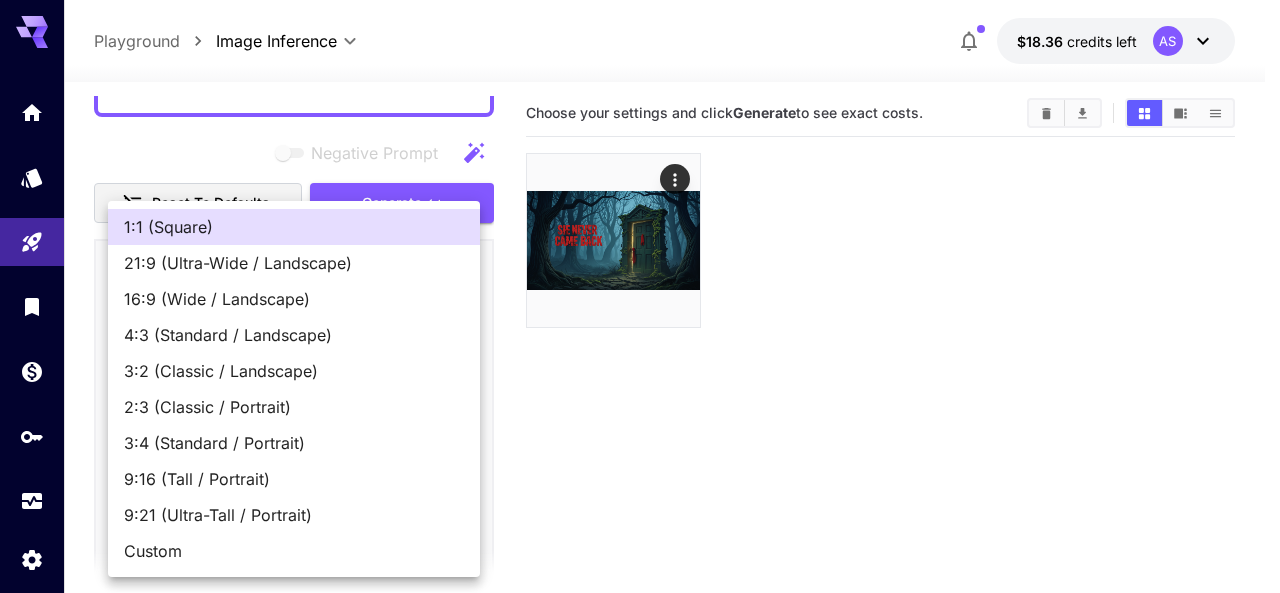 click on "16:9 (Wide / Landscape)" at bounding box center (294, 299) 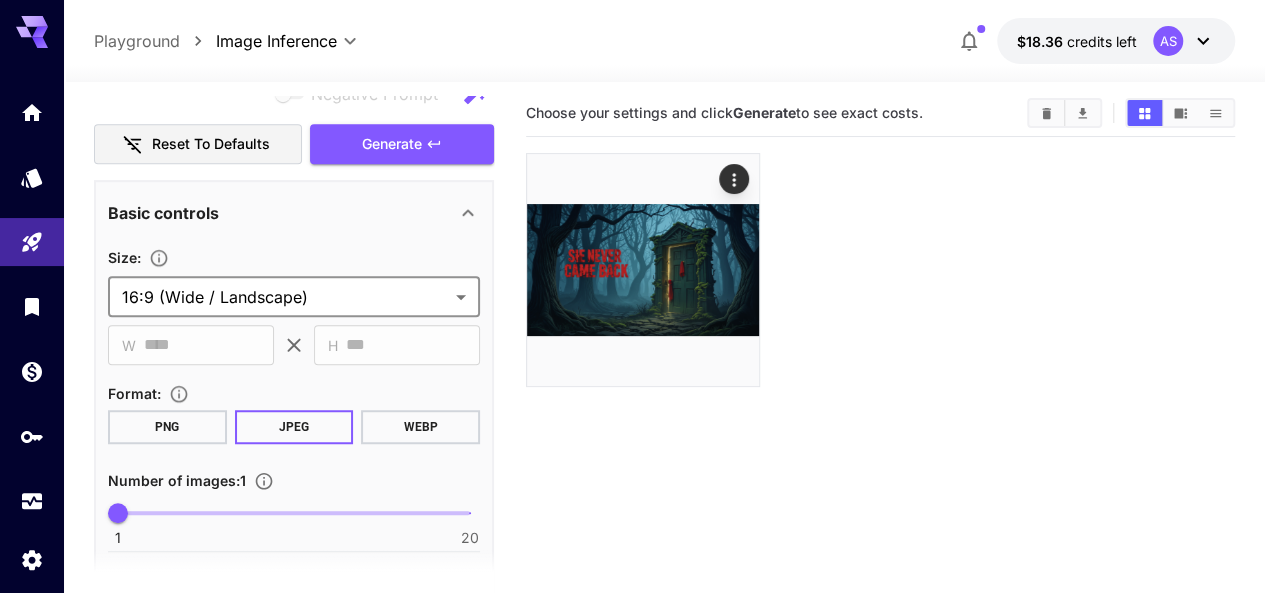 scroll, scrollTop: 683, scrollLeft: 0, axis: vertical 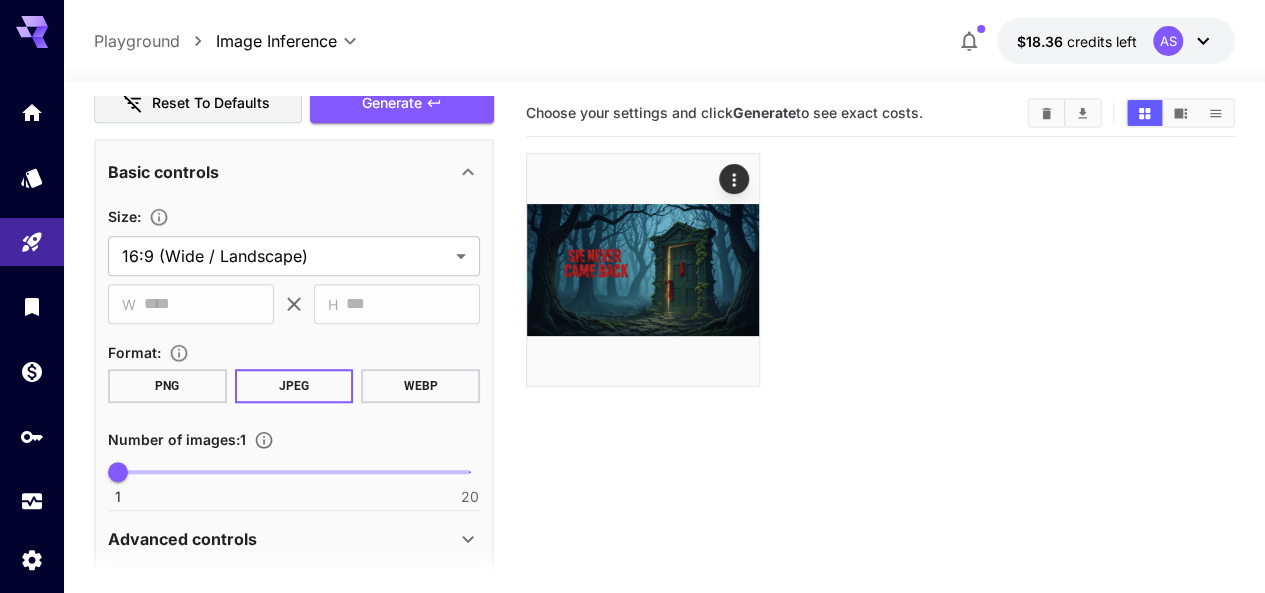 click on "PNG" at bounding box center [167, 386] 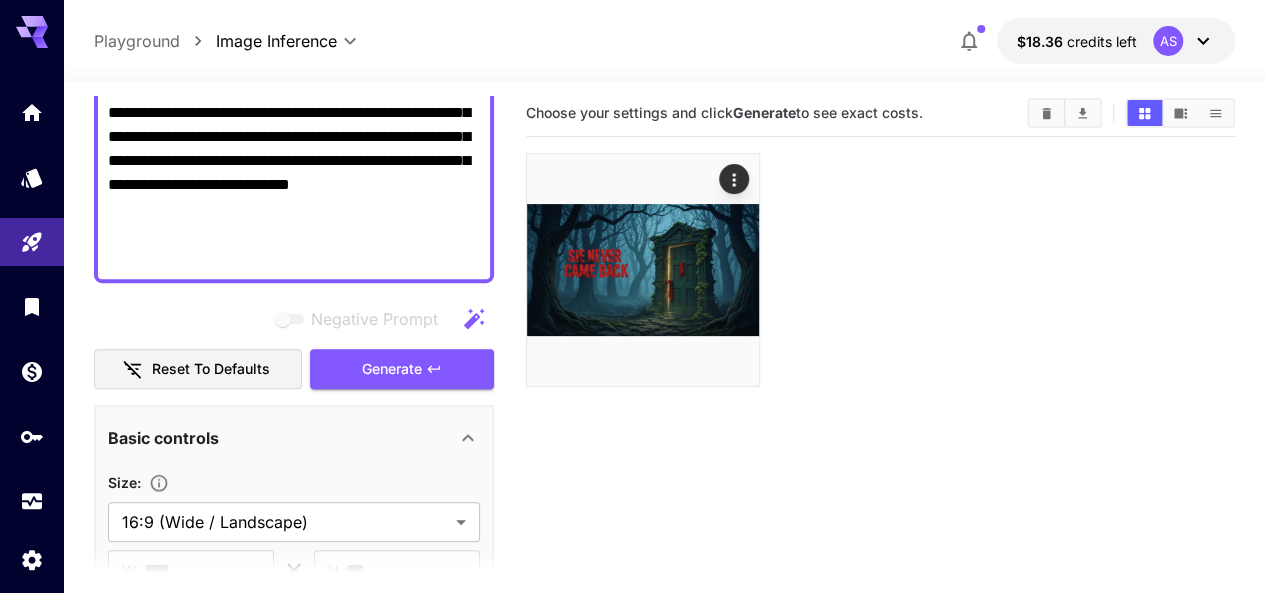 scroll, scrollTop: 371, scrollLeft: 0, axis: vertical 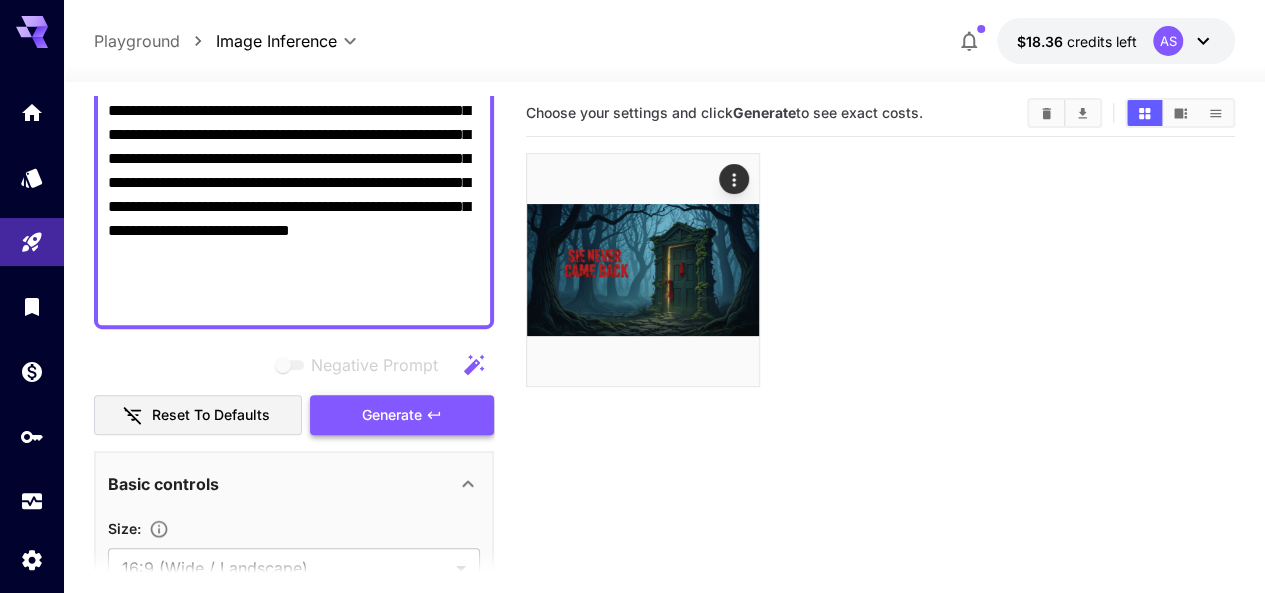 click on "Generate" at bounding box center [402, 415] 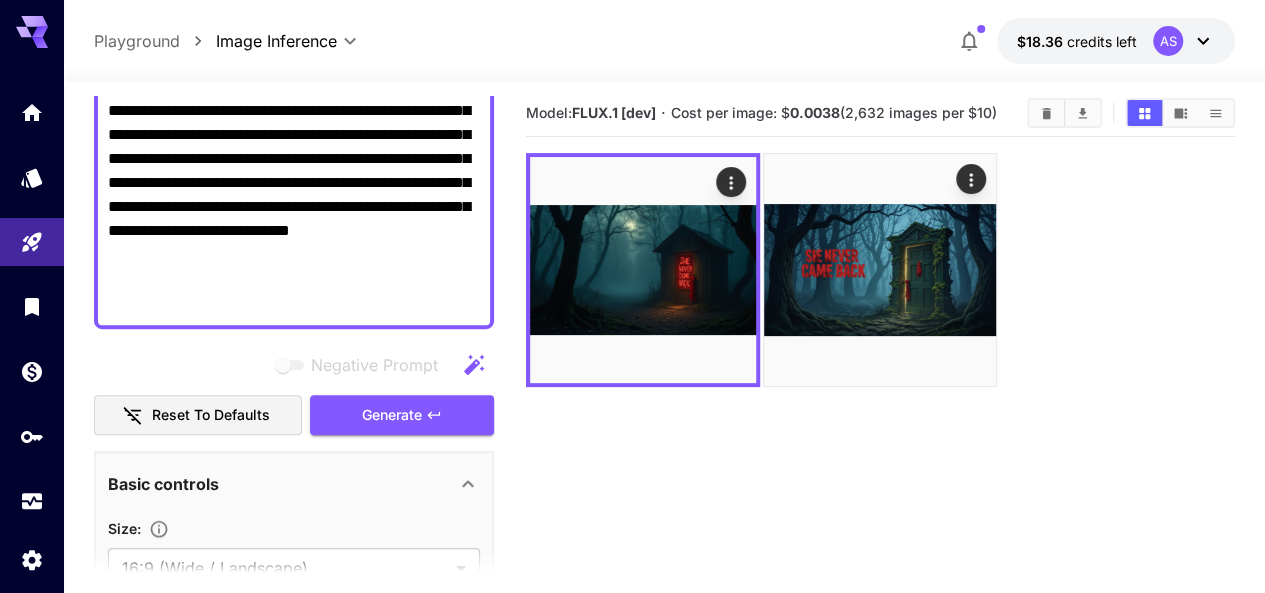 click on "**********" at bounding box center (294, 111) 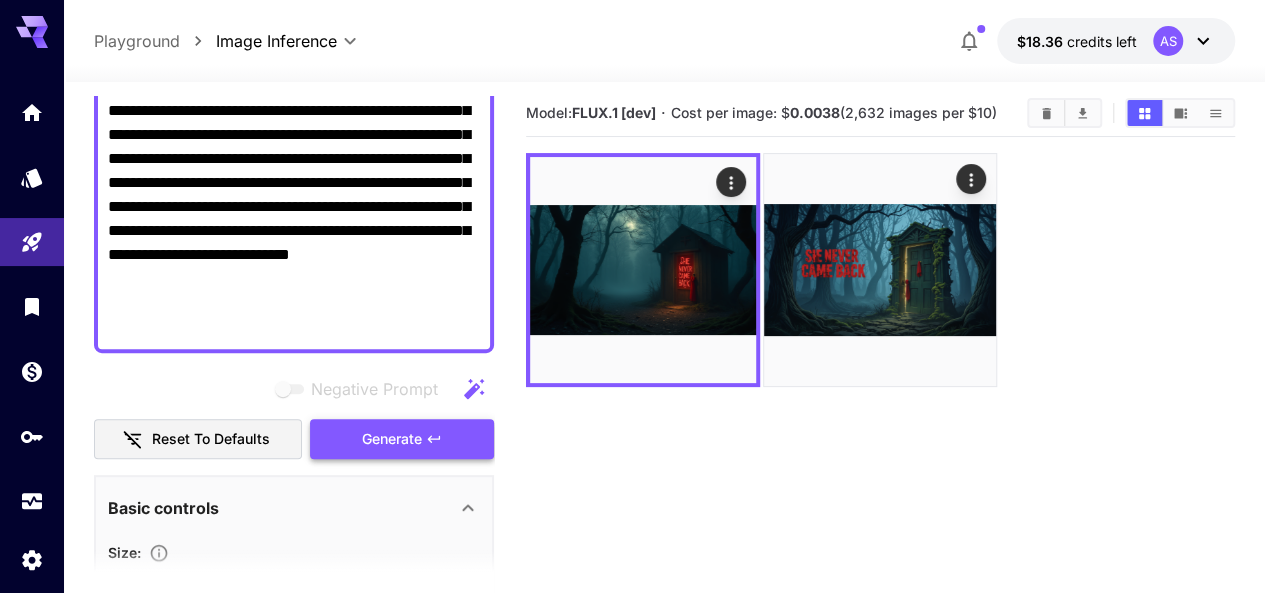 type on "**********" 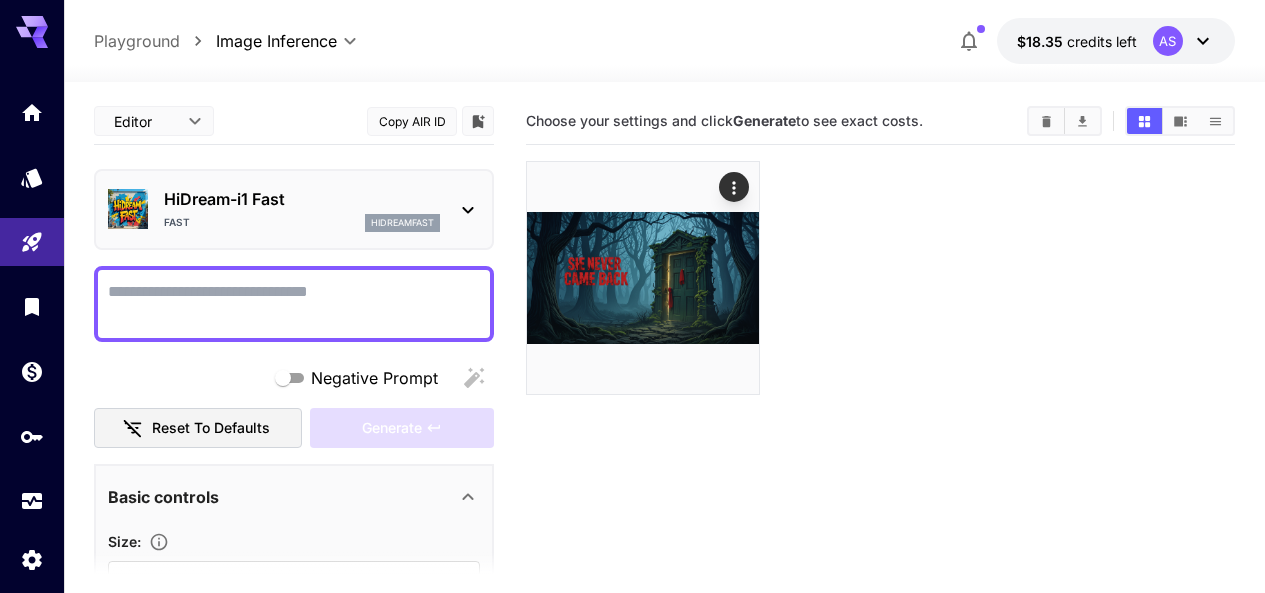 scroll, scrollTop: 0, scrollLeft: 0, axis: both 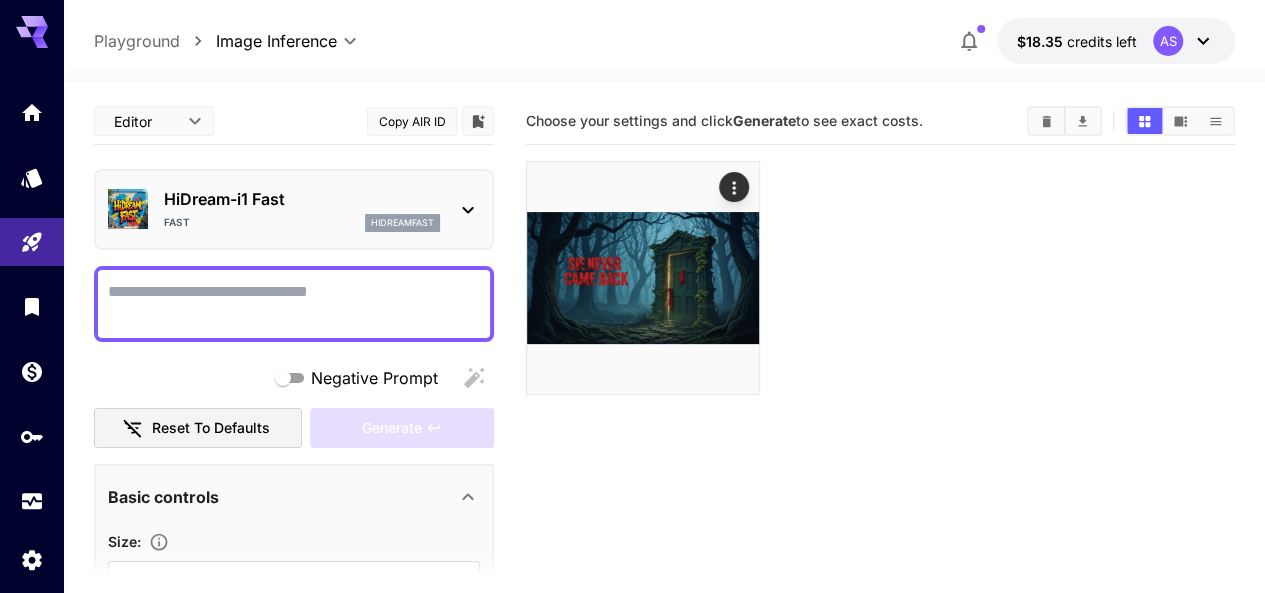 paste on "**********" 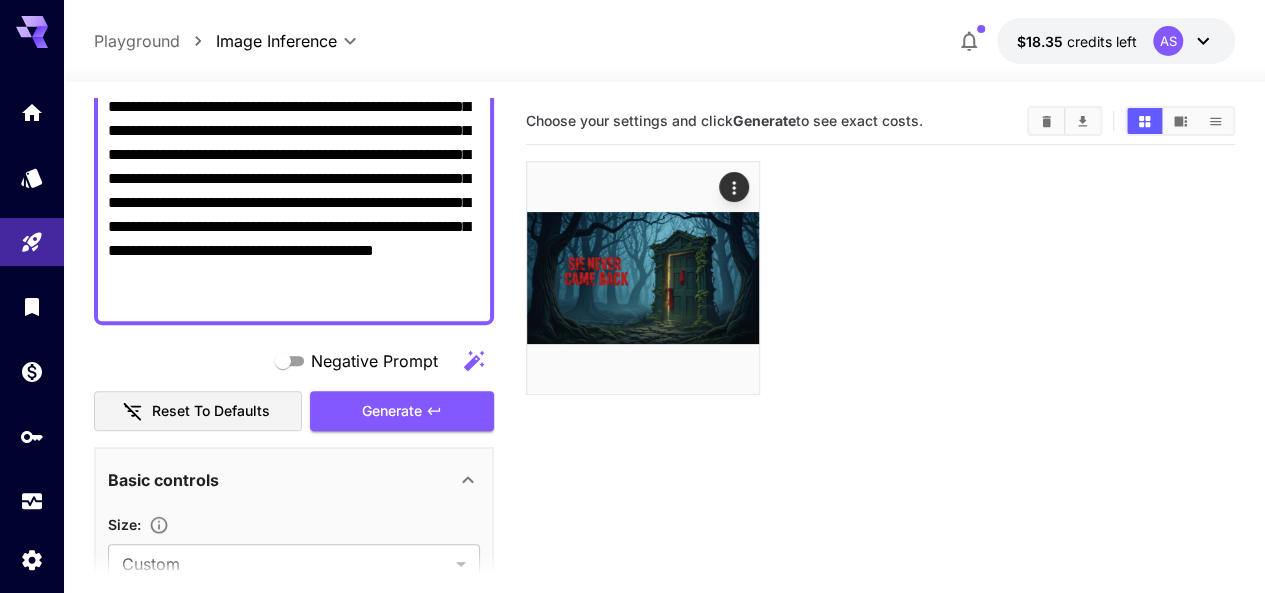 scroll, scrollTop: 700, scrollLeft: 0, axis: vertical 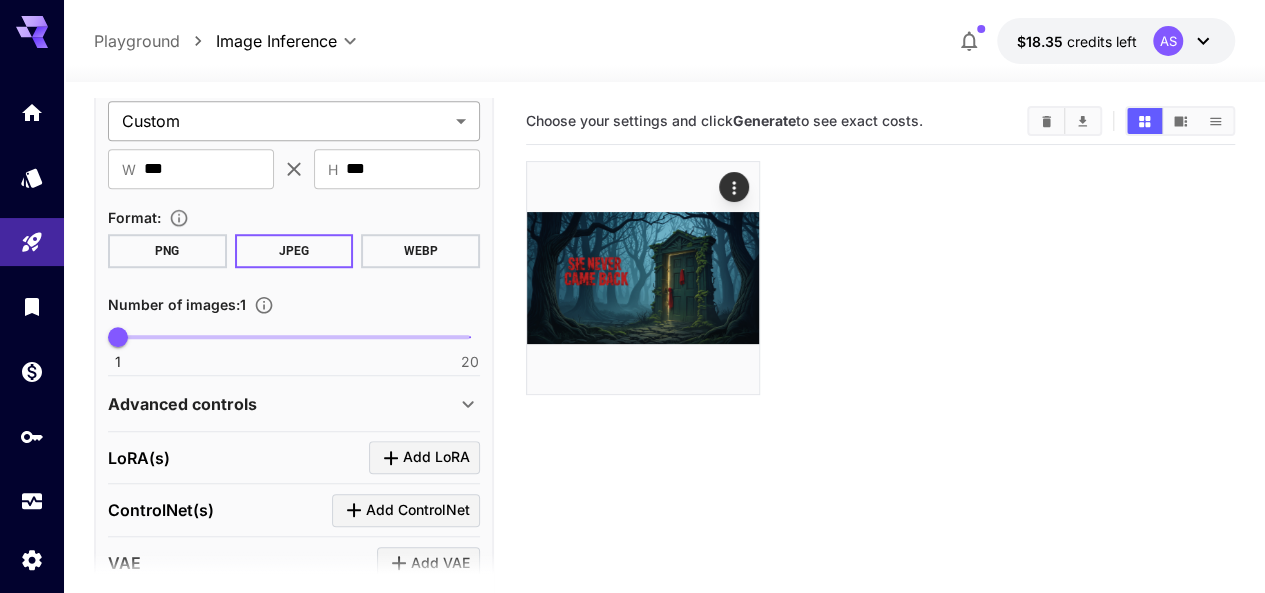type on "**********" 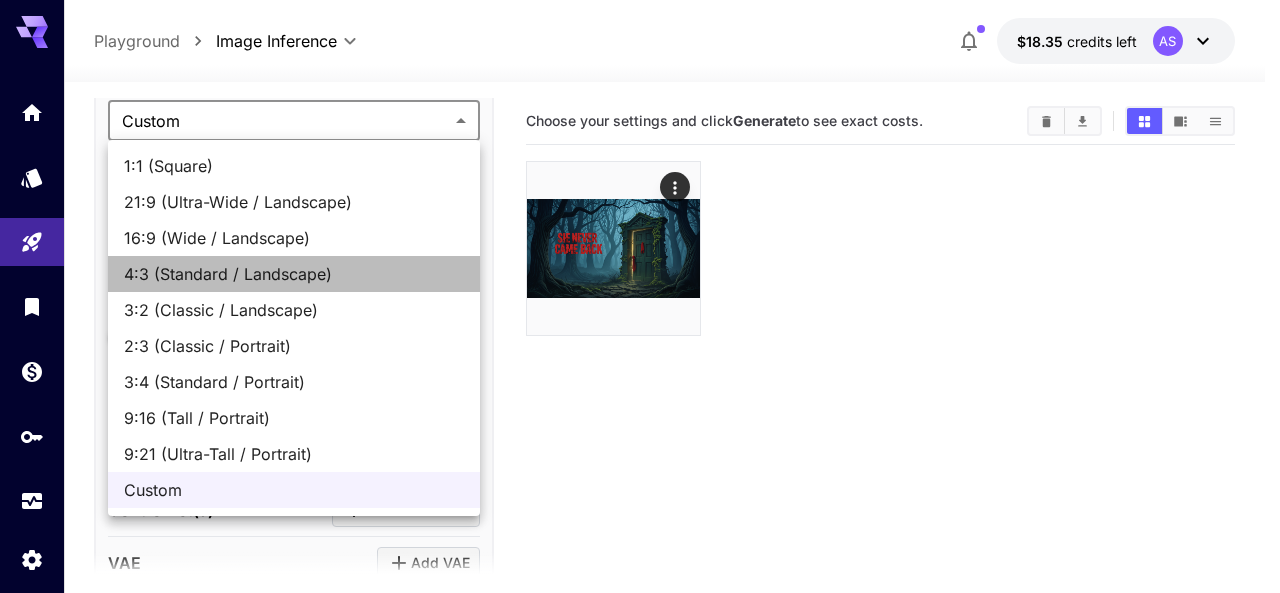 click on "4:3 (Standard / Landscape)" at bounding box center (294, 274) 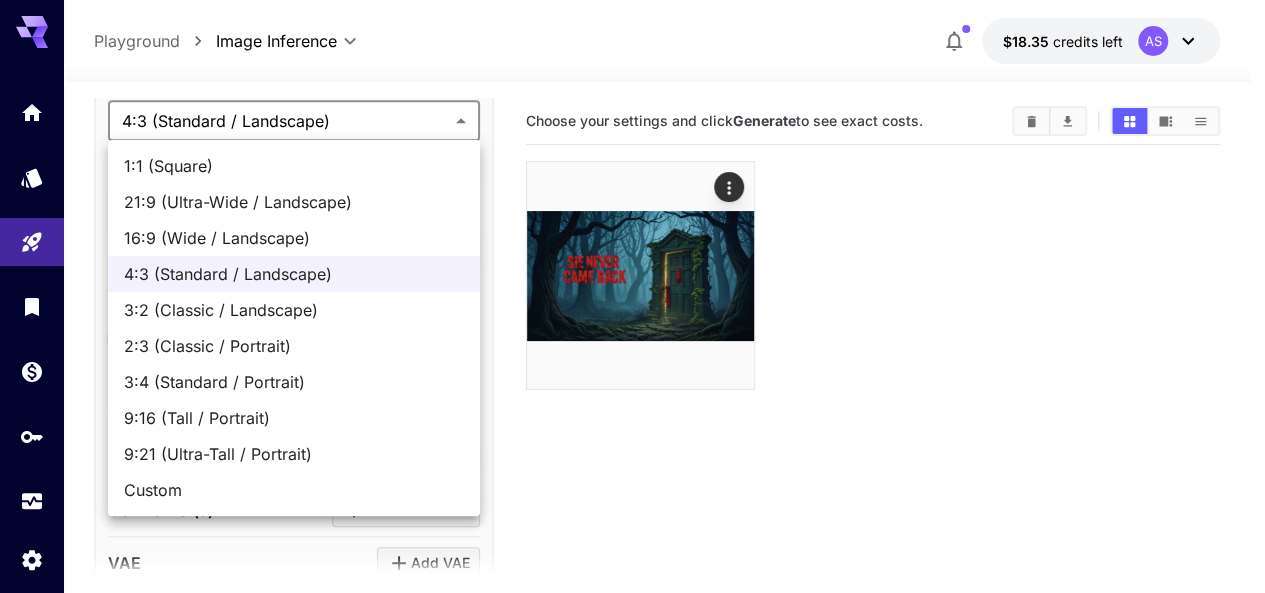 click on "**********" at bounding box center [632, 375] 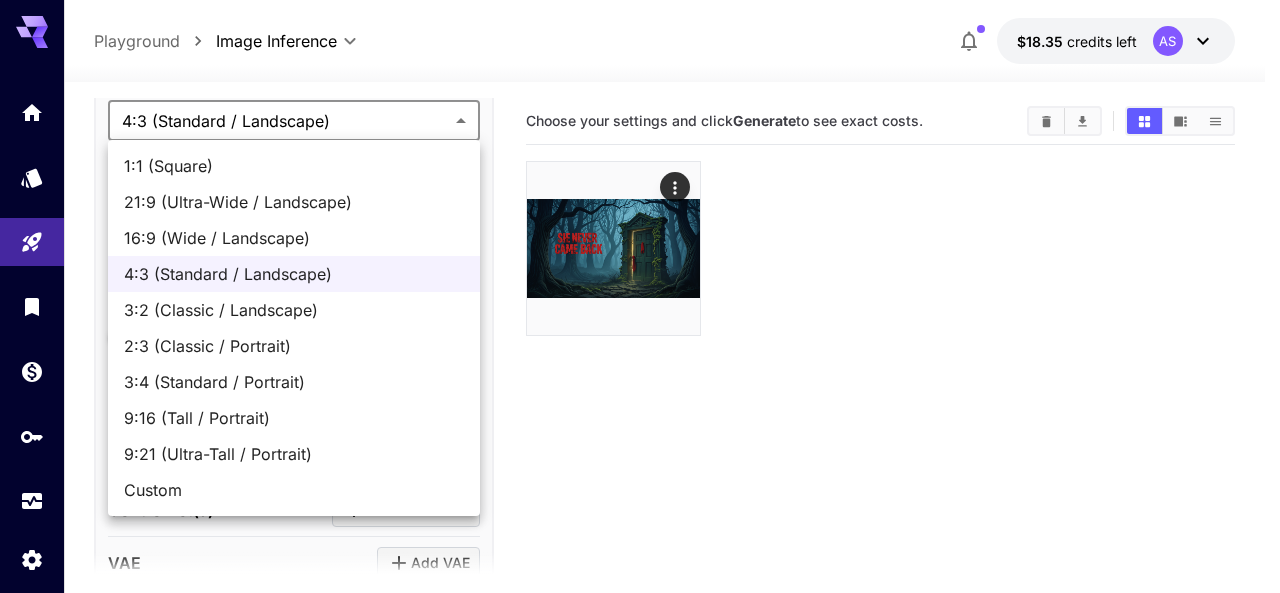 click on "16:9 (Wide / Landscape)" at bounding box center [294, 238] 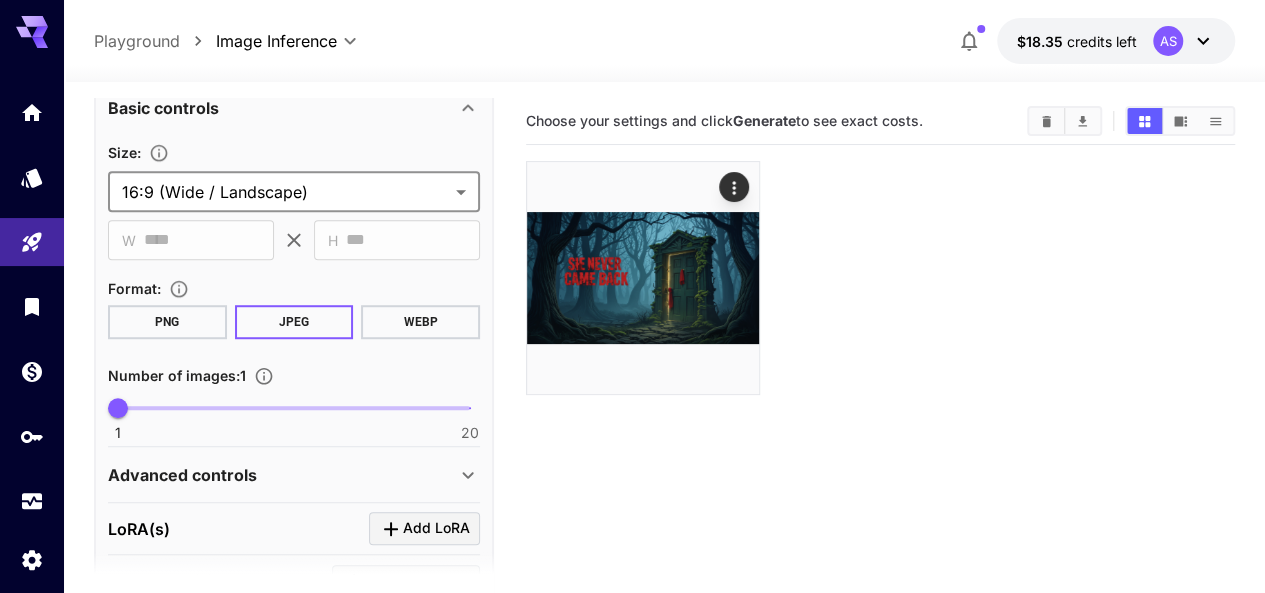 scroll, scrollTop: 566, scrollLeft: 0, axis: vertical 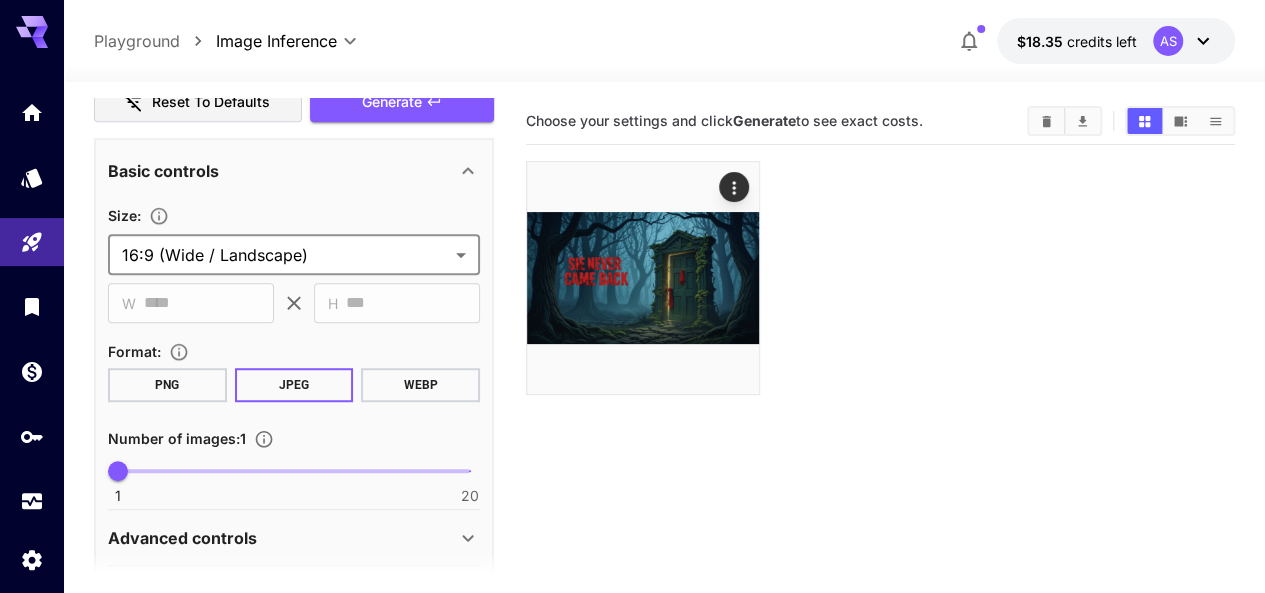 click on "PNG" at bounding box center [167, 385] 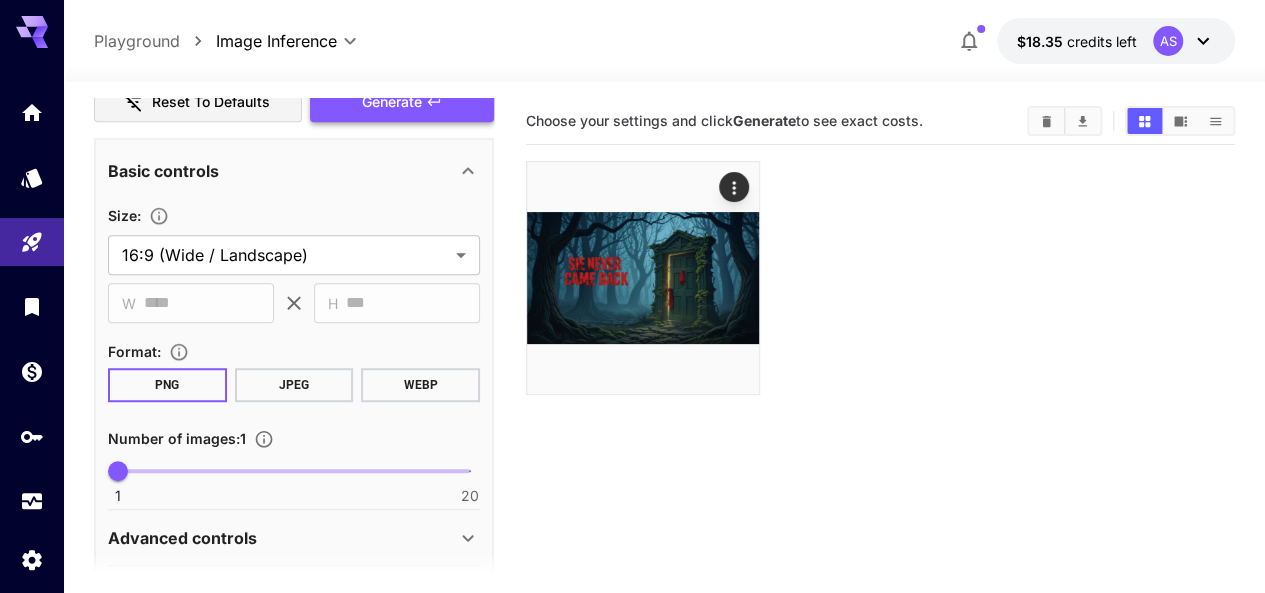 click on "Generate" at bounding box center (392, 102) 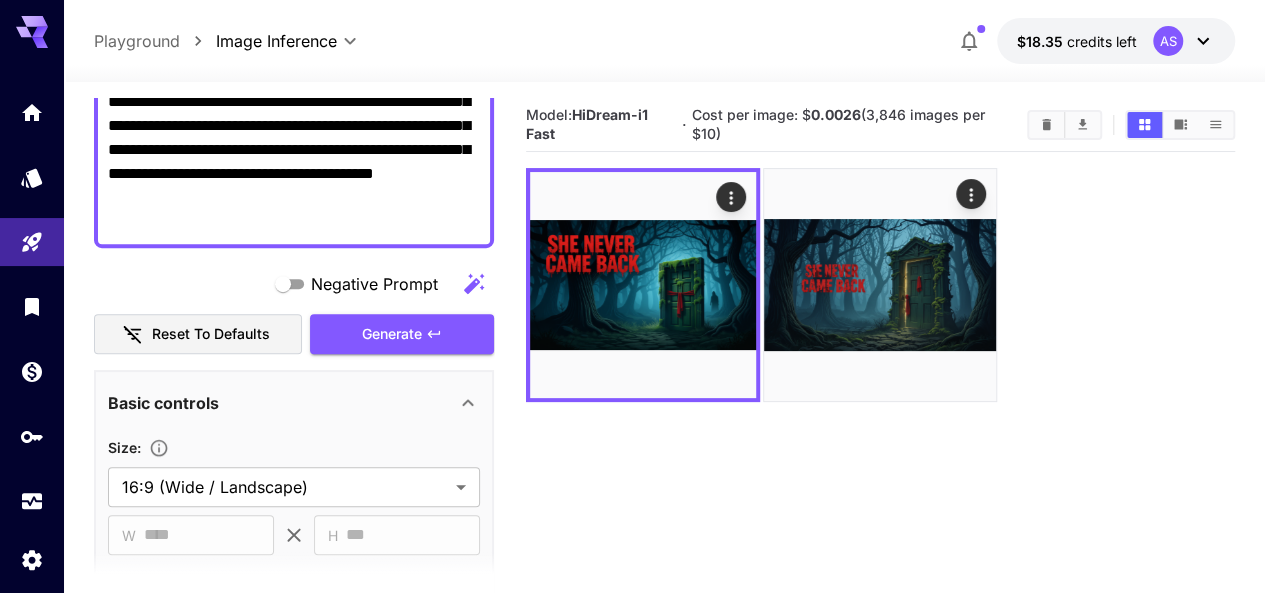 scroll, scrollTop: 333, scrollLeft: 0, axis: vertical 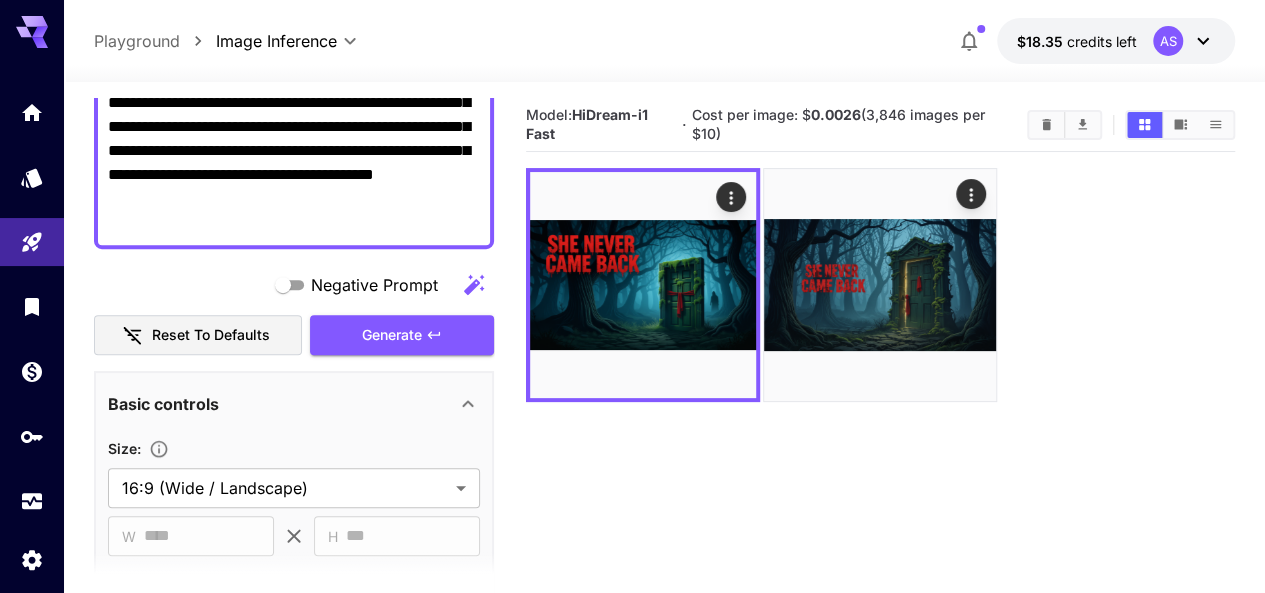 click on "**********" at bounding box center (294, 91) 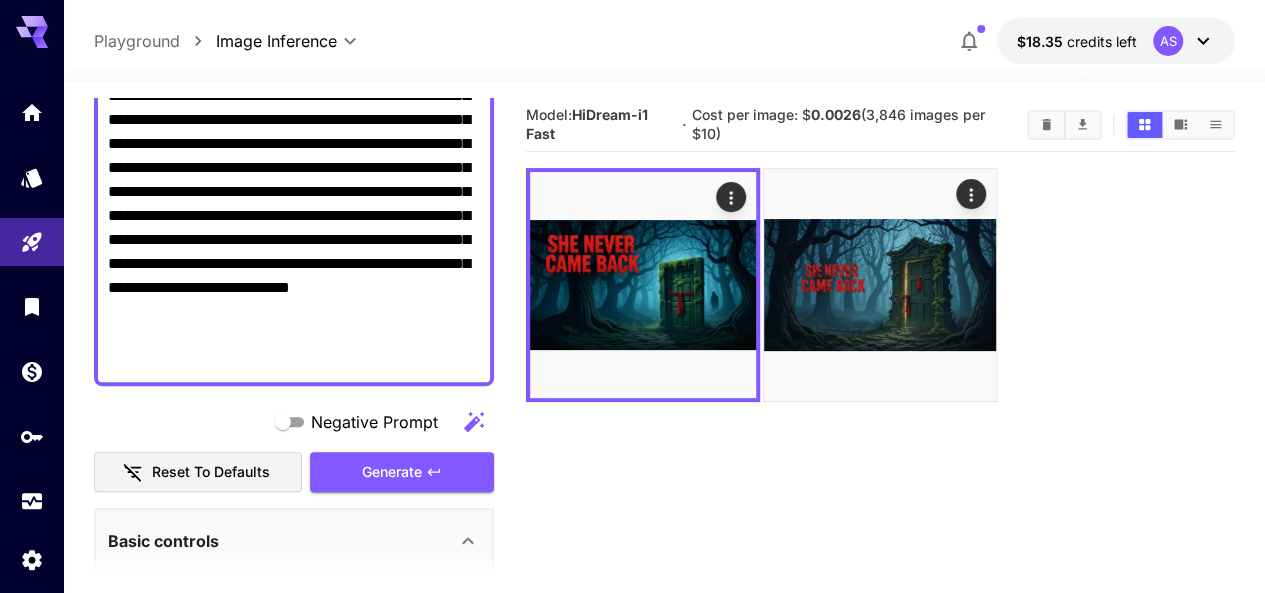 scroll, scrollTop: 264, scrollLeft: 0, axis: vertical 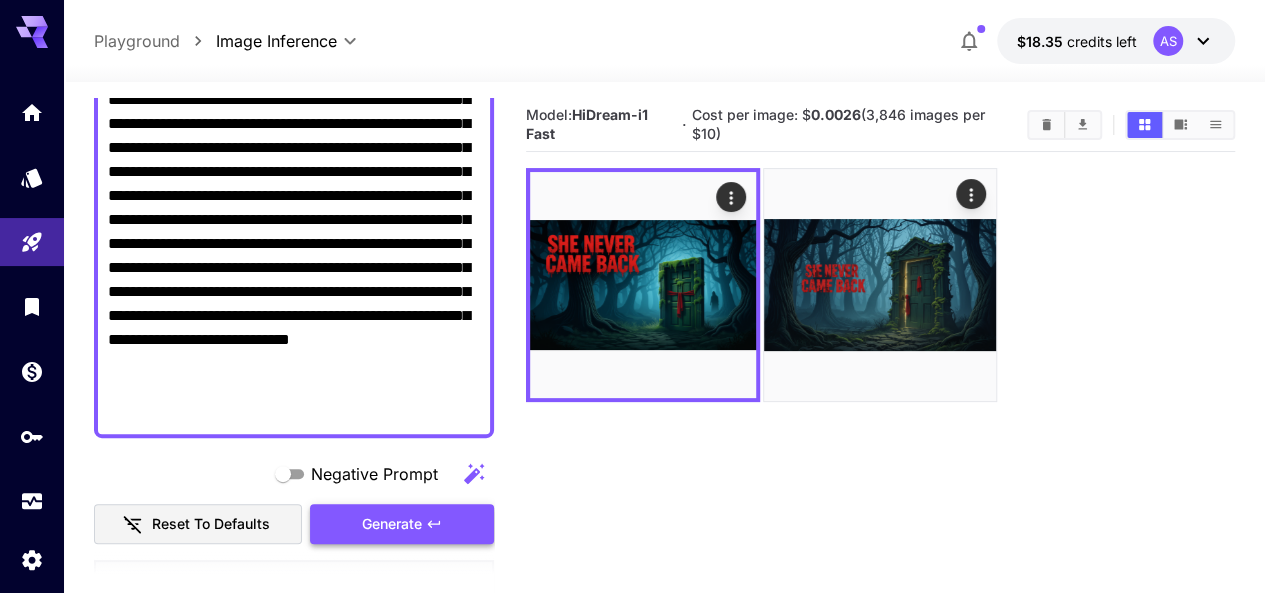click on "Generate" at bounding box center (402, 524) 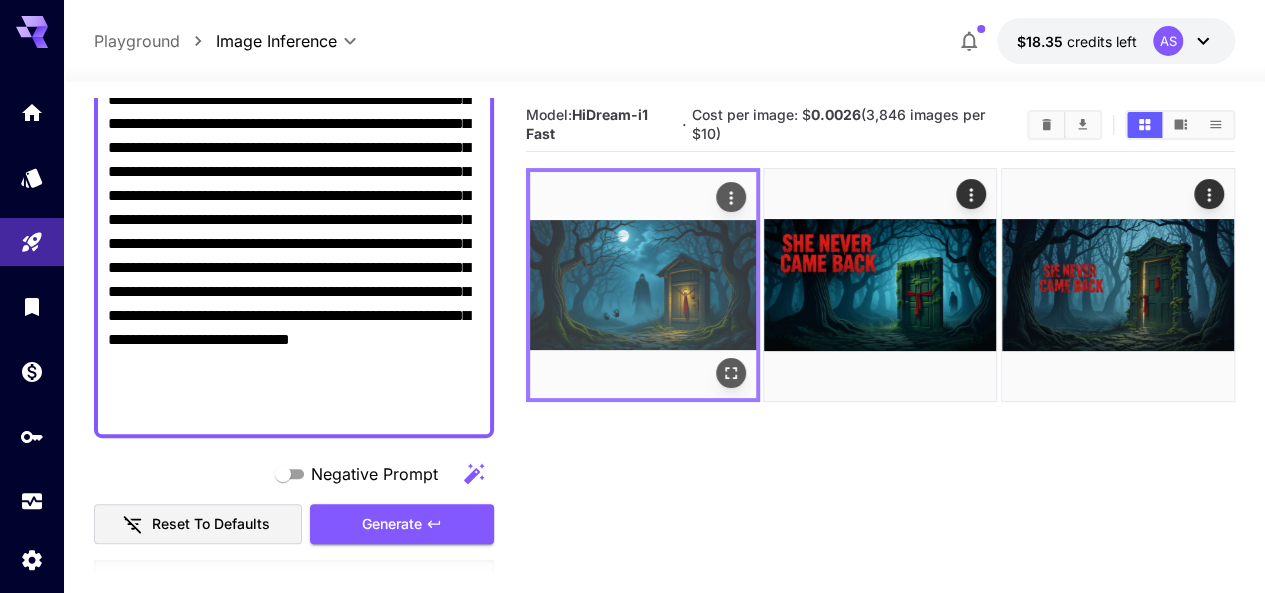 click at bounding box center [643, 285] 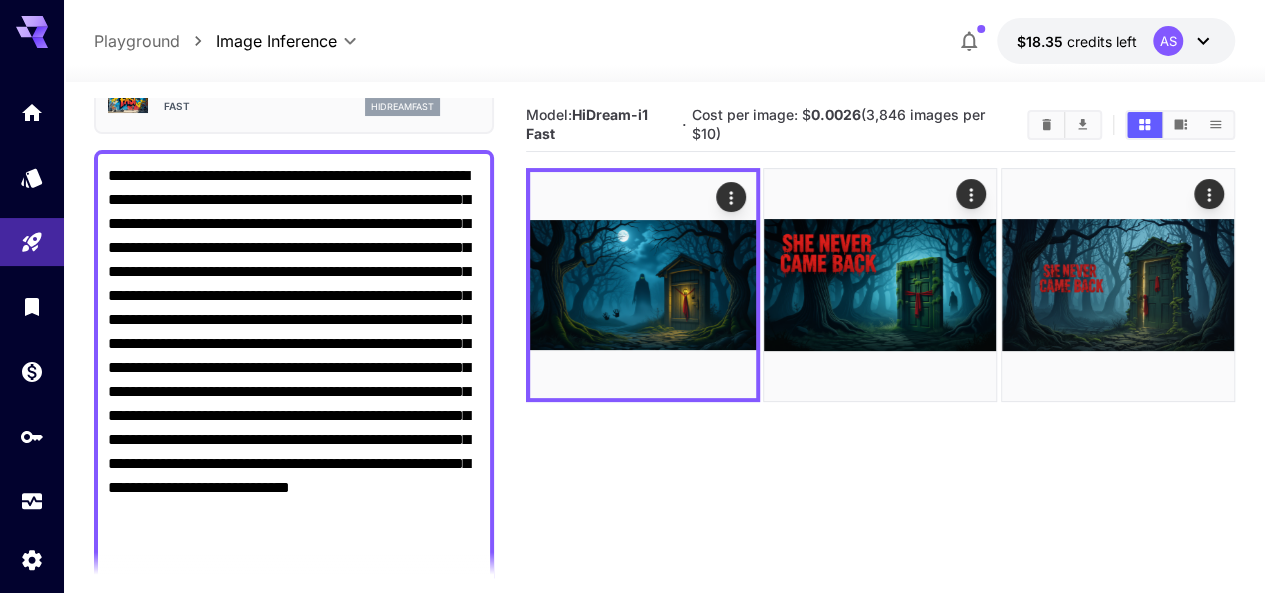 scroll, scrollTop: 164, scrollLeft: 0, axis: vertical 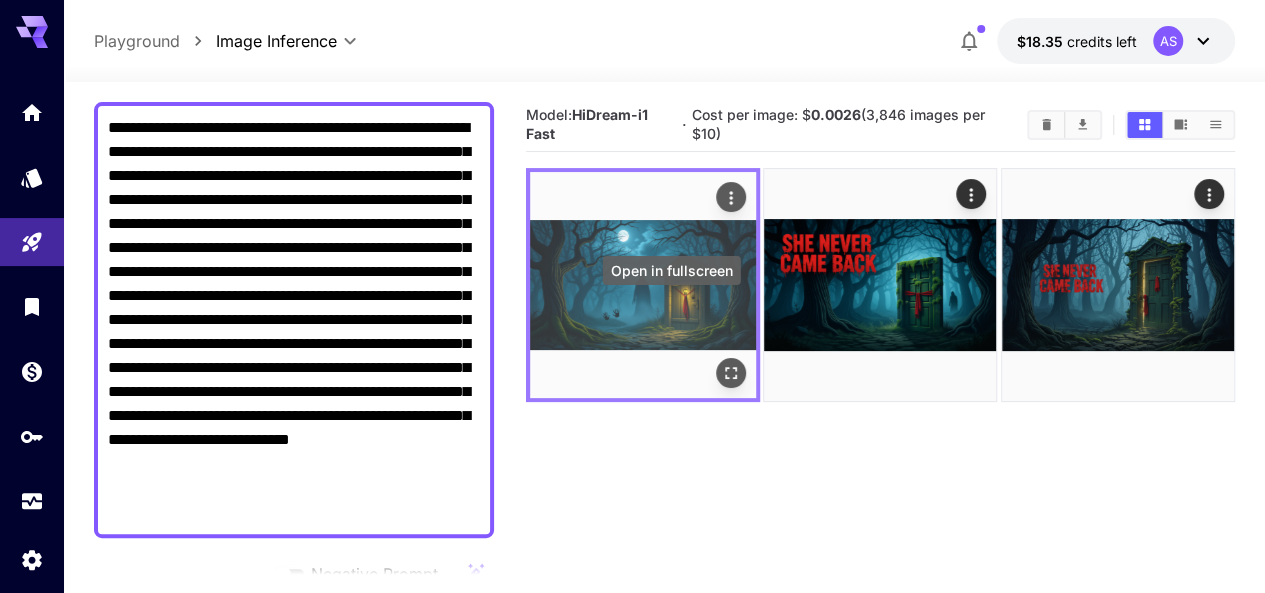 click 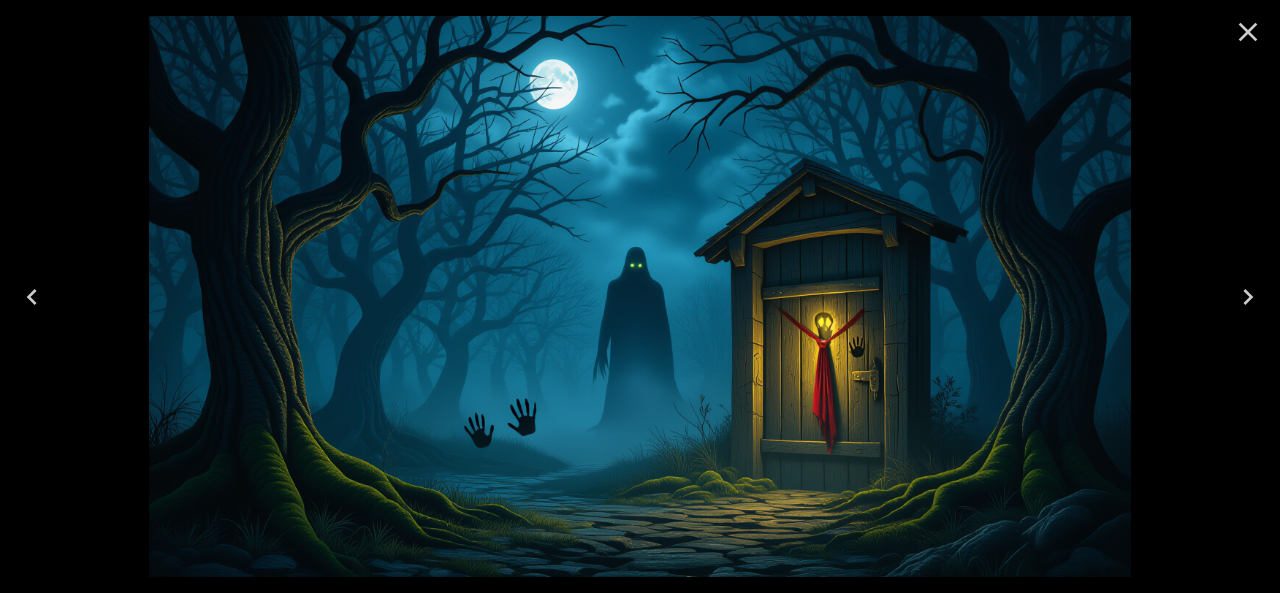 click at bounding box center [1248, 32] 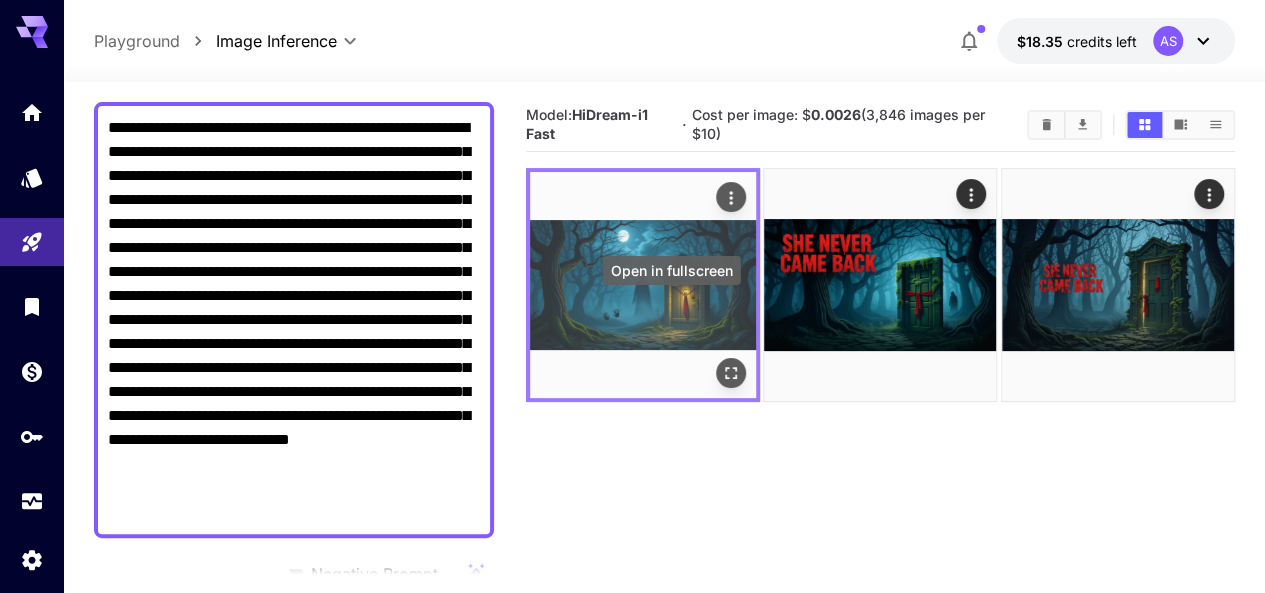 click 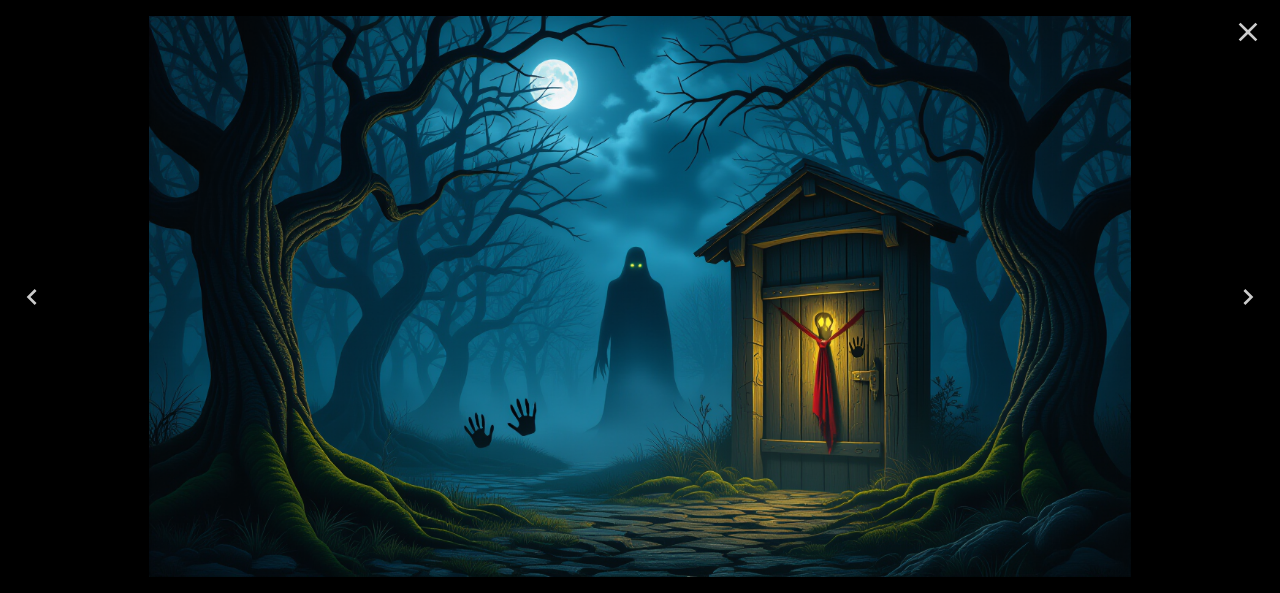 click 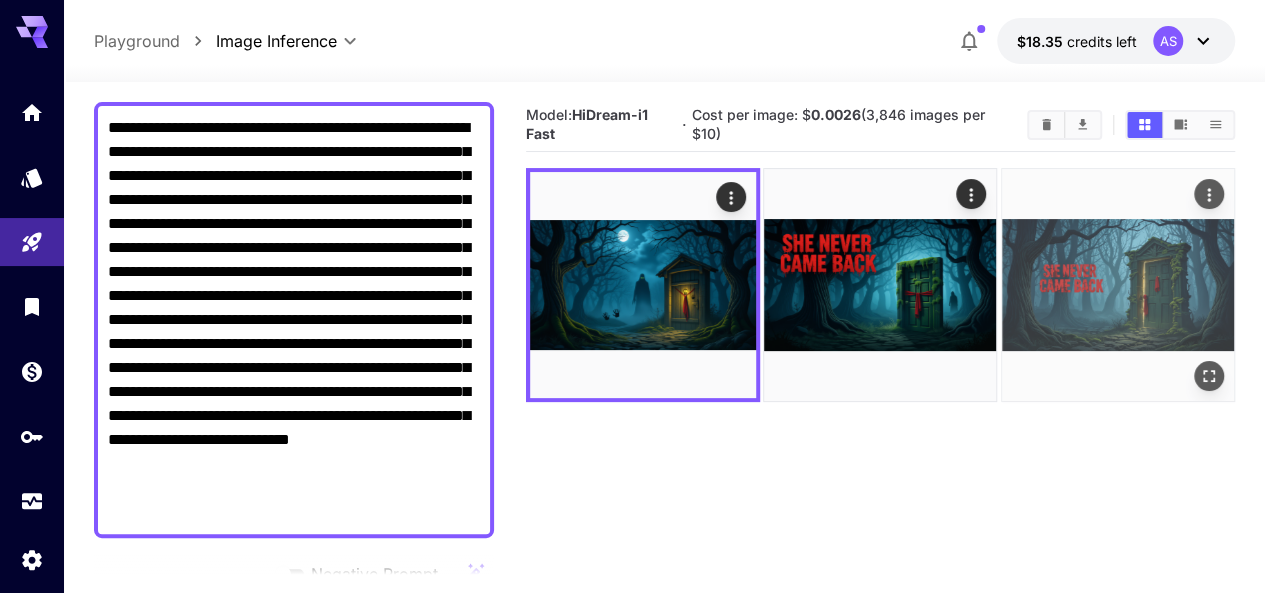 click at bounding box center [1118, 285] 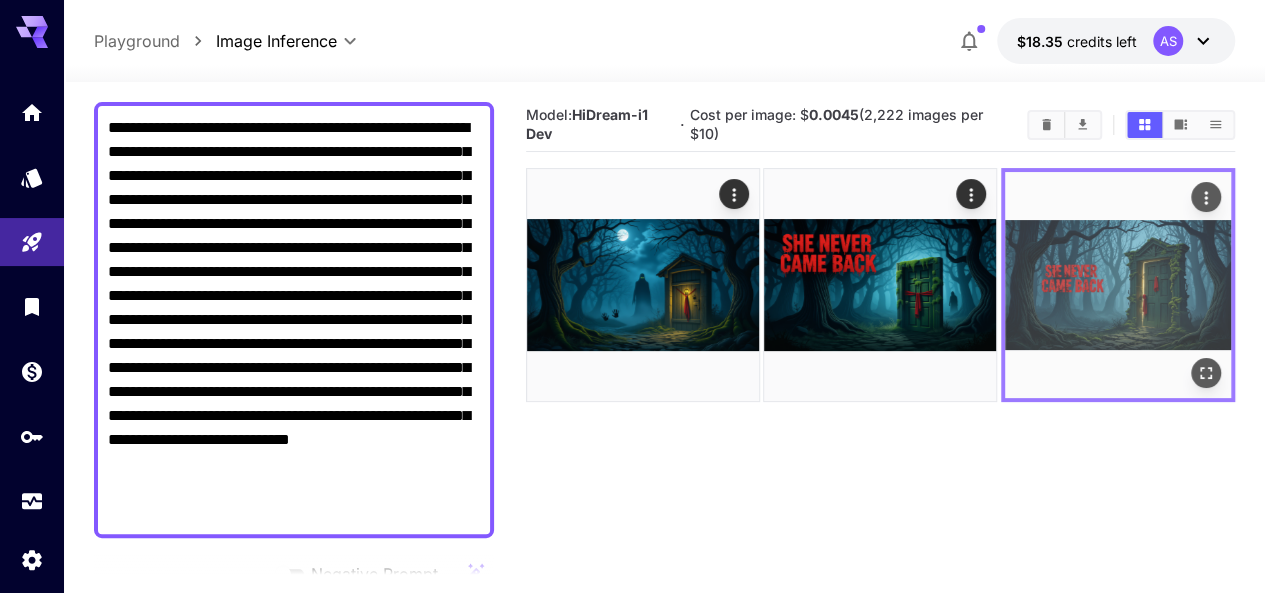 click 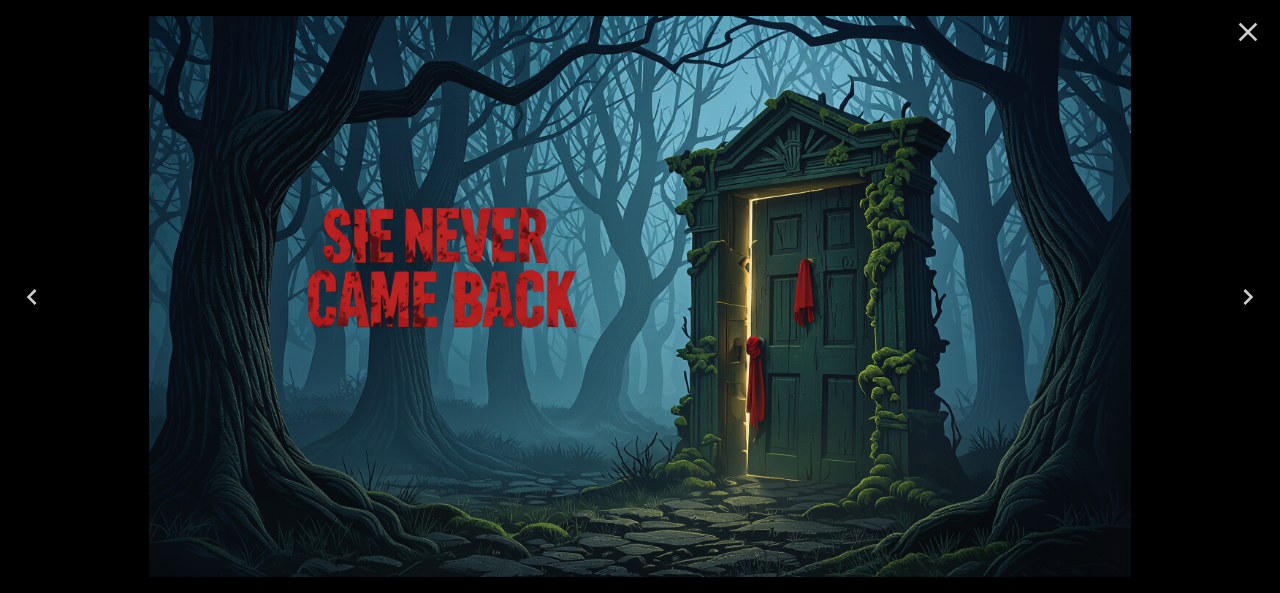drag, startPoint x: 1254, startPoint y: 40, endPoint x: 1164, endPoint y: 86, distance: 101.07423 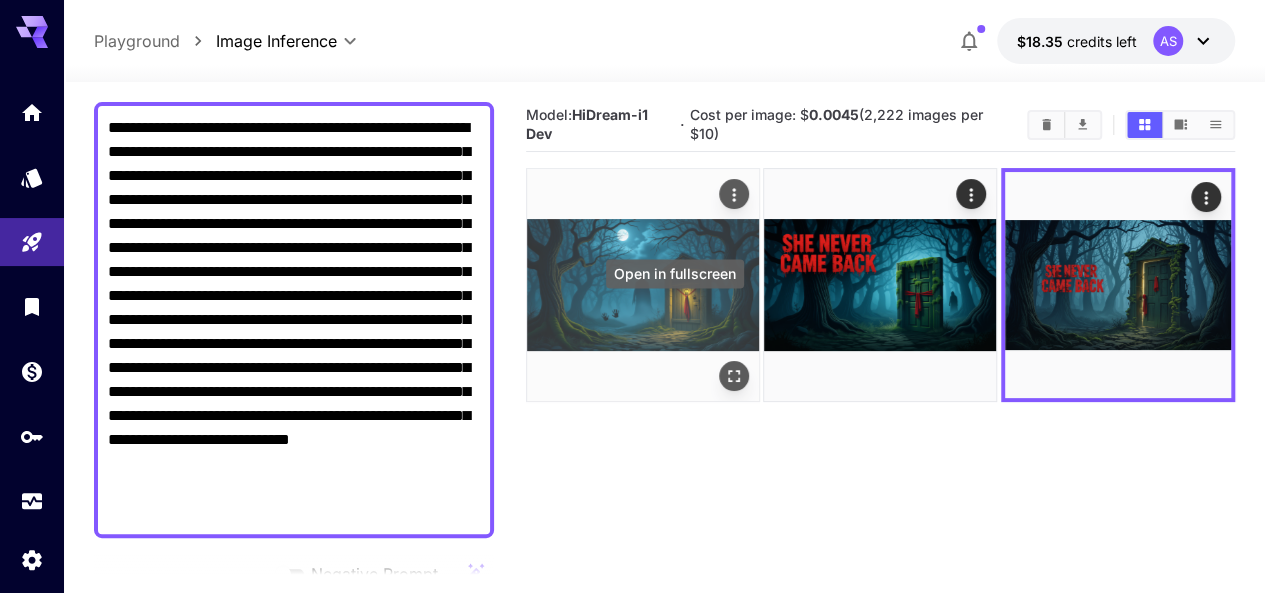 click 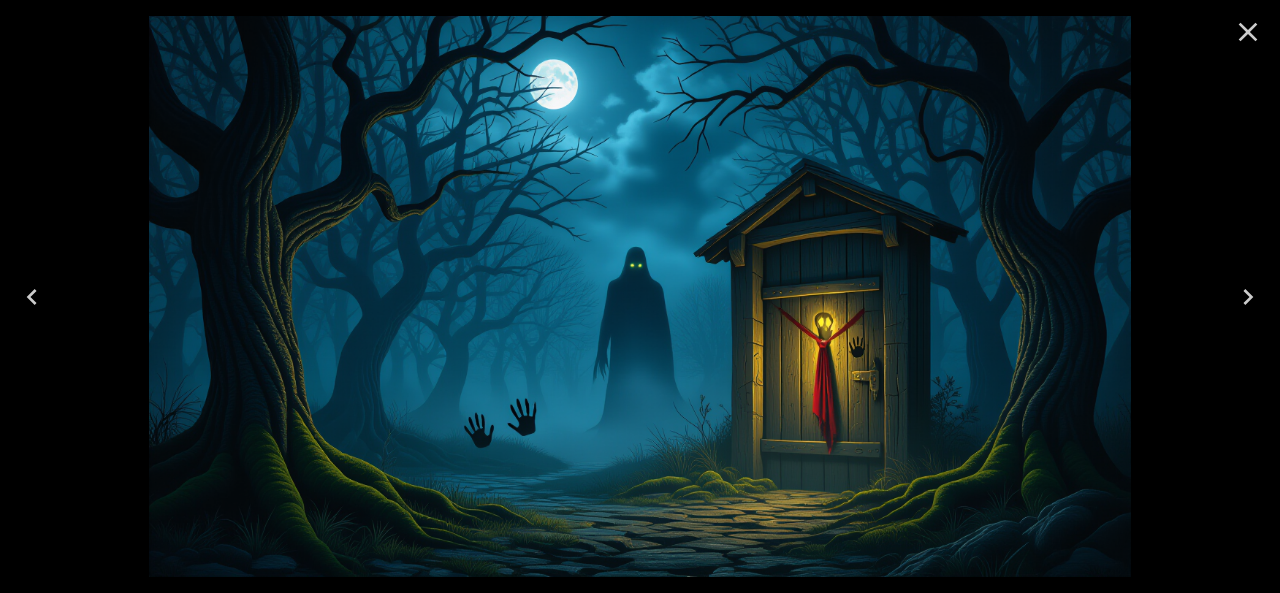 click 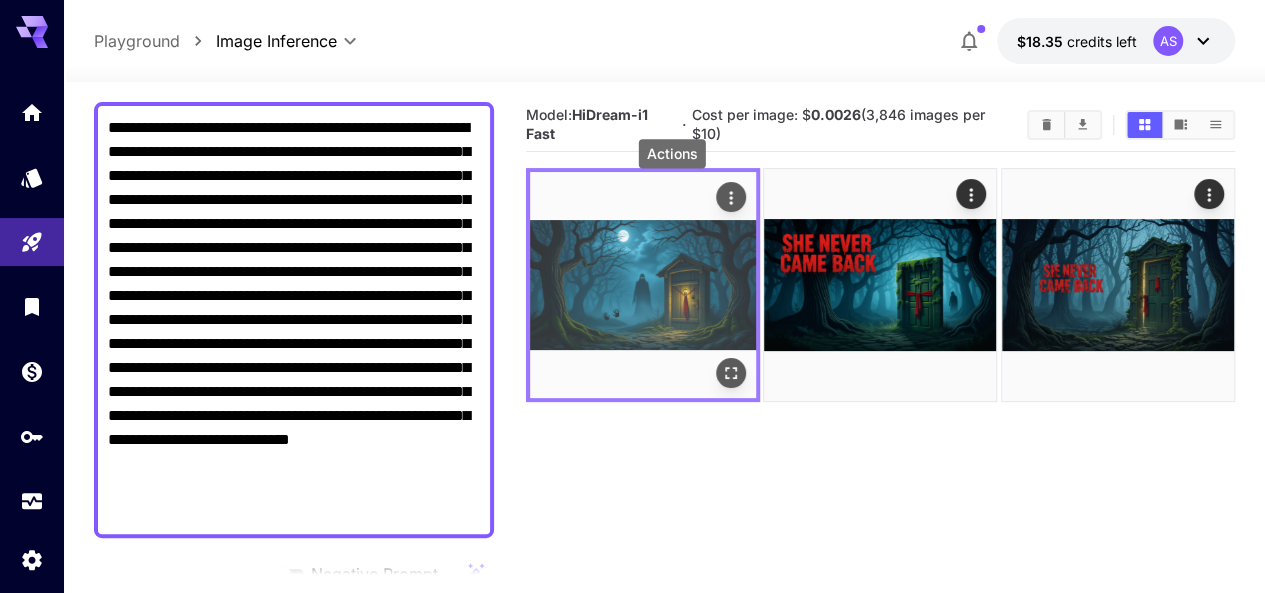 click 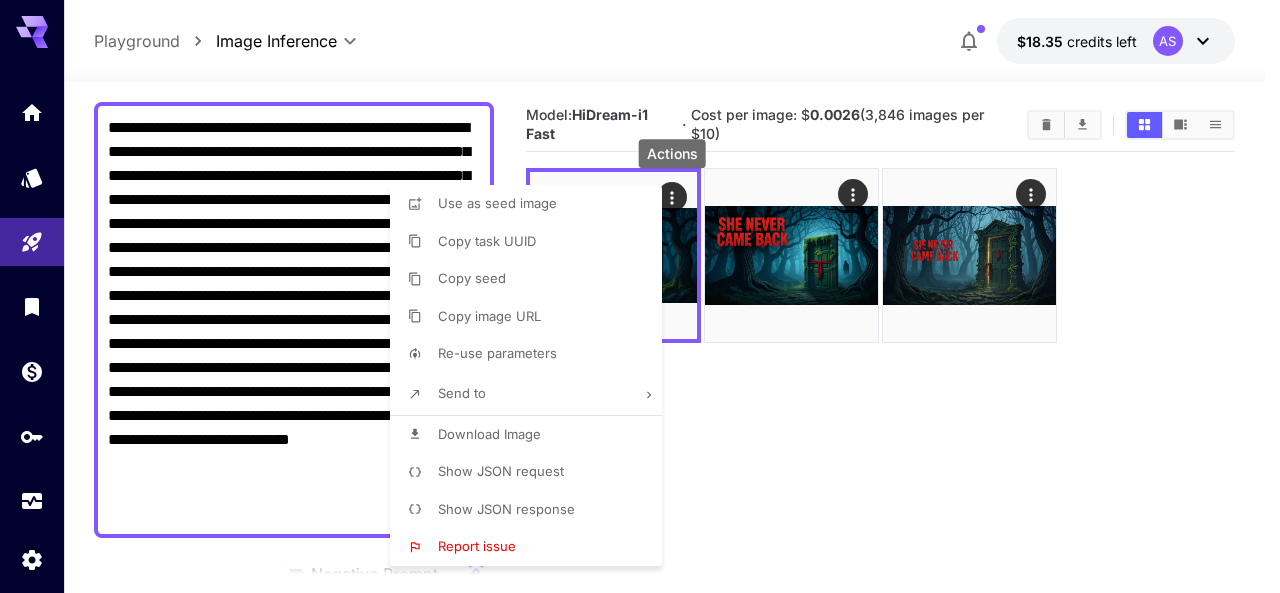 click at bounding box center [640, 296] 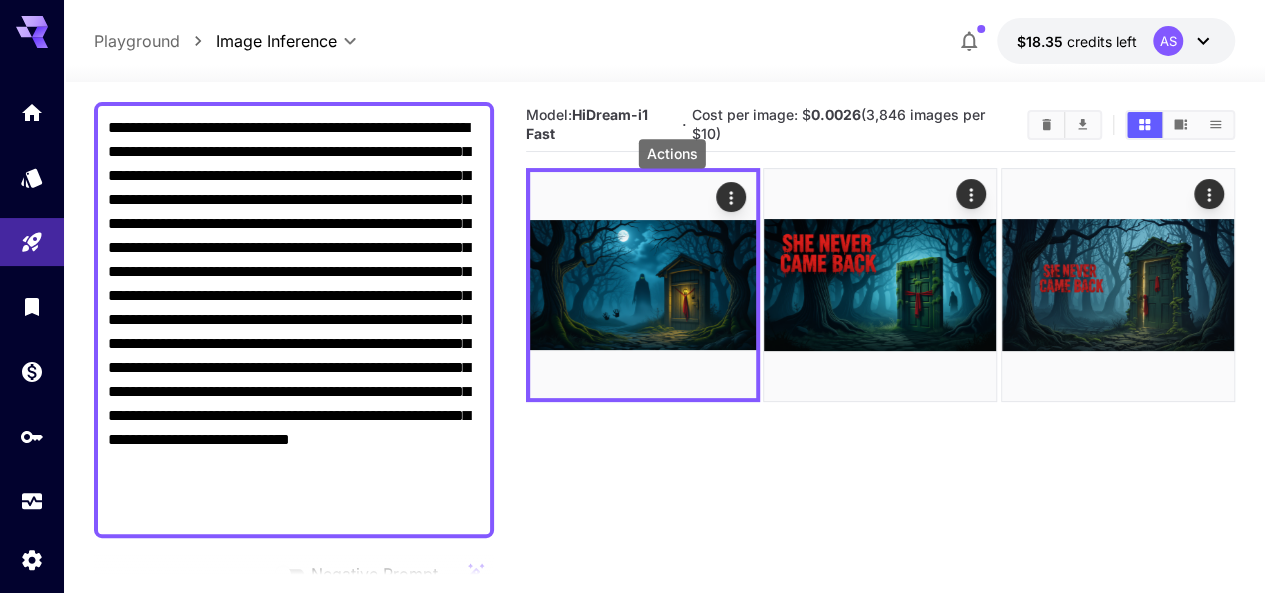 click on "**********" at bounding box center (294, 320) 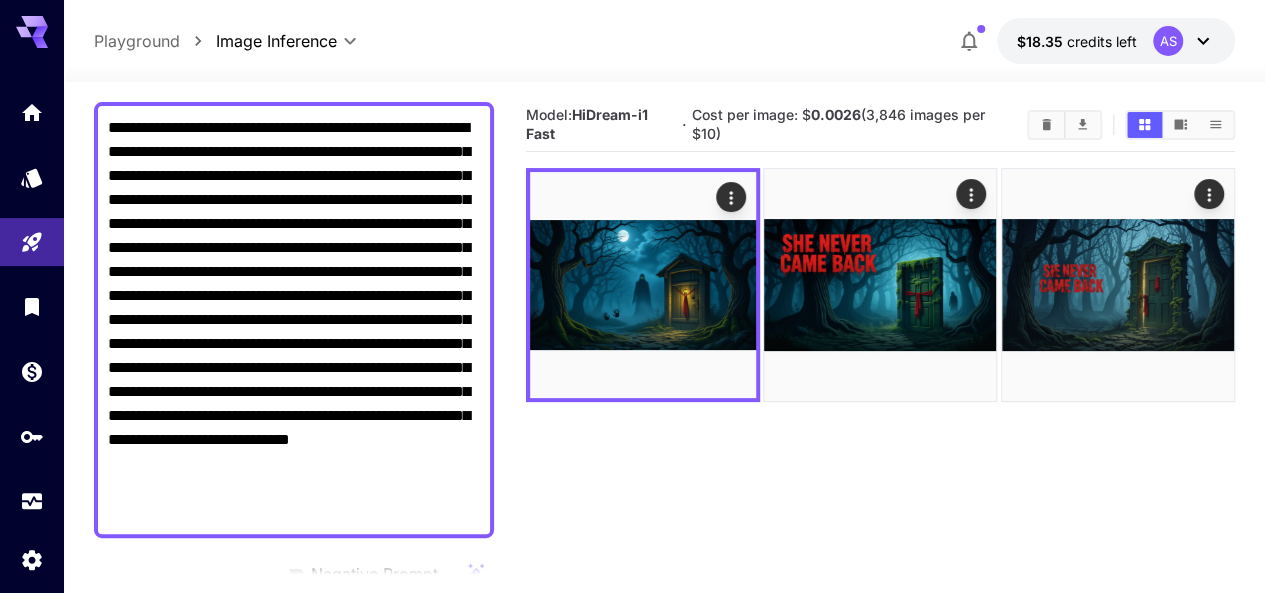 click on "**********" at bounding box center [294, 320] 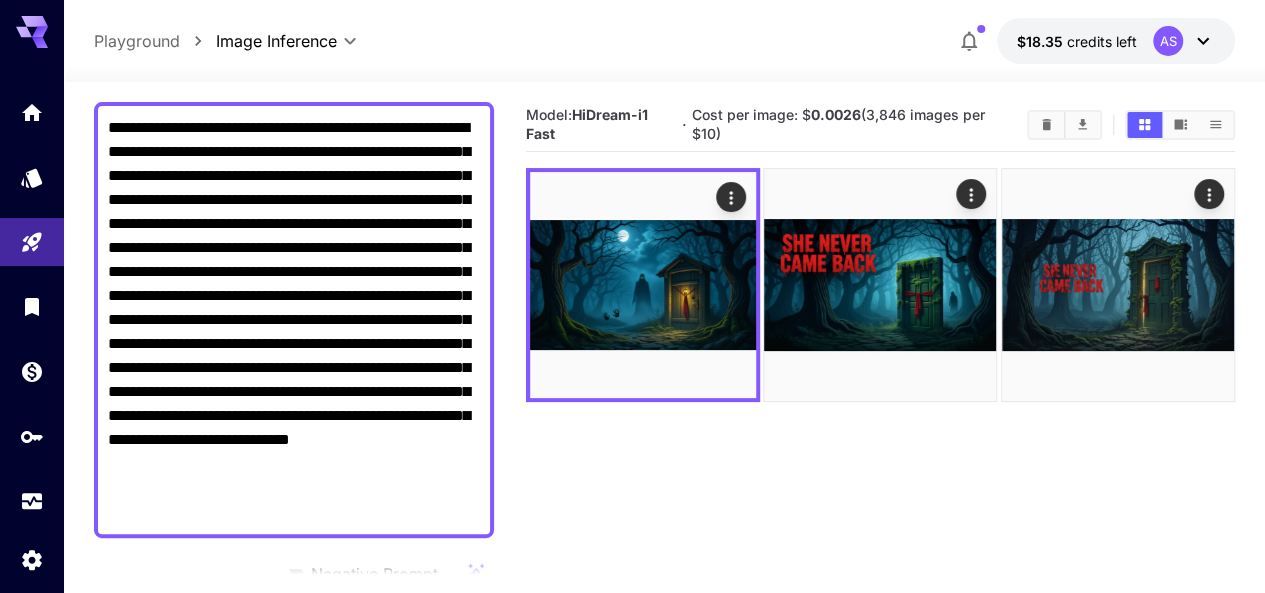paste on "**********" 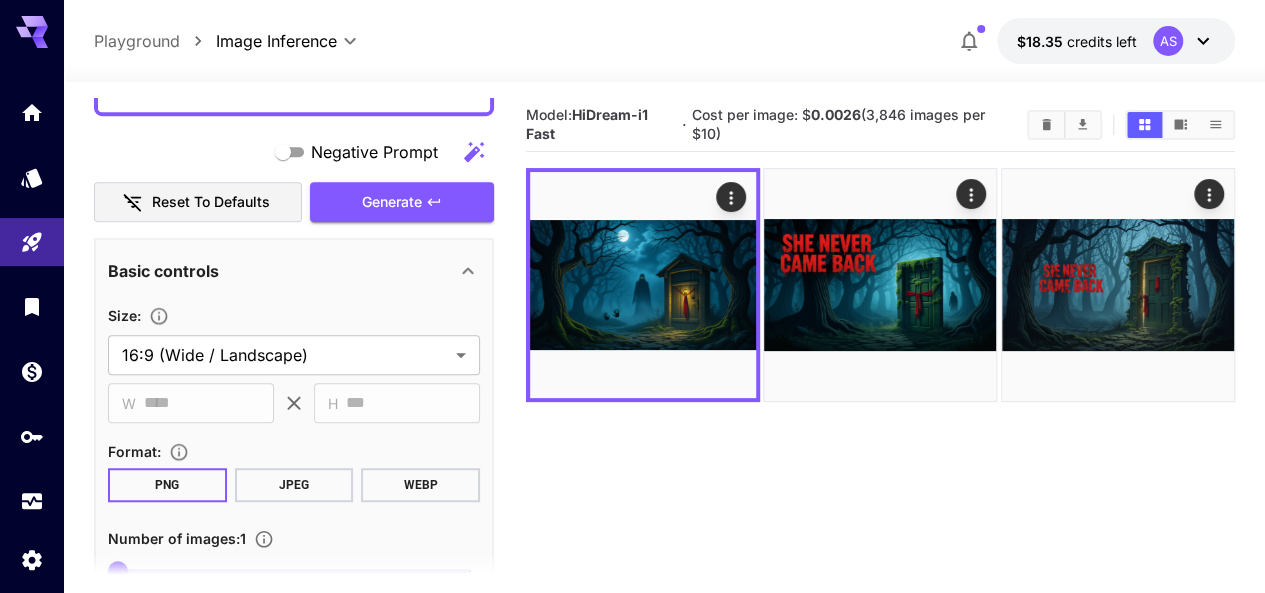 scroll, scrollTop: 630, scrollLeft: 0, axis: vertical 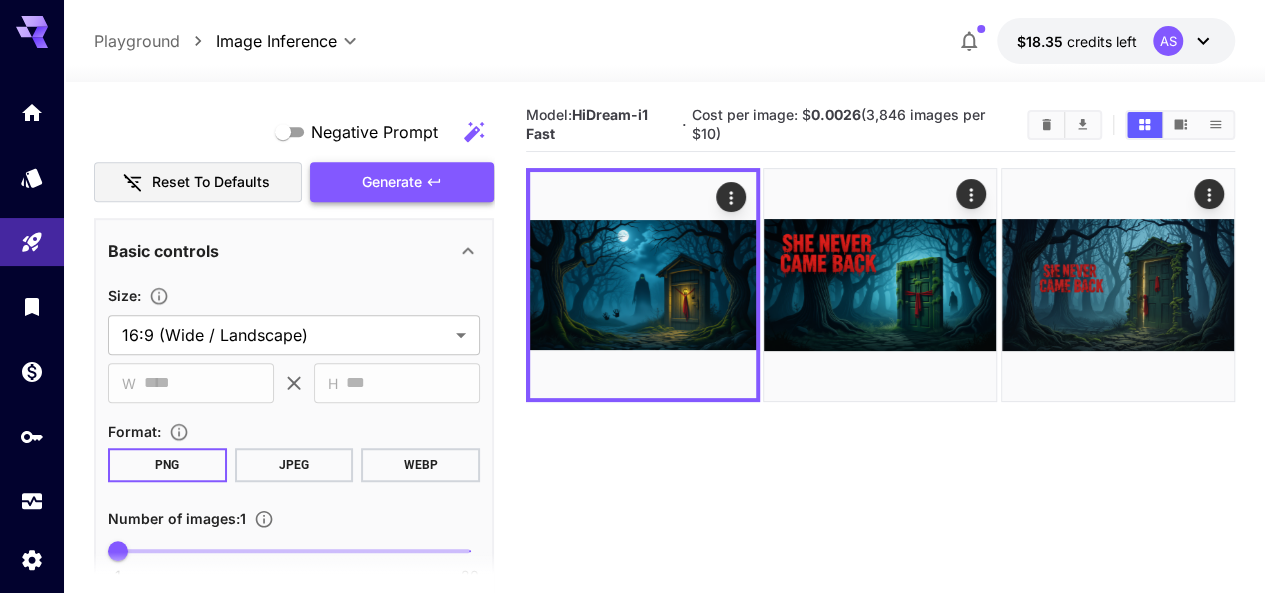 type on "**********" 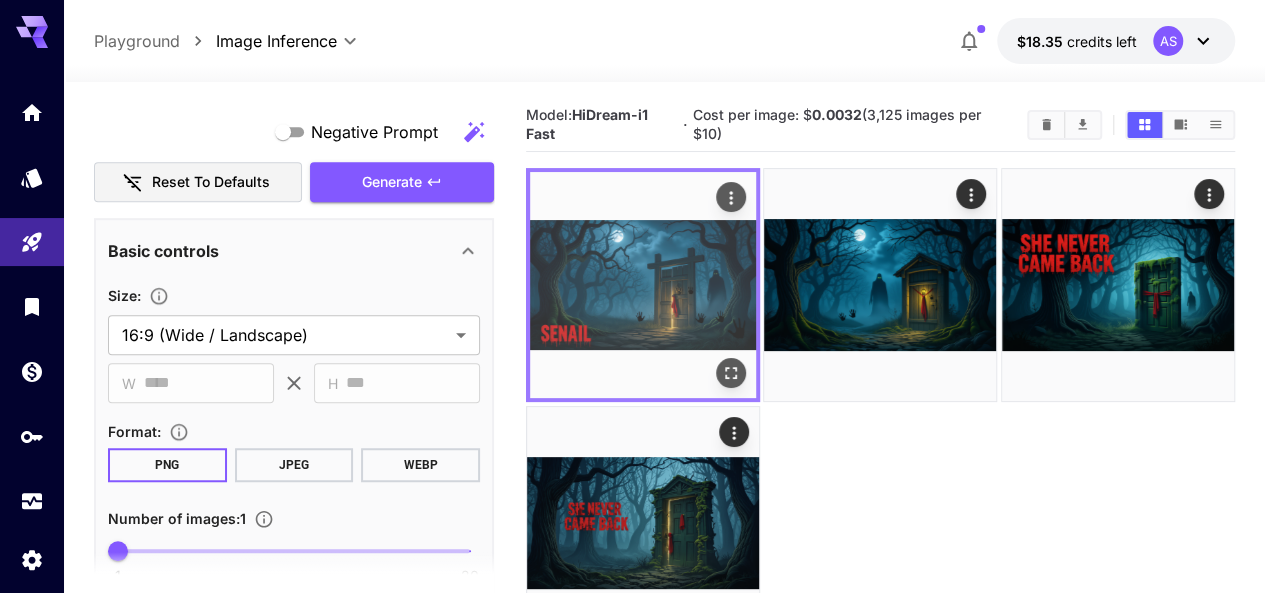 click at bounding box center [643, 285] 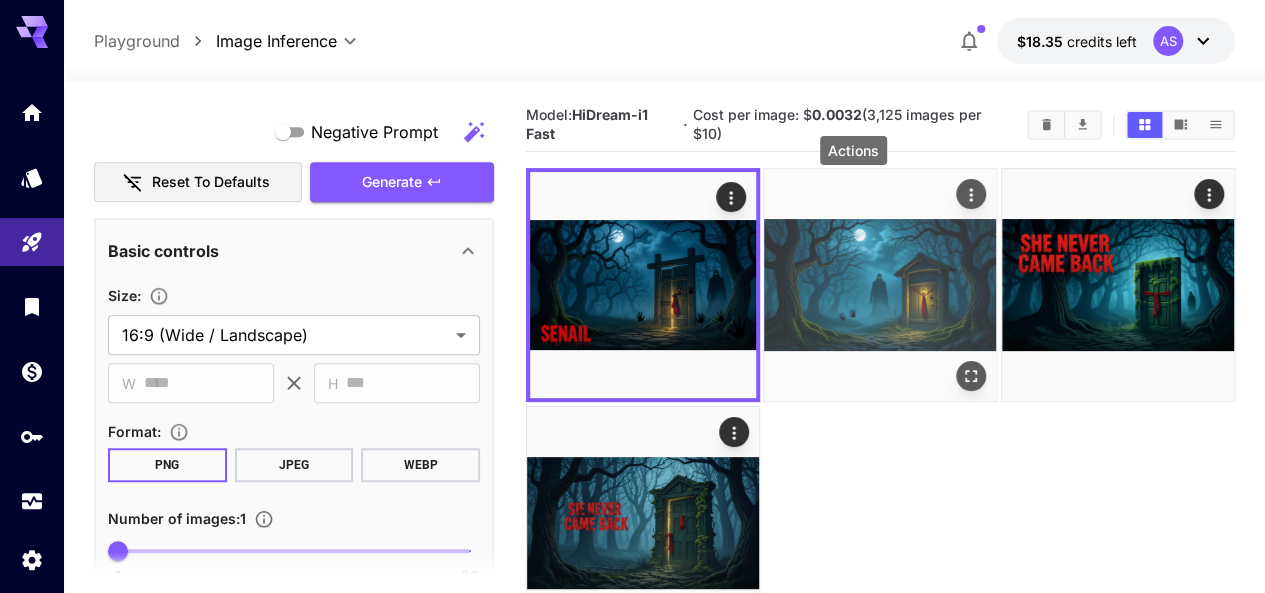 click 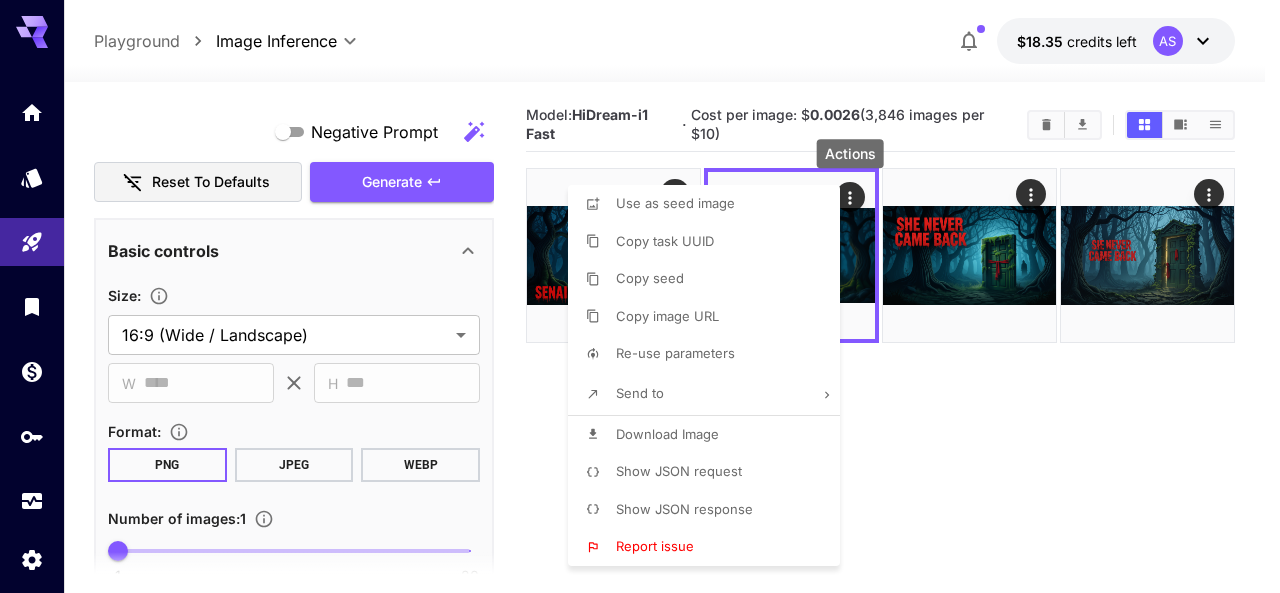 click at bounding box center (640, 296) 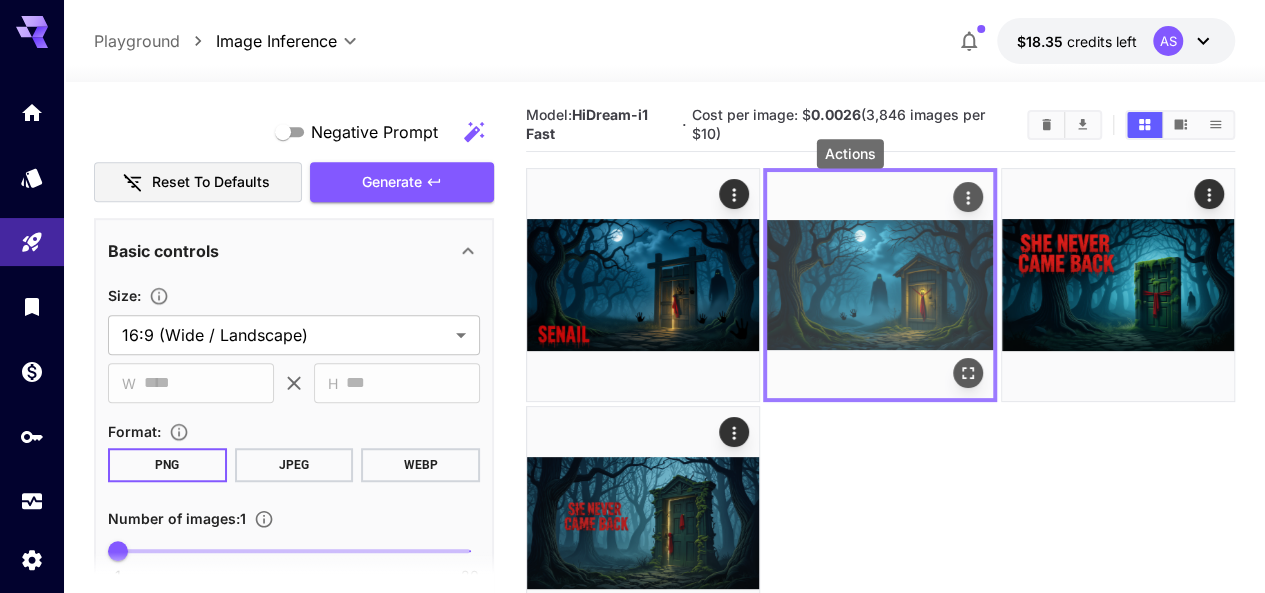 click 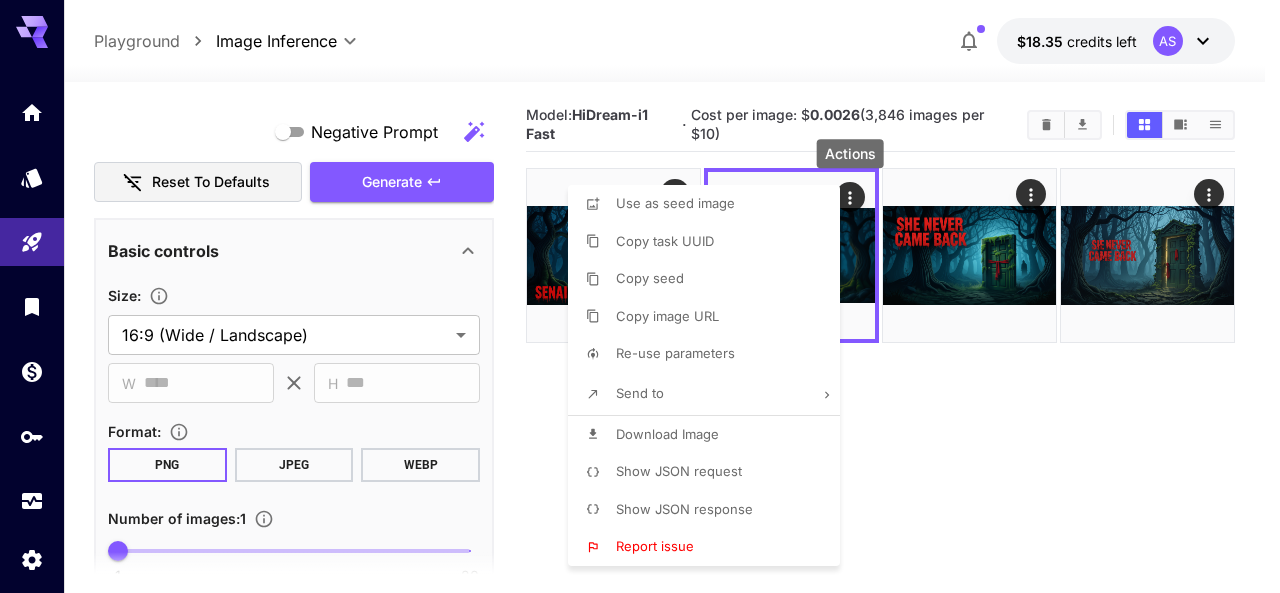 click on "Copy seed" at bounding box center [710, 279] 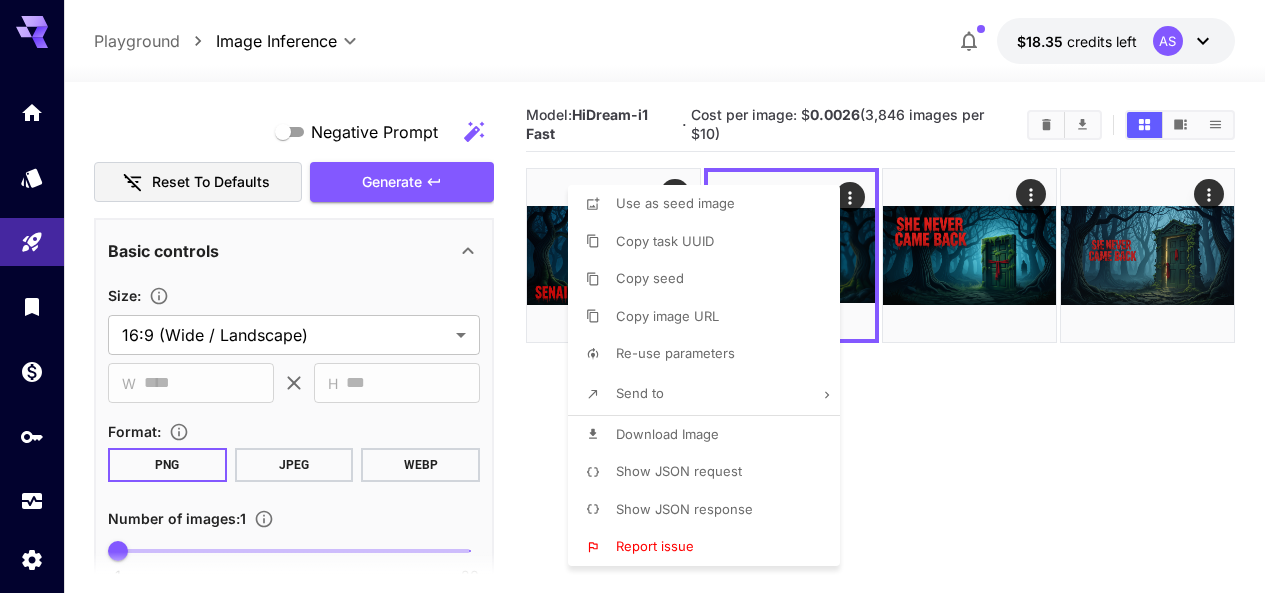 click at bounding box center (640, 296) 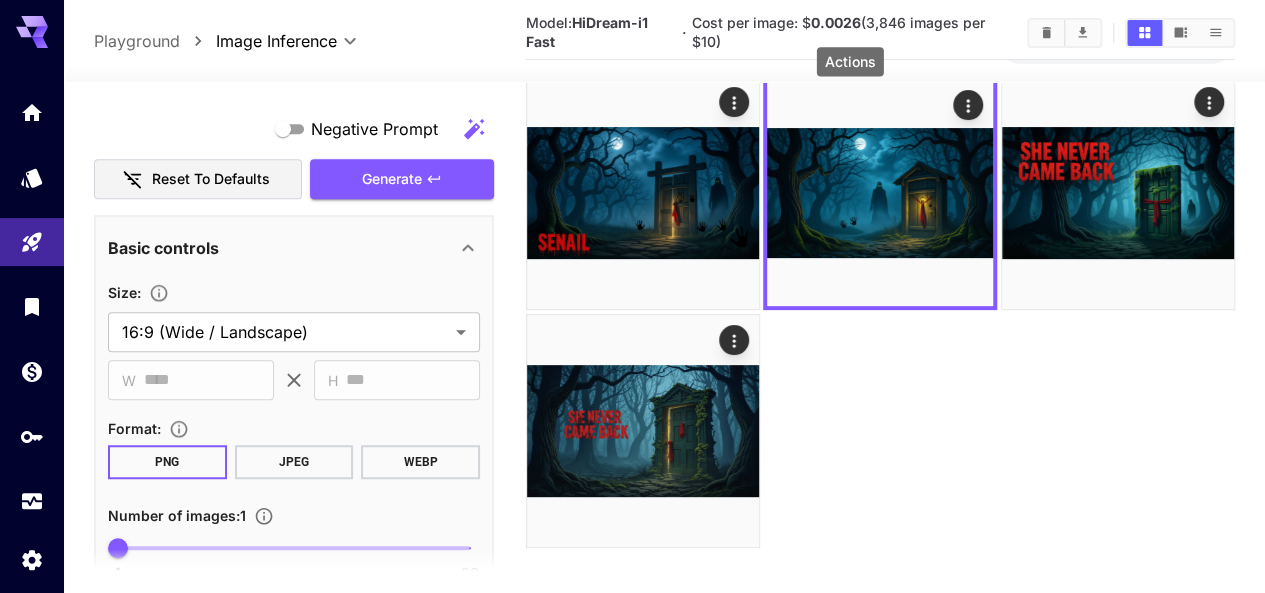 scroll, scrollTop: 100, scrollLeft: 0, axis: vertical 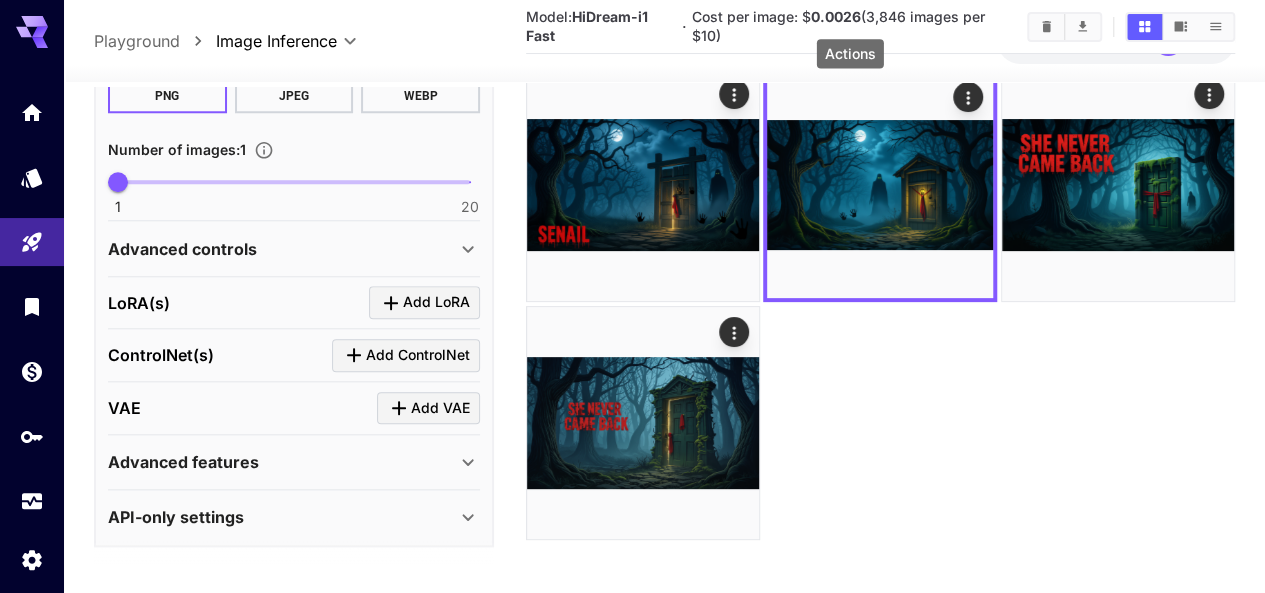 click on "Advanced features" at bounding box center [282, 462] 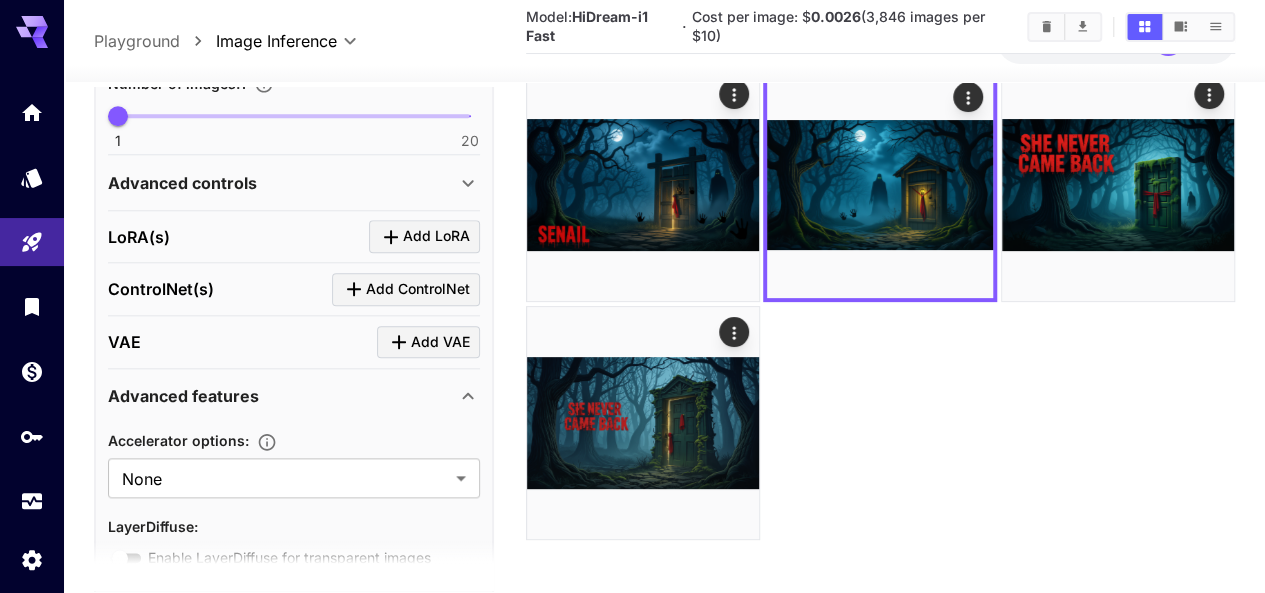 scroll, scrollTop: 1020, scrollLeft: 0, axis: vertical 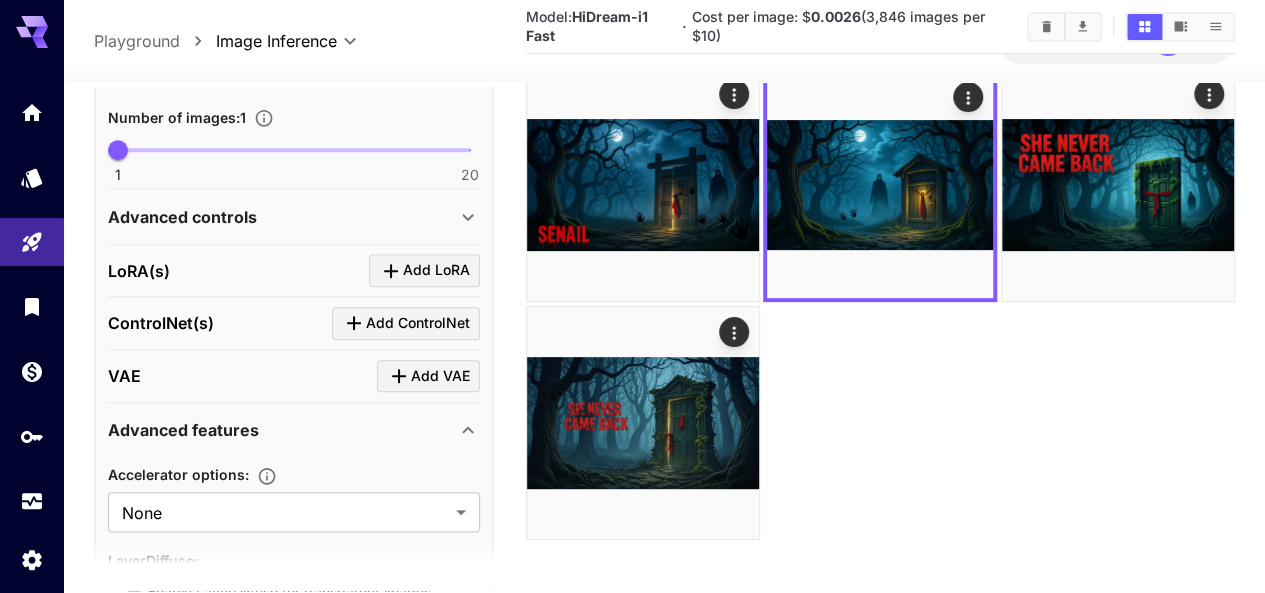 click on "Advanced controls" at bounding box center [282, 217] 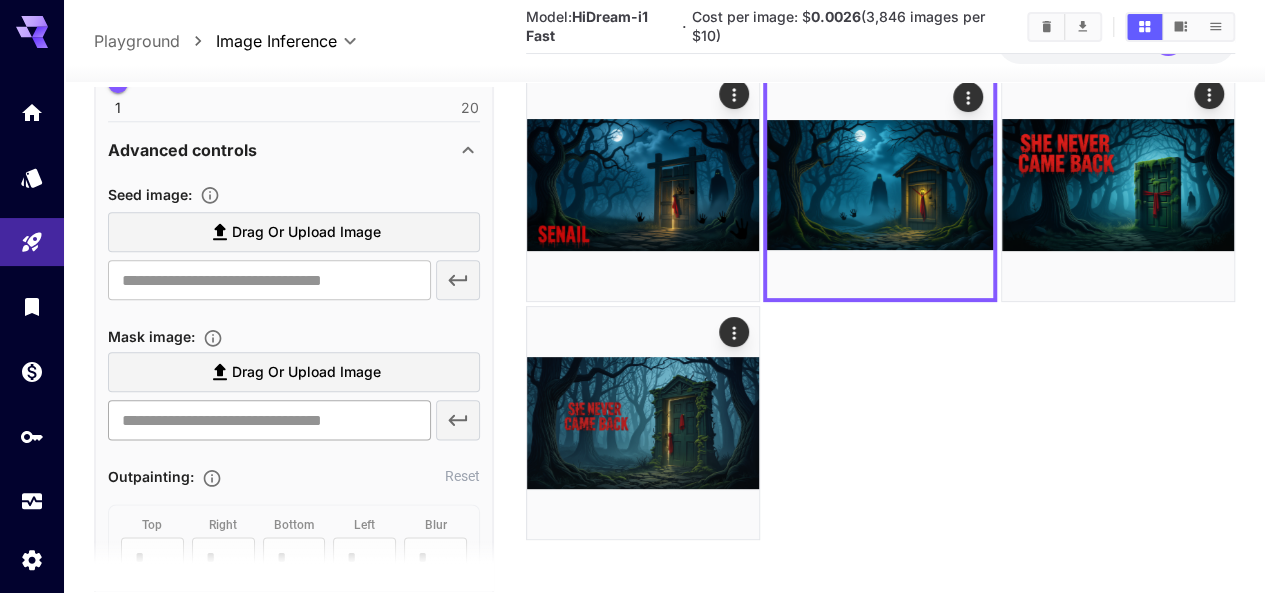 scroll, scrollTop: 1420, scrollLeft: 0, axis: vertical 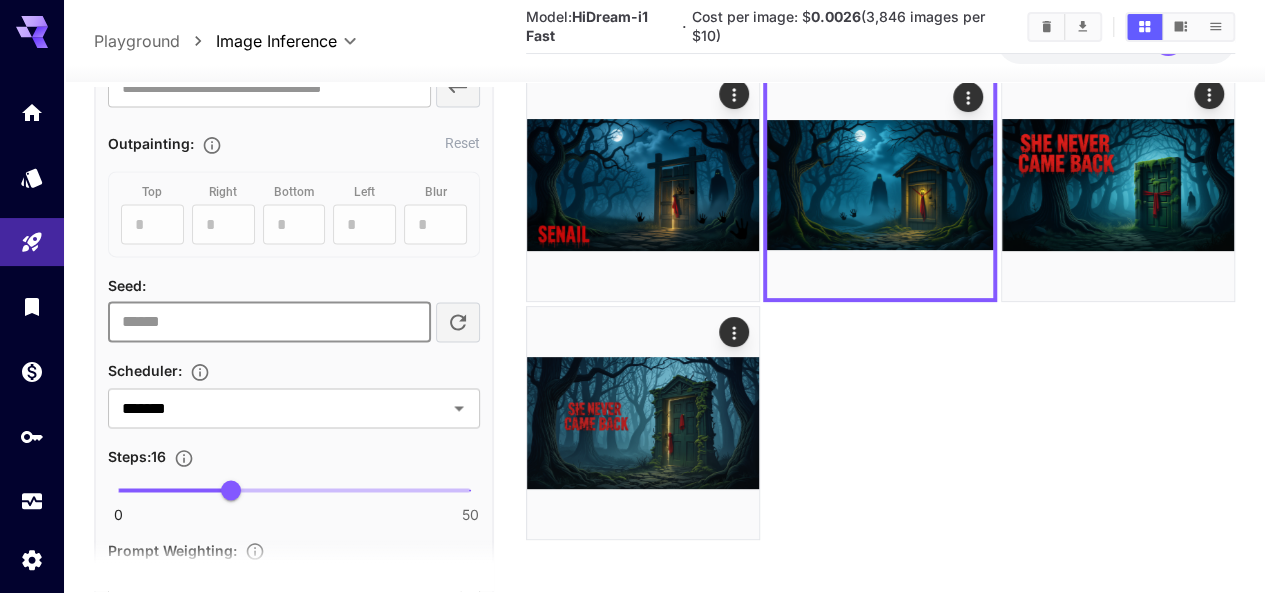 click at bounding box center (269, 322) 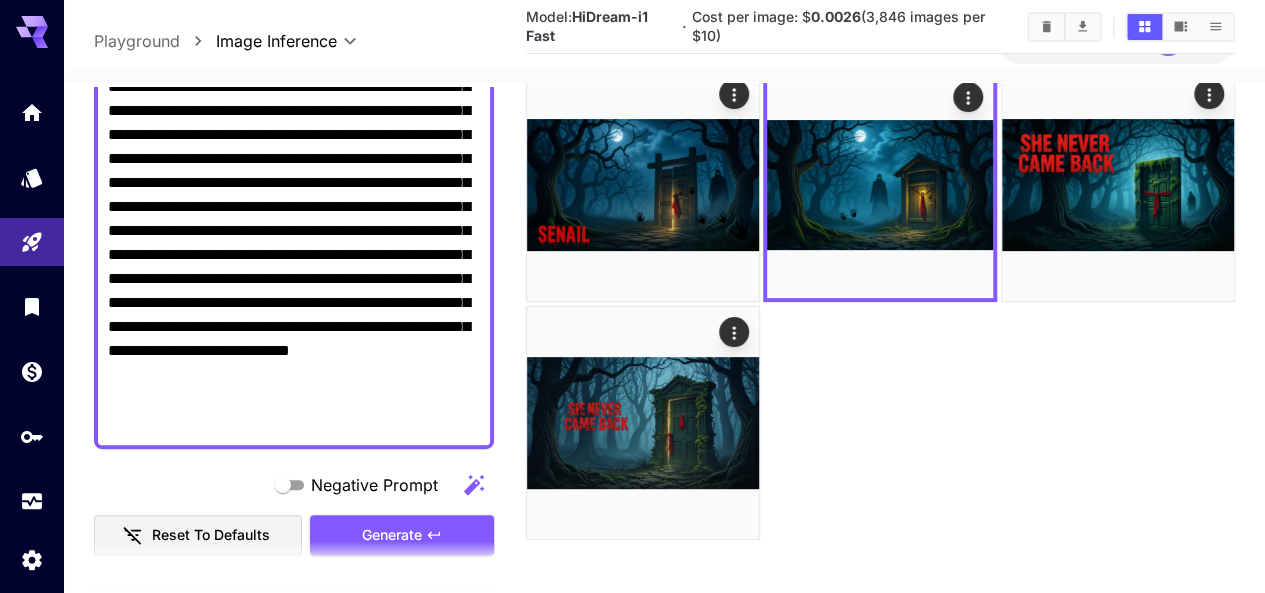 scroll, scrollTop: 254, scrollLeft: 0, axis: vertical 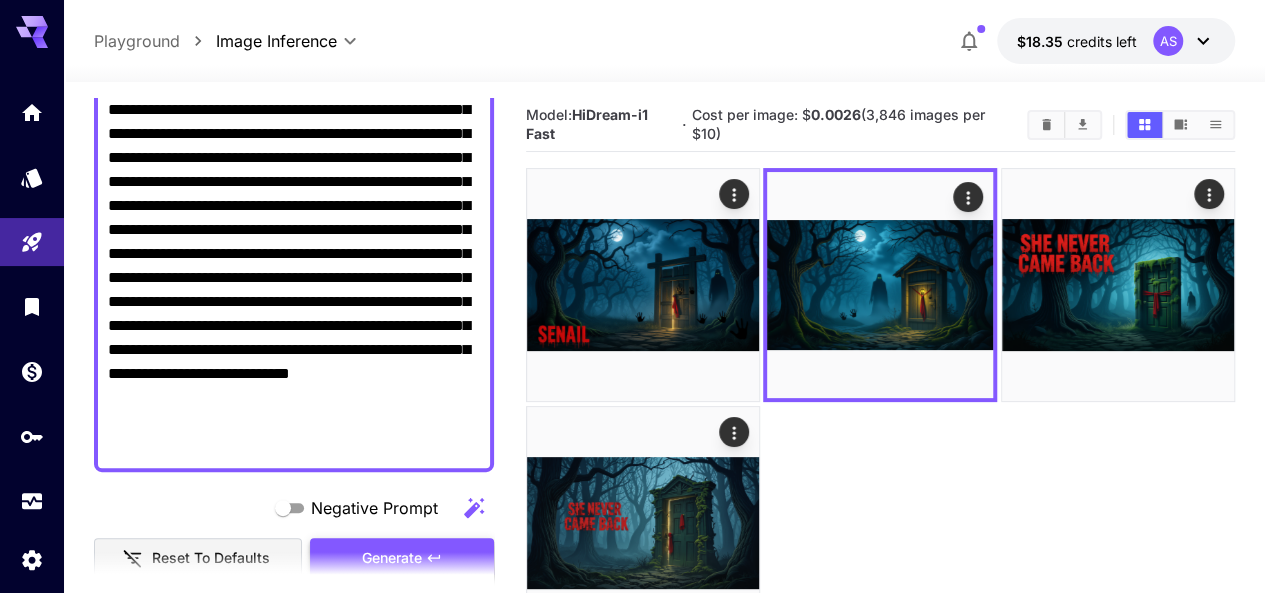 type on "**********" 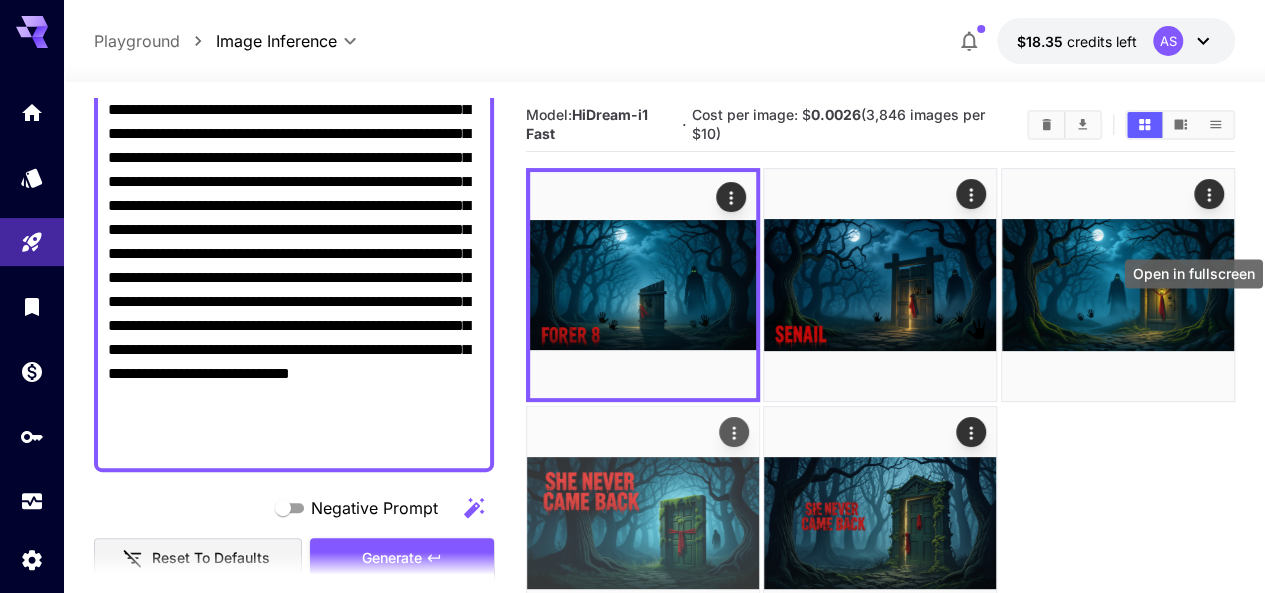 click 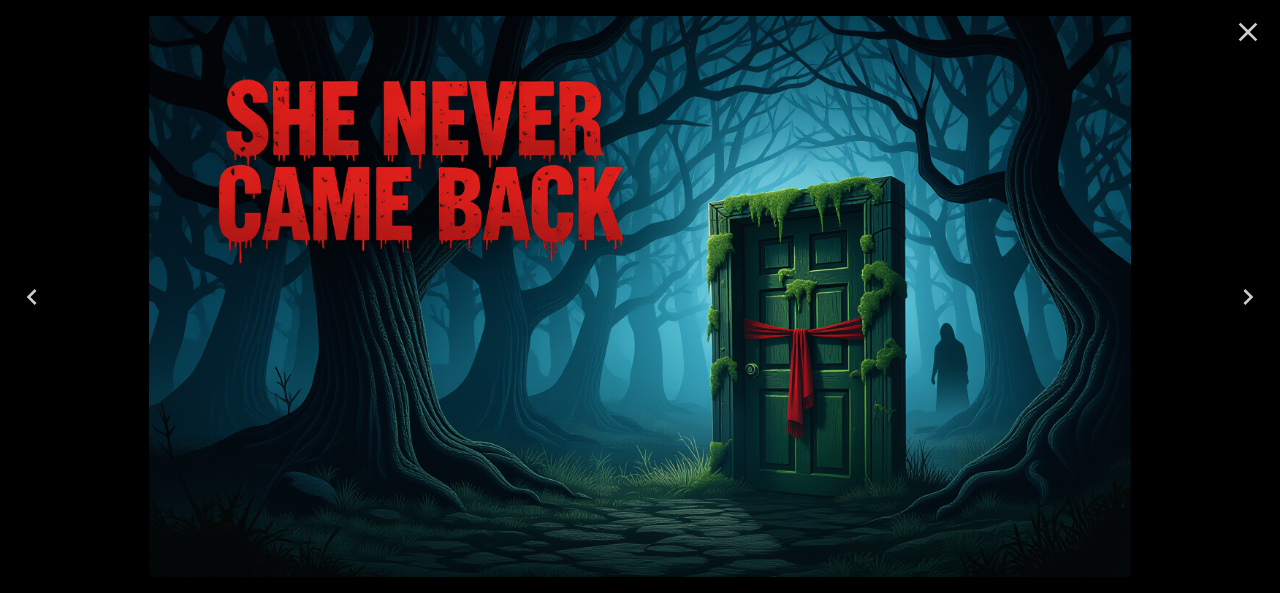 click 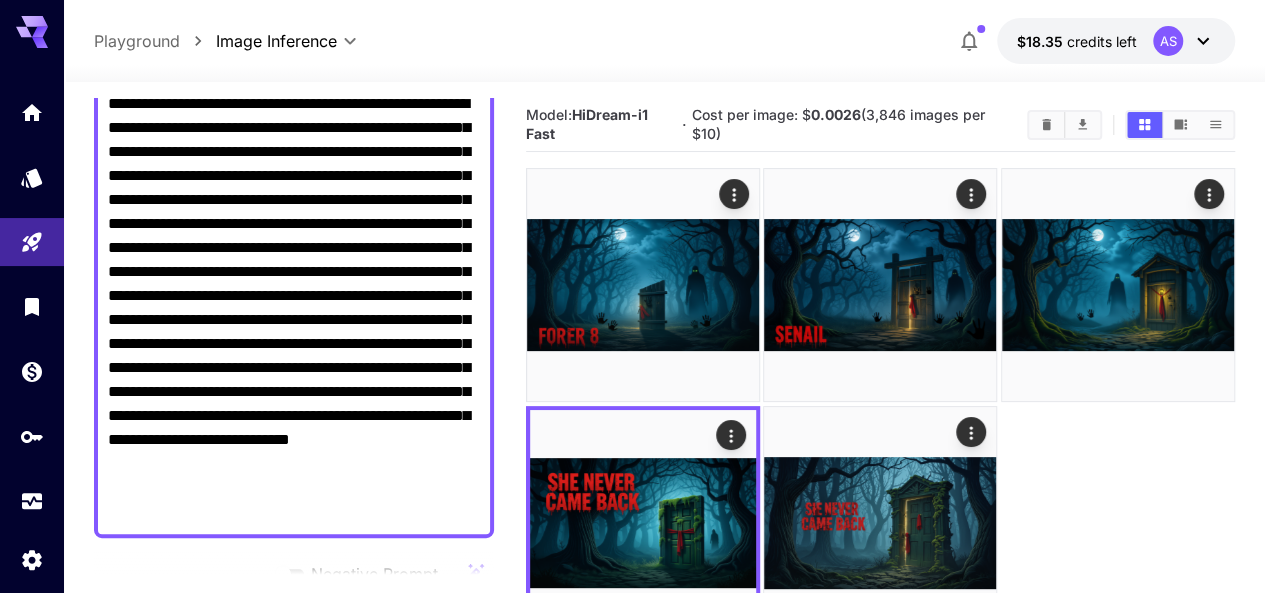 scroll, scrollTop: 200, scrollLeft: 0, axis: vertical 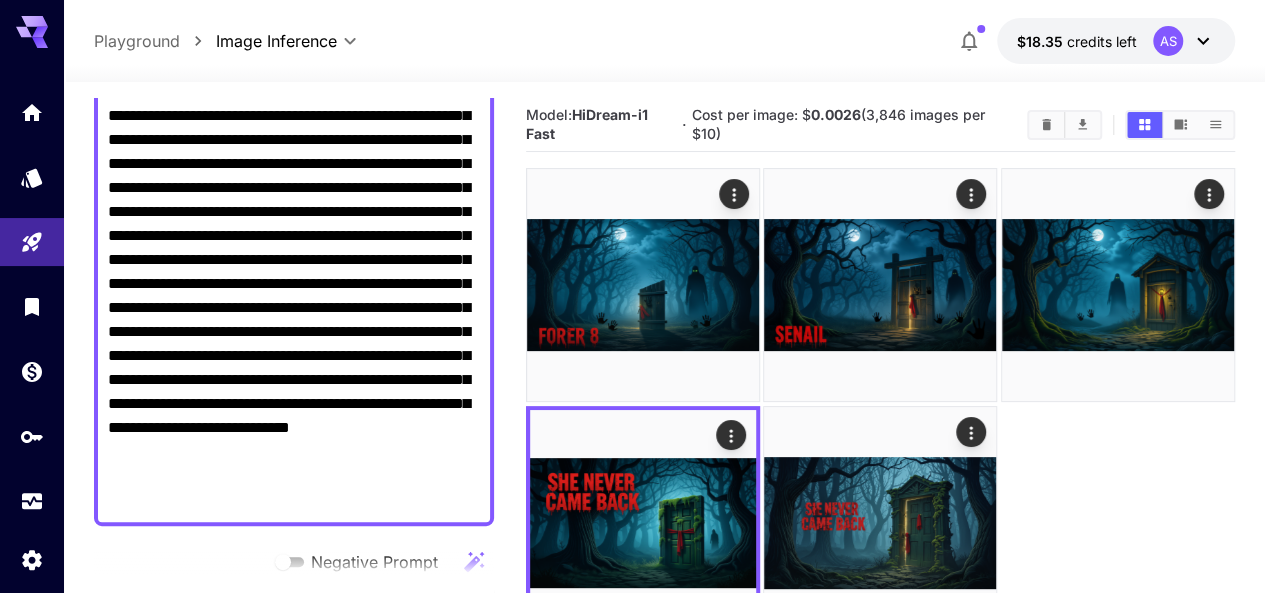 click on "**********" at bounding box center [294, 296] 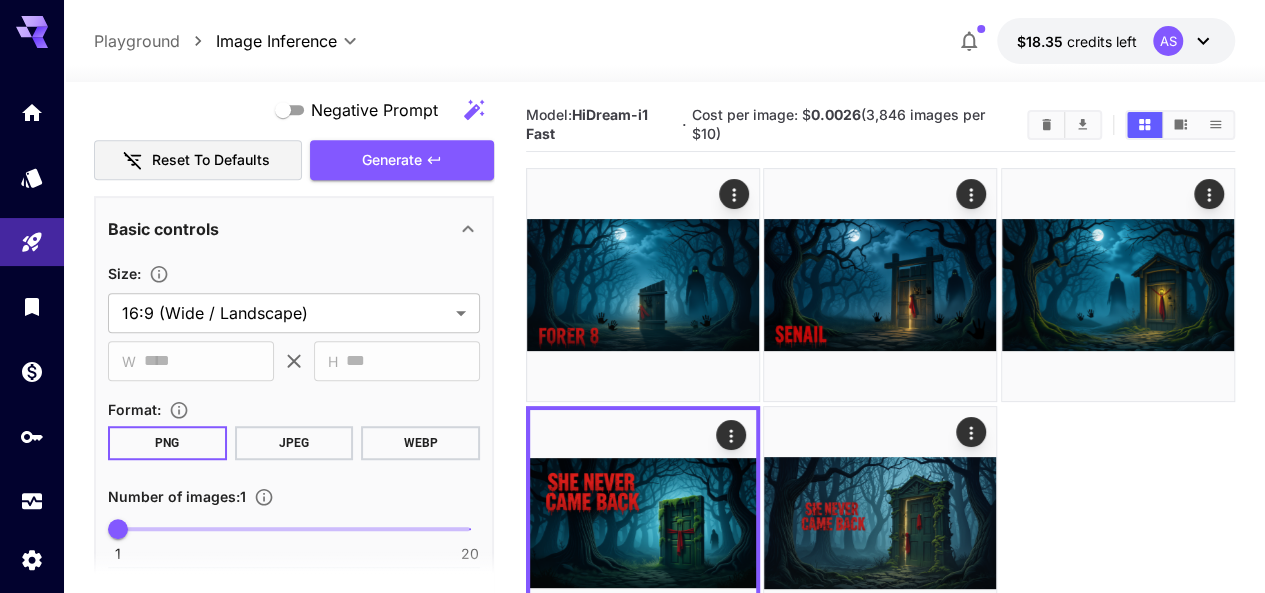 scroll, scrollTop: 566, scrollLeft: 0, axis: vertical 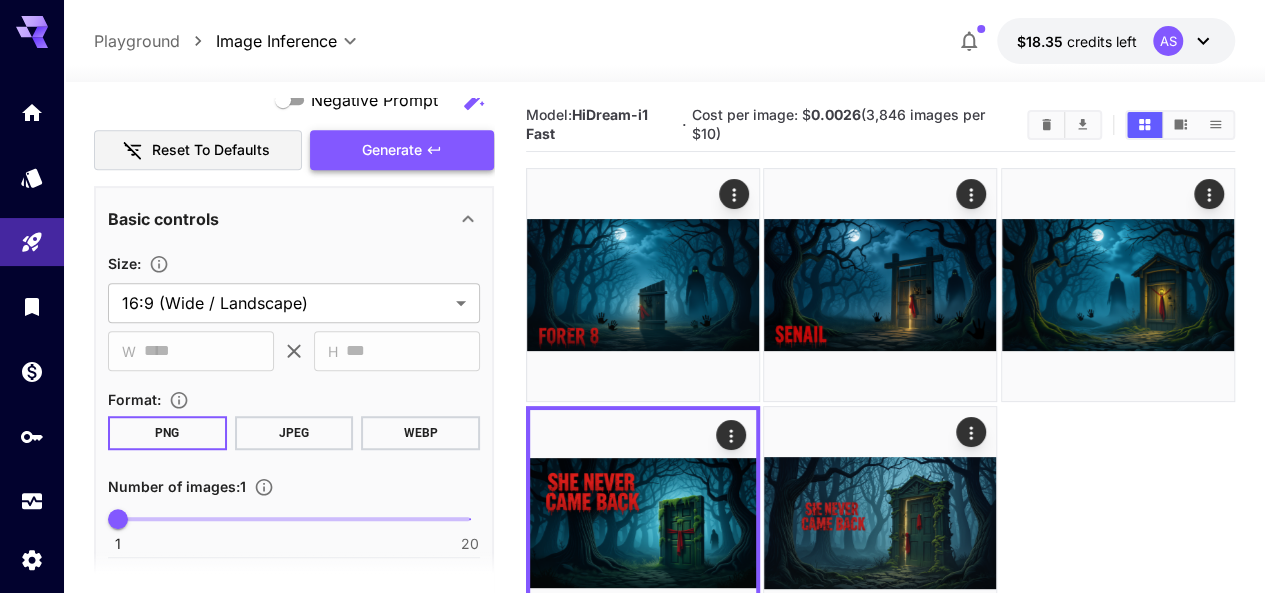 type on "**********" 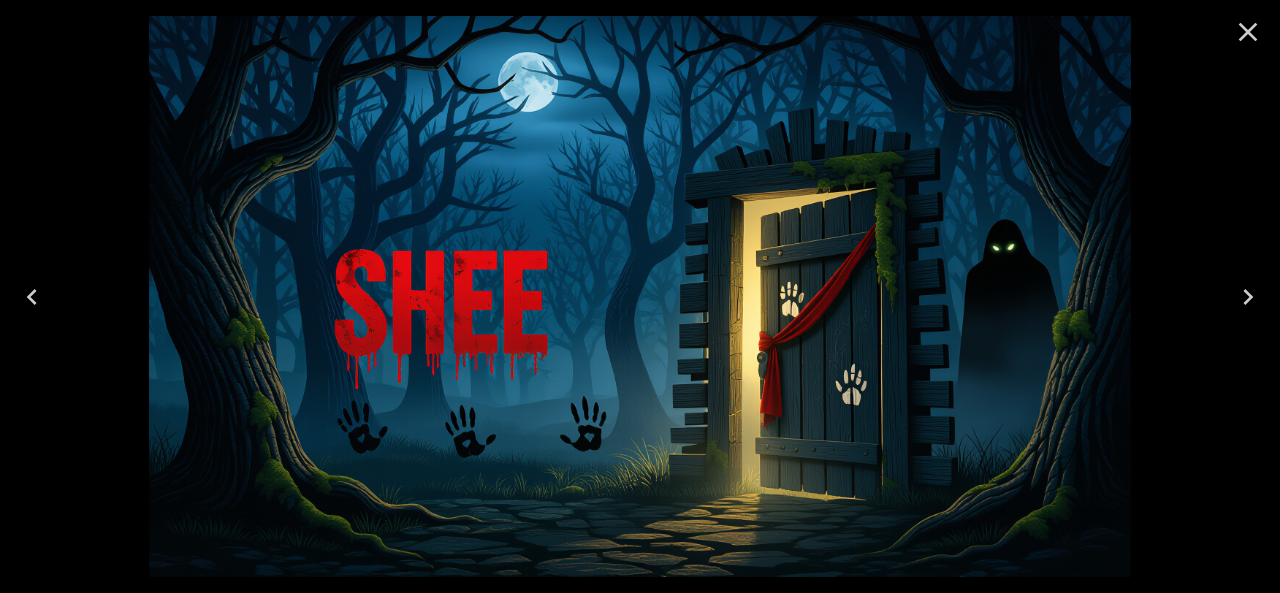 scroll, scrollTop: 0, scrollLeft: 0, axis: both 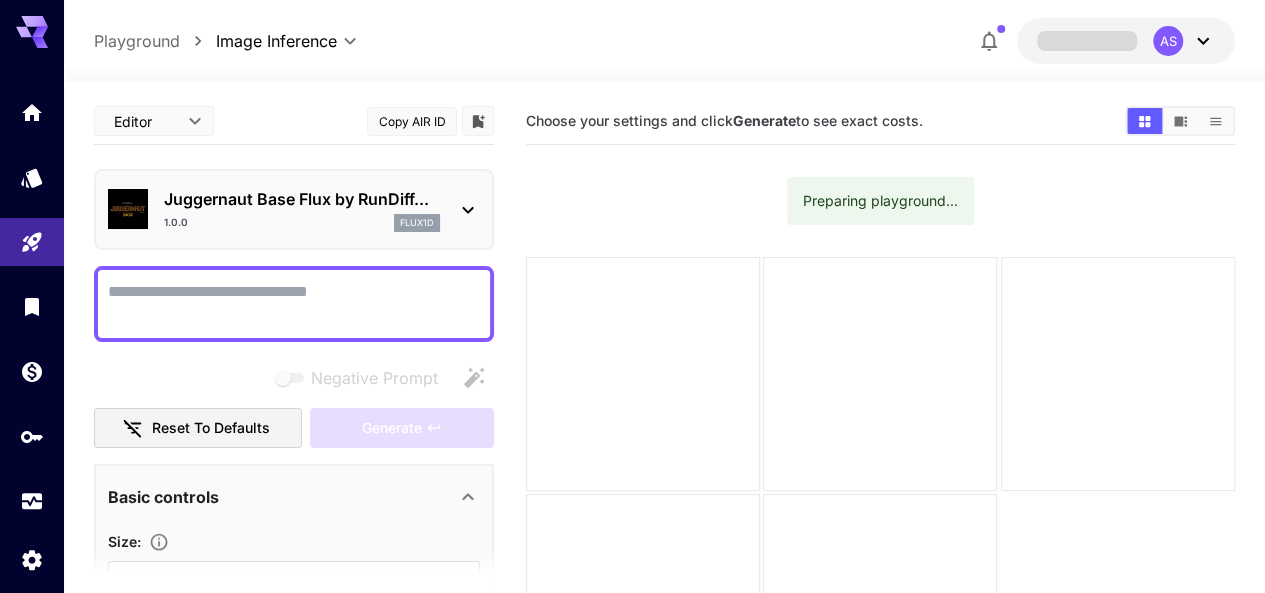 click on "Negative Prompt" at bounding box center [294, 304] 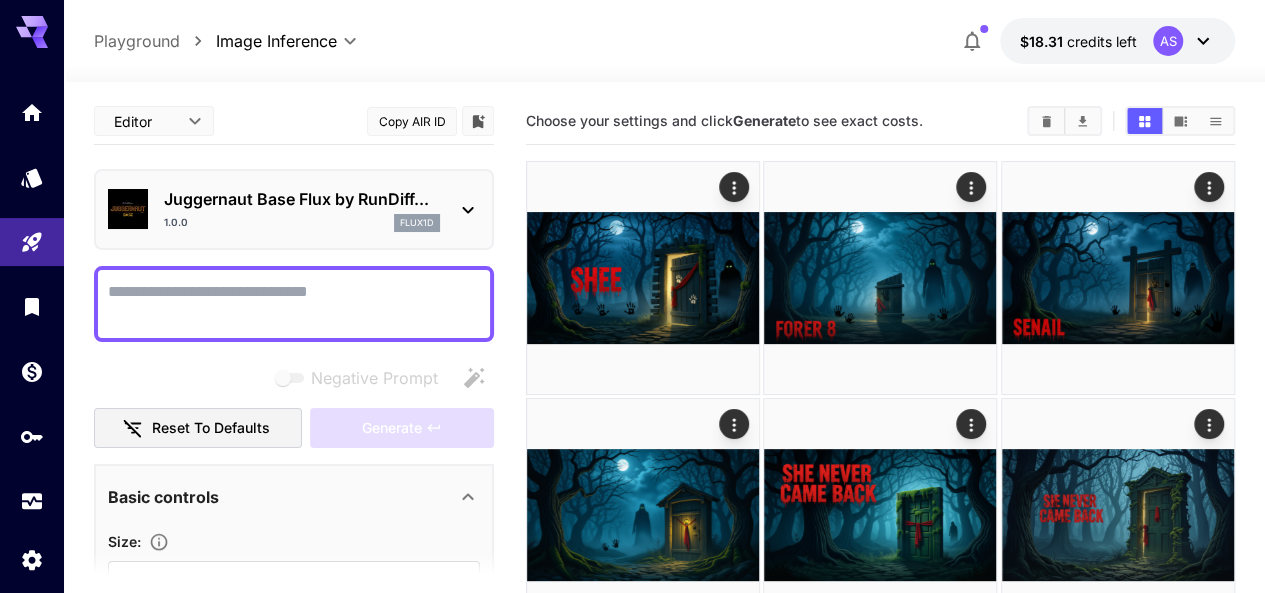 click 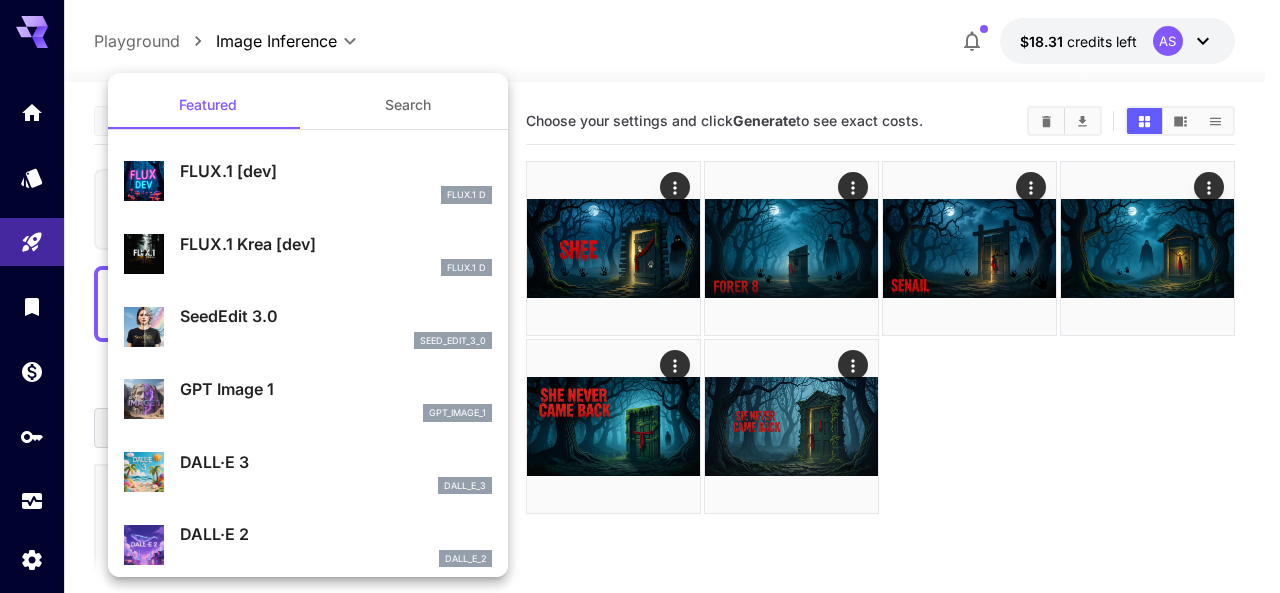 click on "FLUX.1 D" at bounding box center (336, 268) 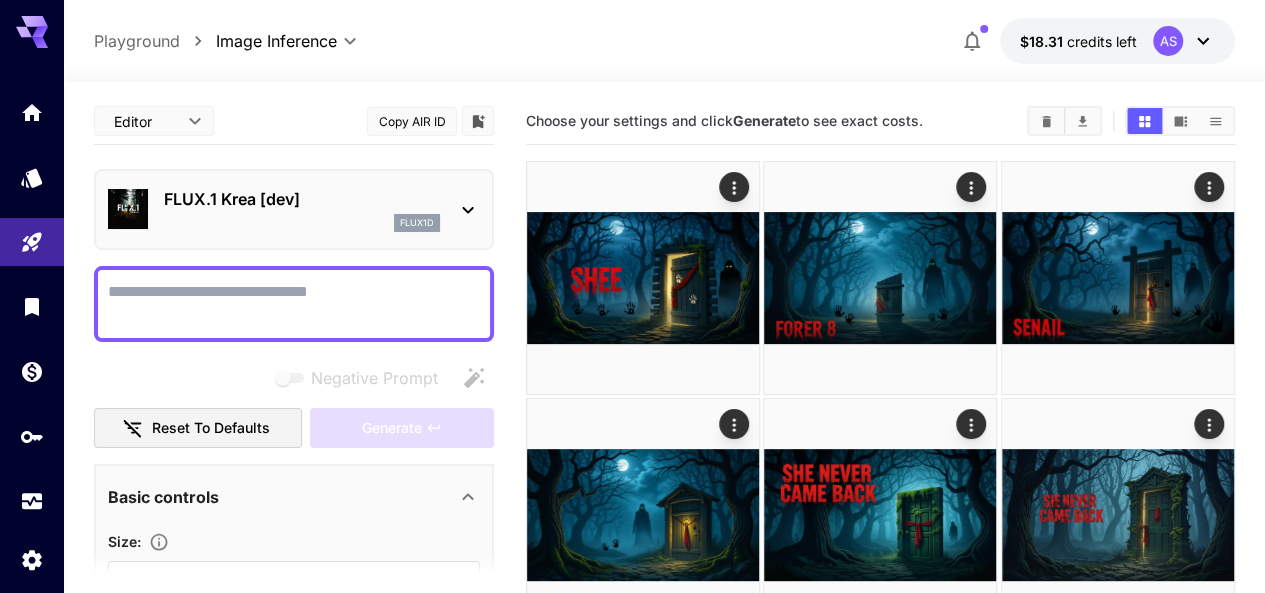 click on "Negative Prompt" at bounding box center (294, 304) 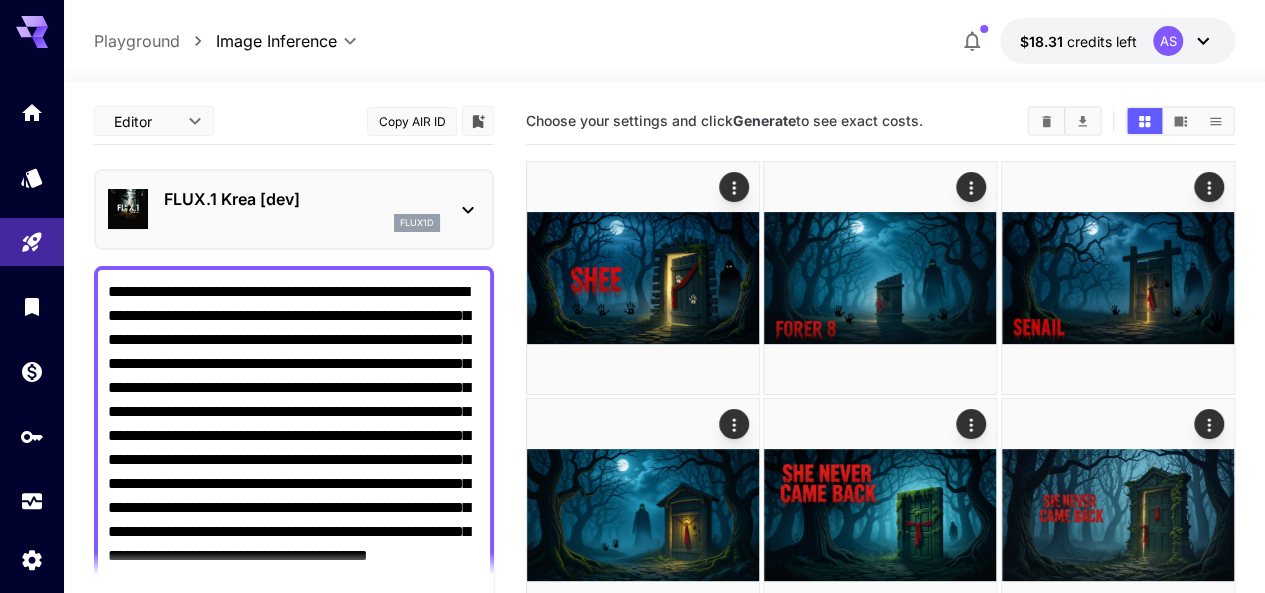 scroll, scrollTop: 8, scrollLeft: 0, axis: vertical 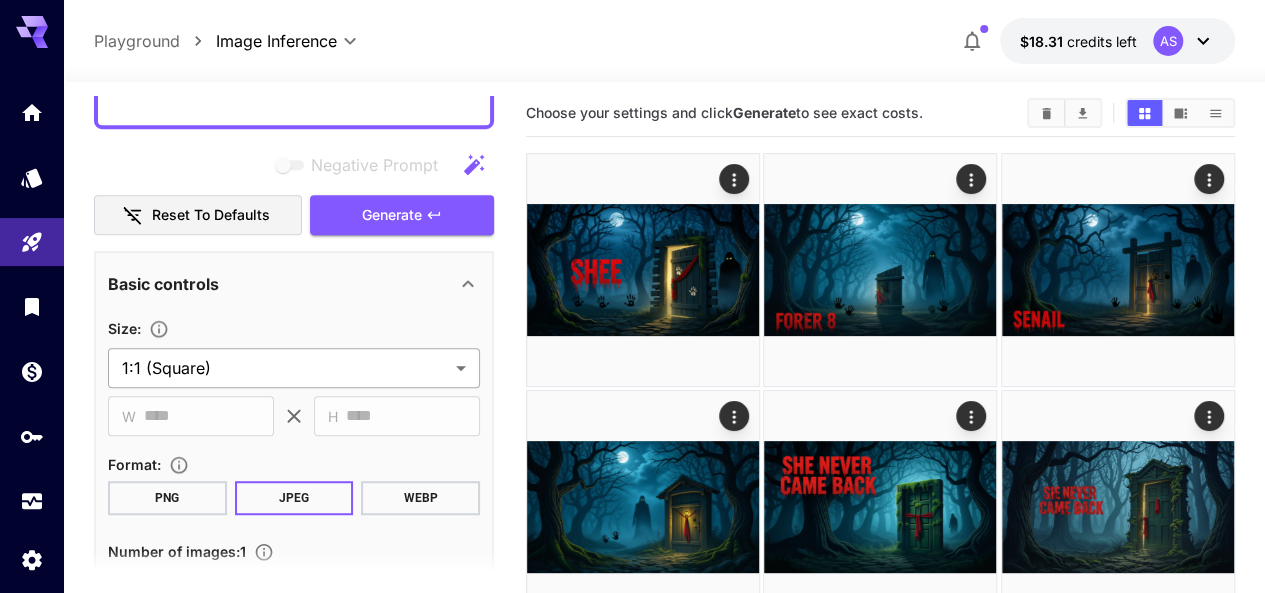 type on "**********" 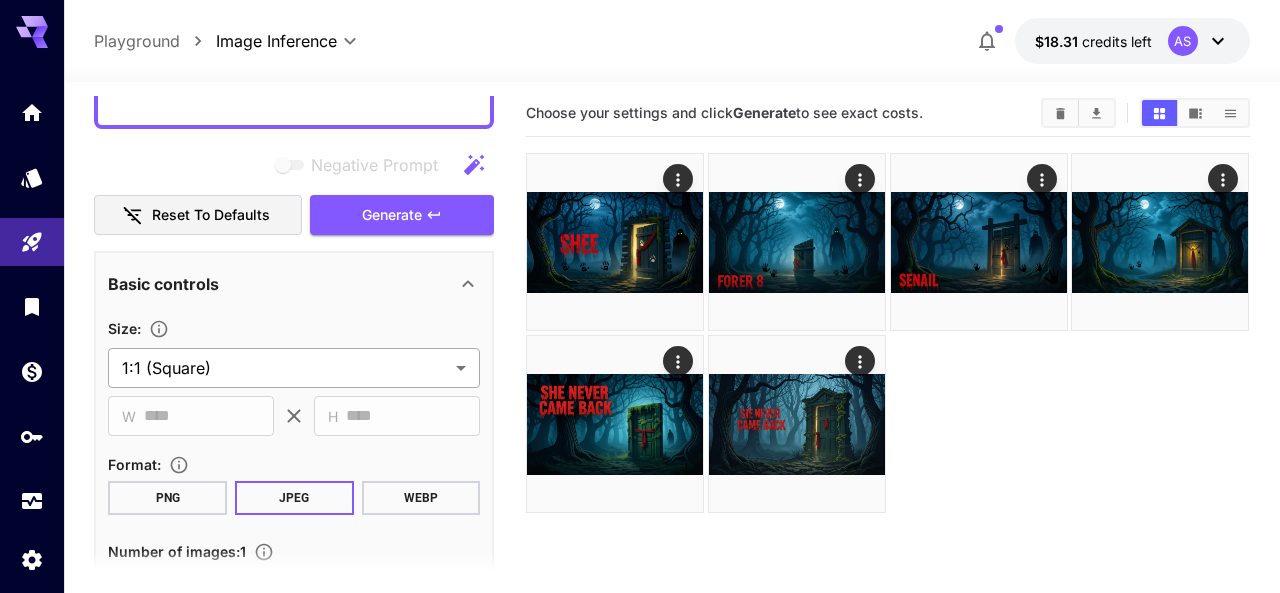 click on "**********" at bounding box center (640, 367) 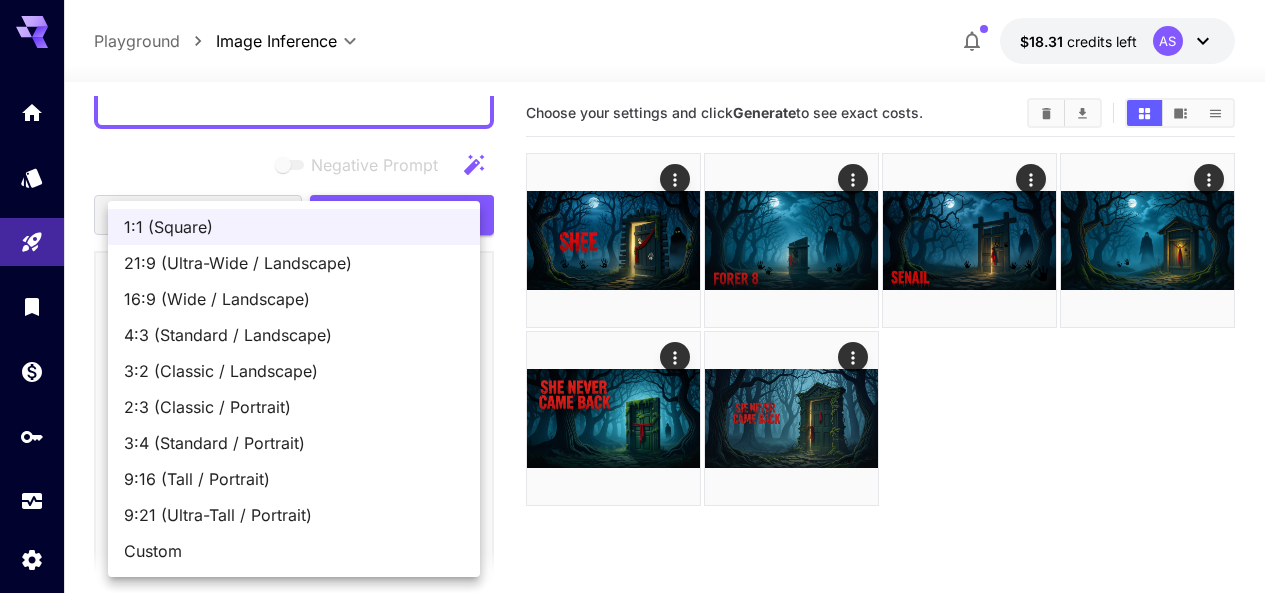 click on "16:9 (Wide / Landscape)" at bounding box center [294, 299] 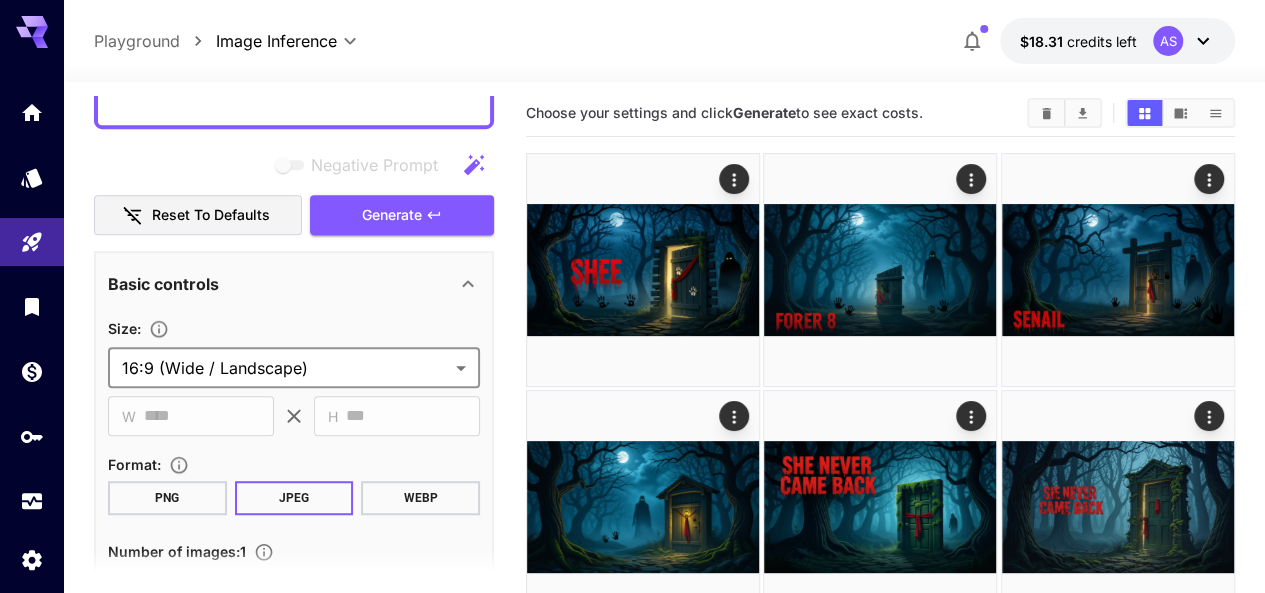 click on "Basic controls" at bounding box center [282, 284] 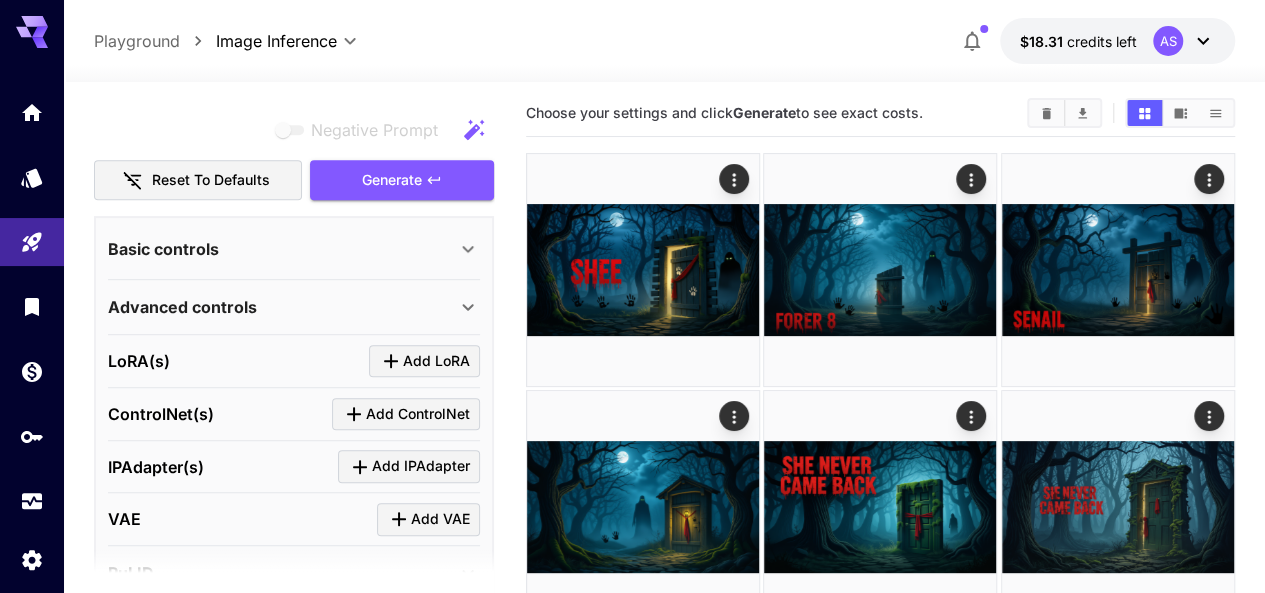 scroll, scrollTop: 690, scrollLeft: 0, axis: vertical 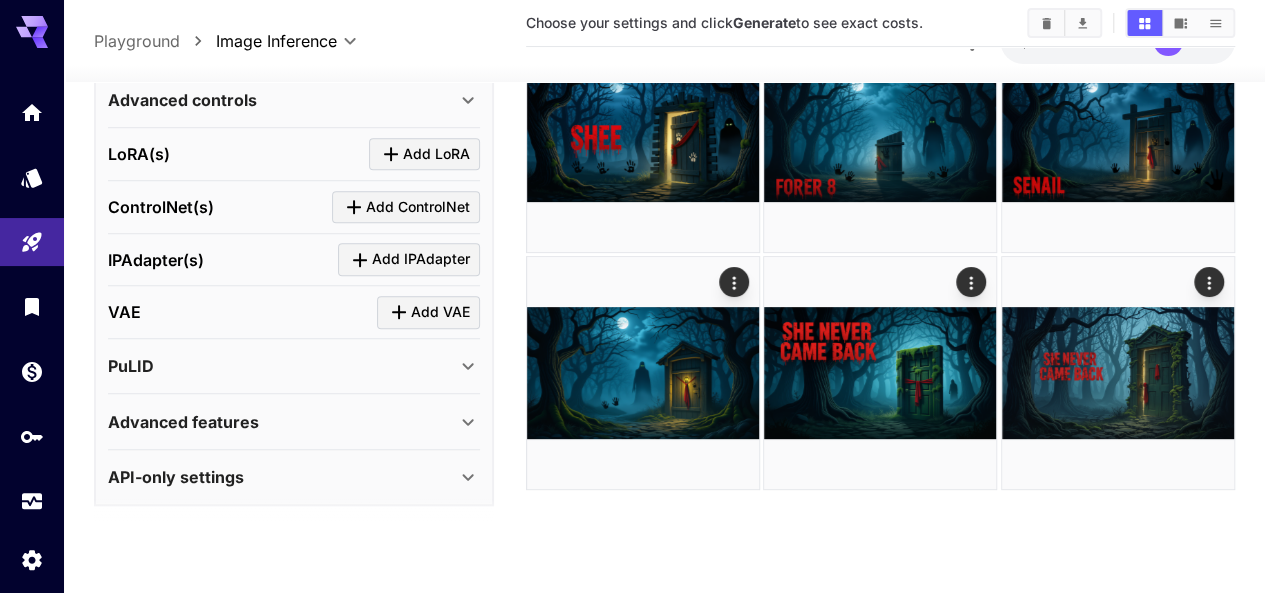 click on "Advanced controls" at bounding box center (294, 100) 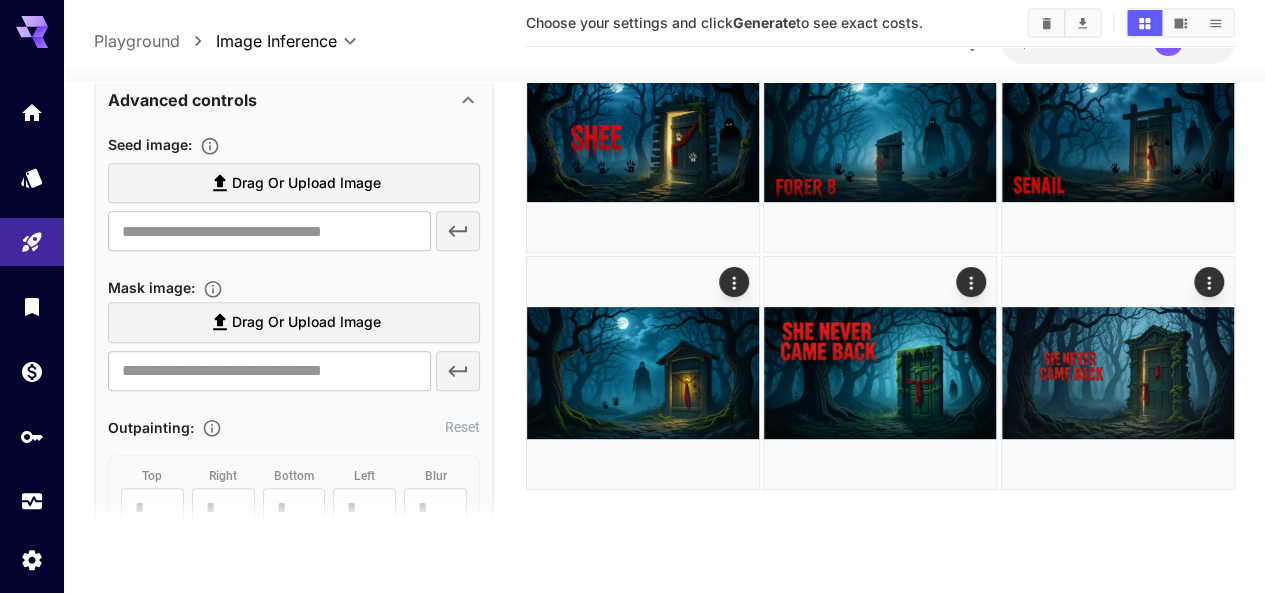 click on "Advanced controls" at bounding box center [294, 100] 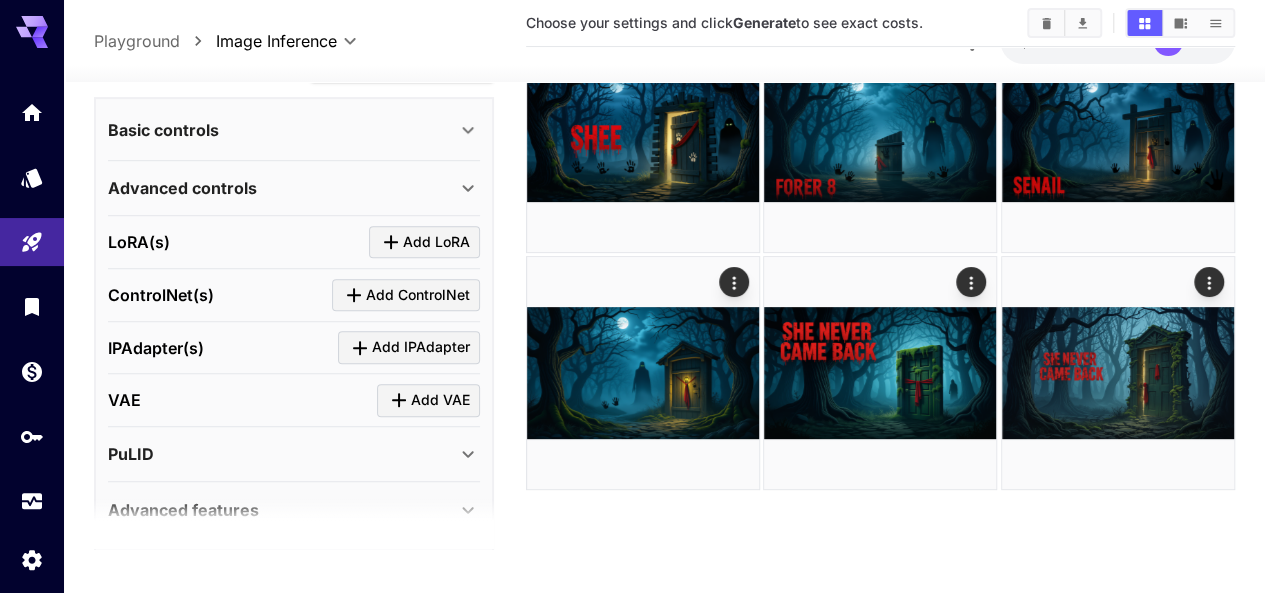 scroll, scrollTop: 590, scrollLeft: 0, axis: vertical 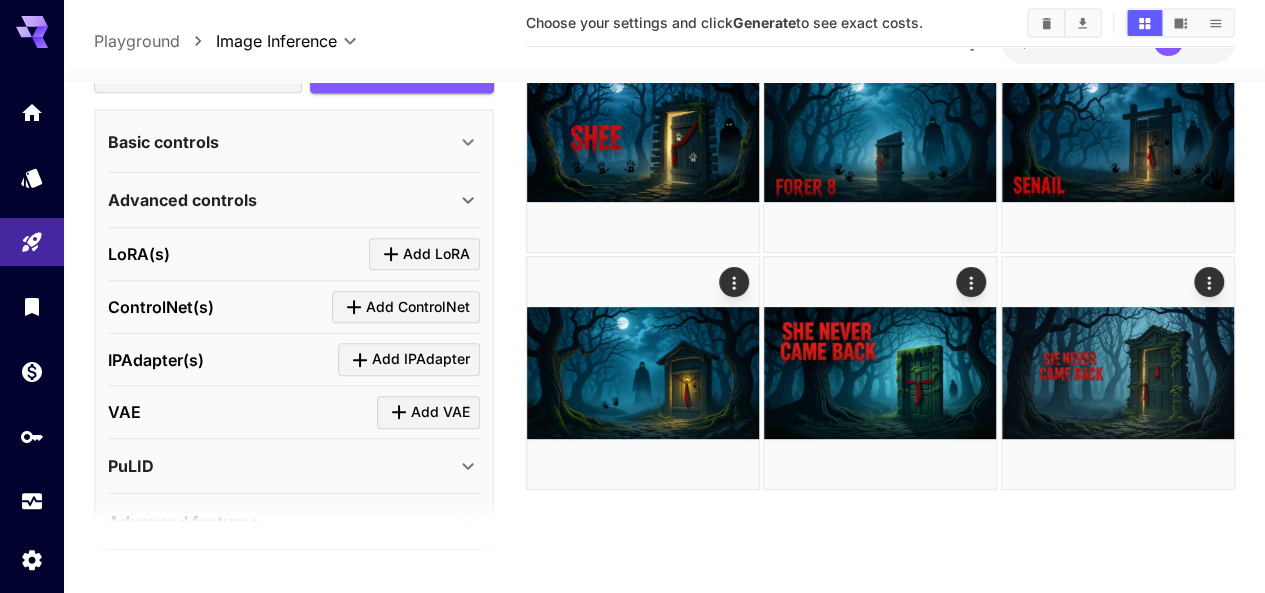click on "Basic controls" at bounding box center (294, 142) 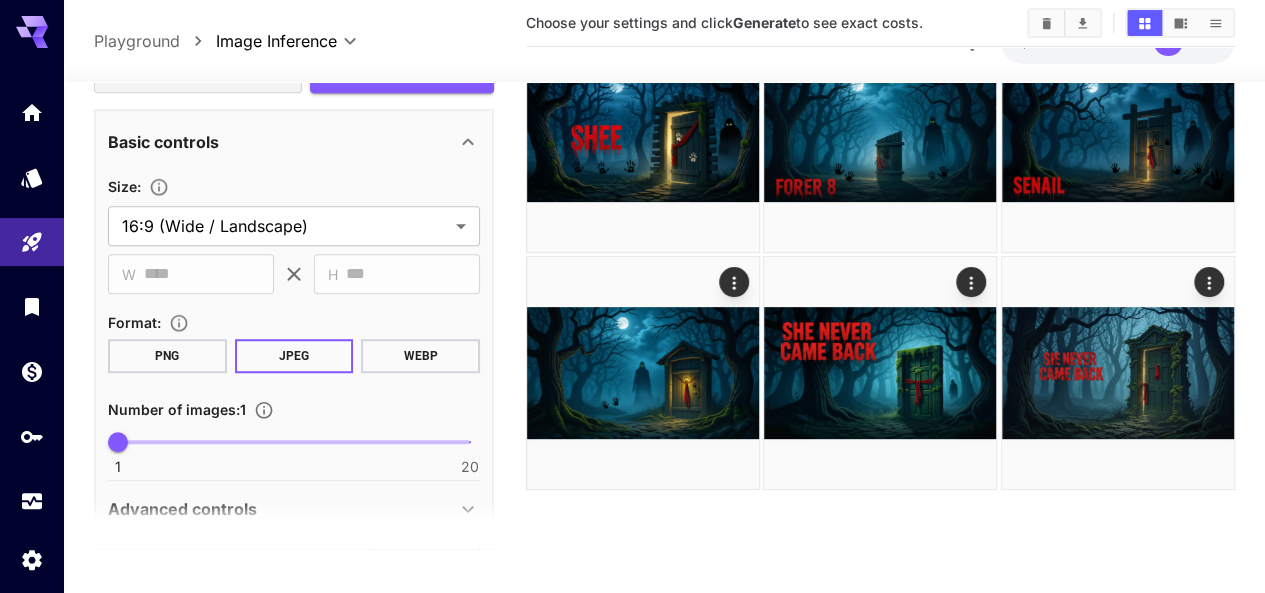 click on "PNG" at bounding box center (167, 356) 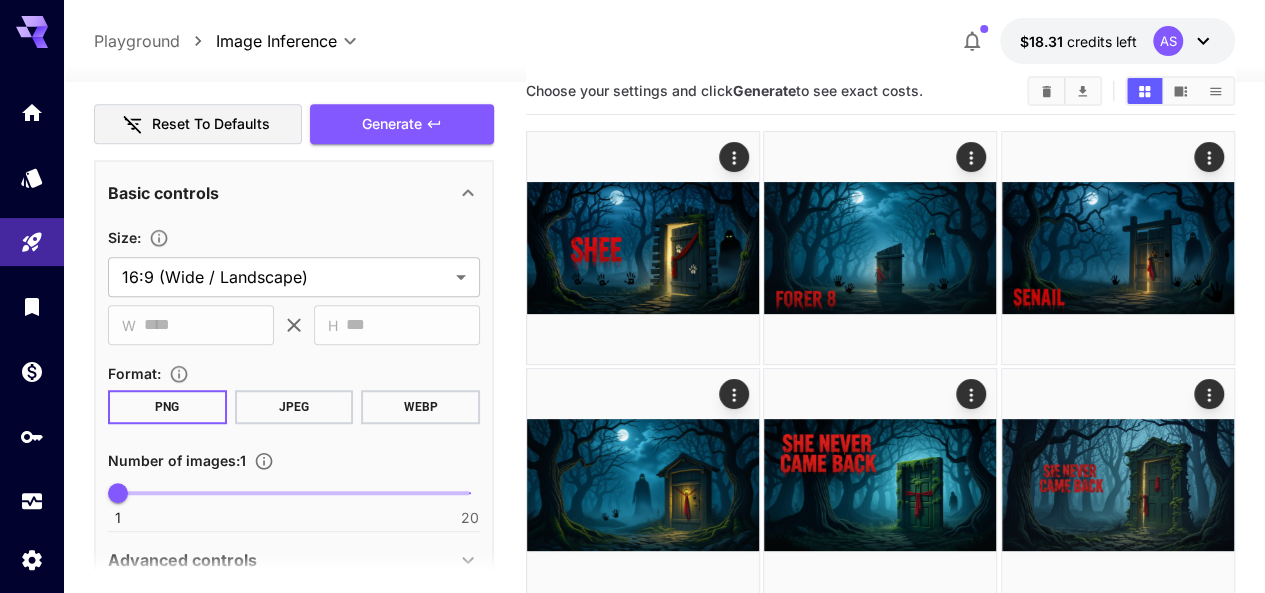 scroll, scrollTop: 0, scrollLeft: 0, axis: both 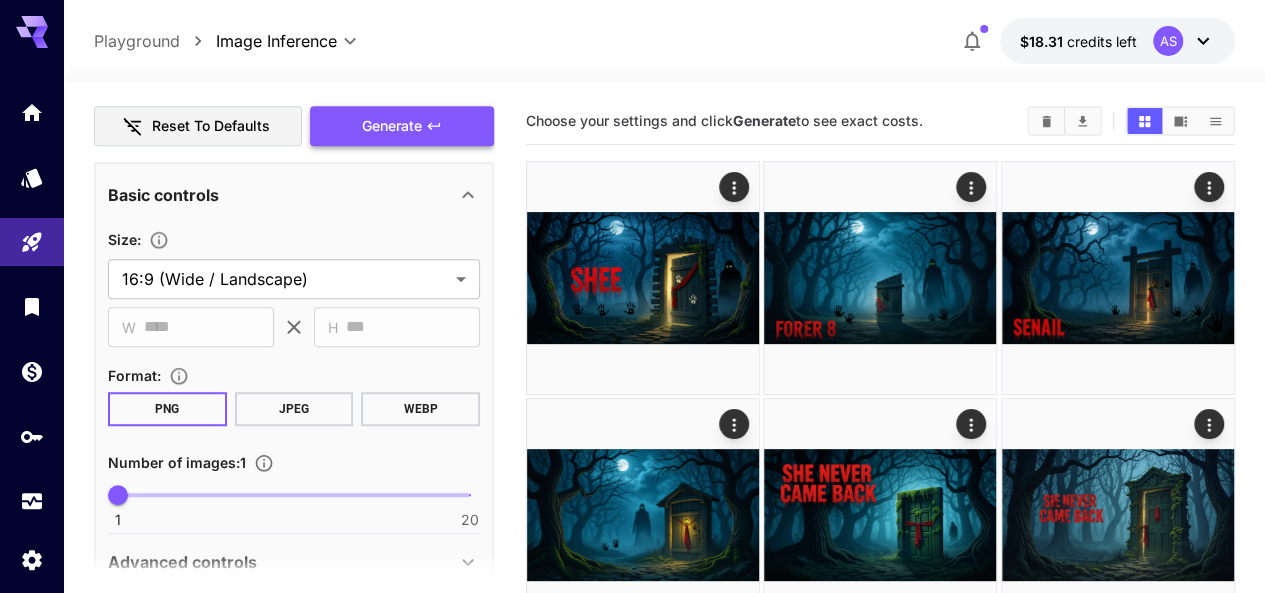 click on "Generate" at bounding box center (402, 126) 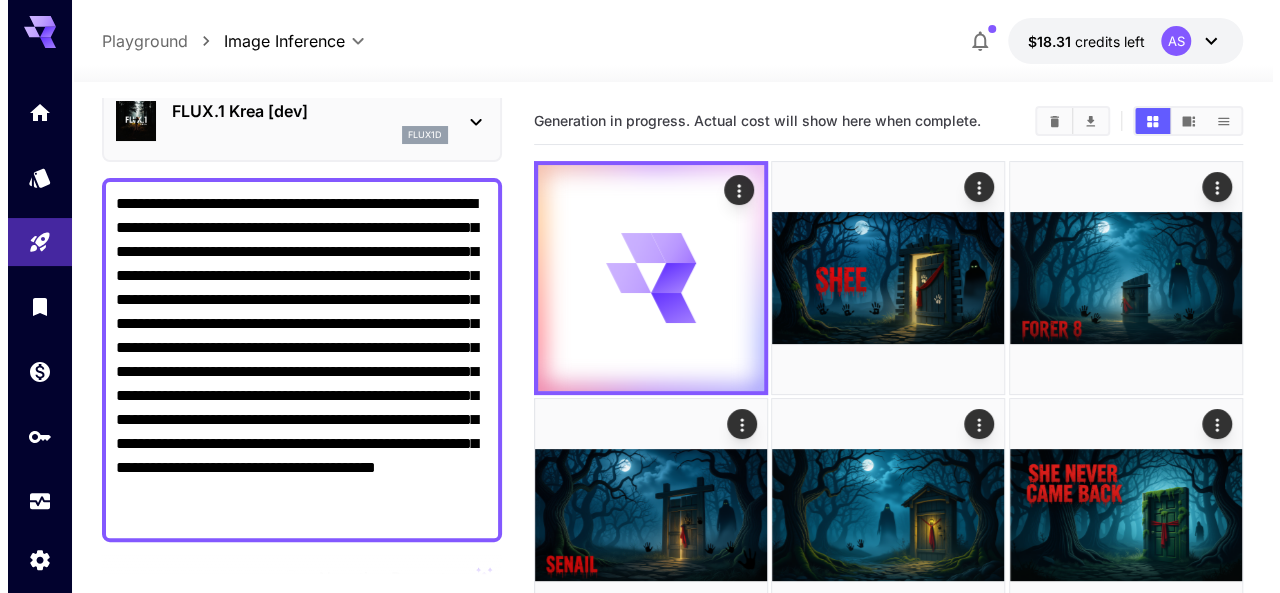 scroll, scrollTop: 100, scrollLeft: 0, axis: vertical 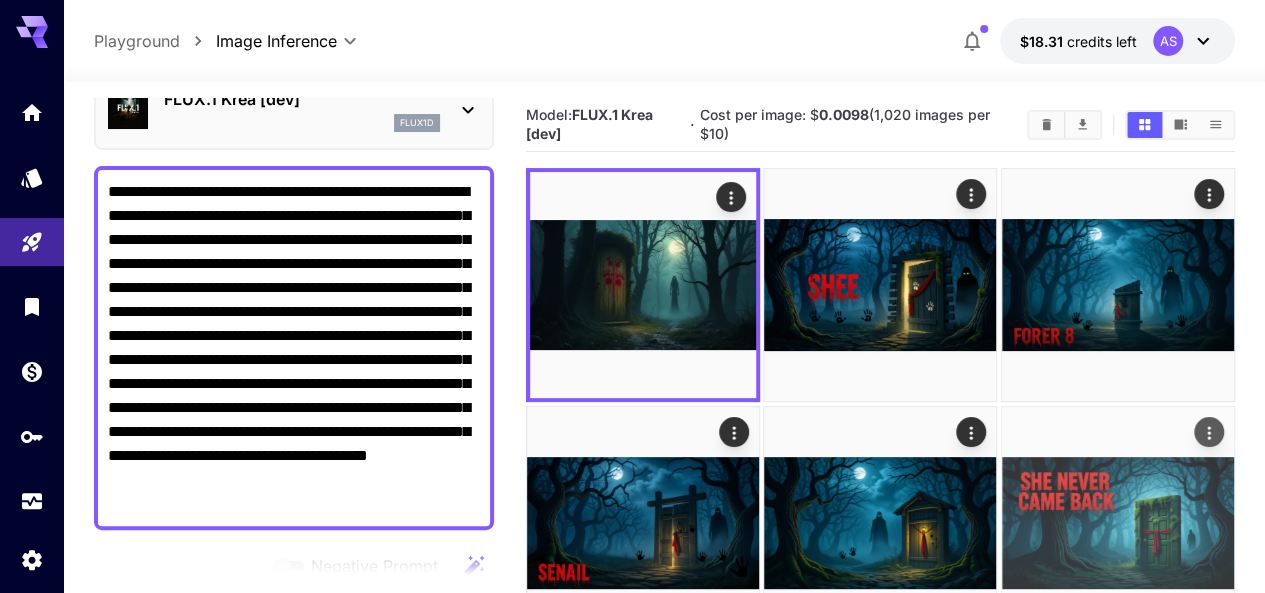 click at bounding box center (1118, 523) 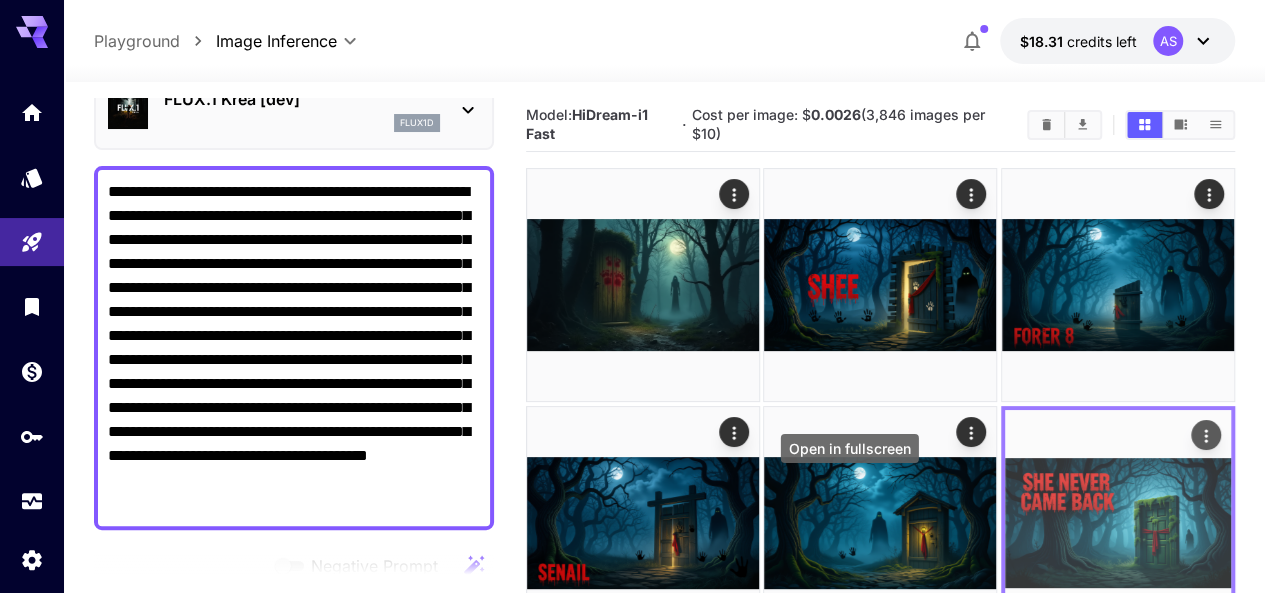 click 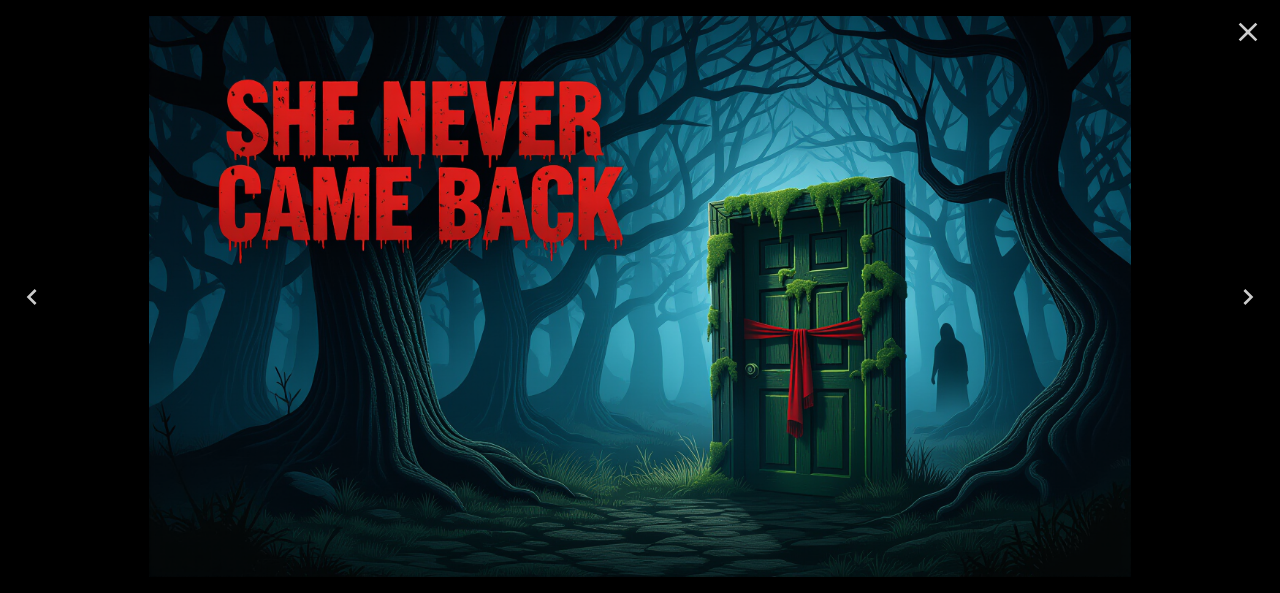 drag, startPoint x: 914, startPoint y: 79, endPoint x: 1251, endPoint y: 26, distance: 341.1422 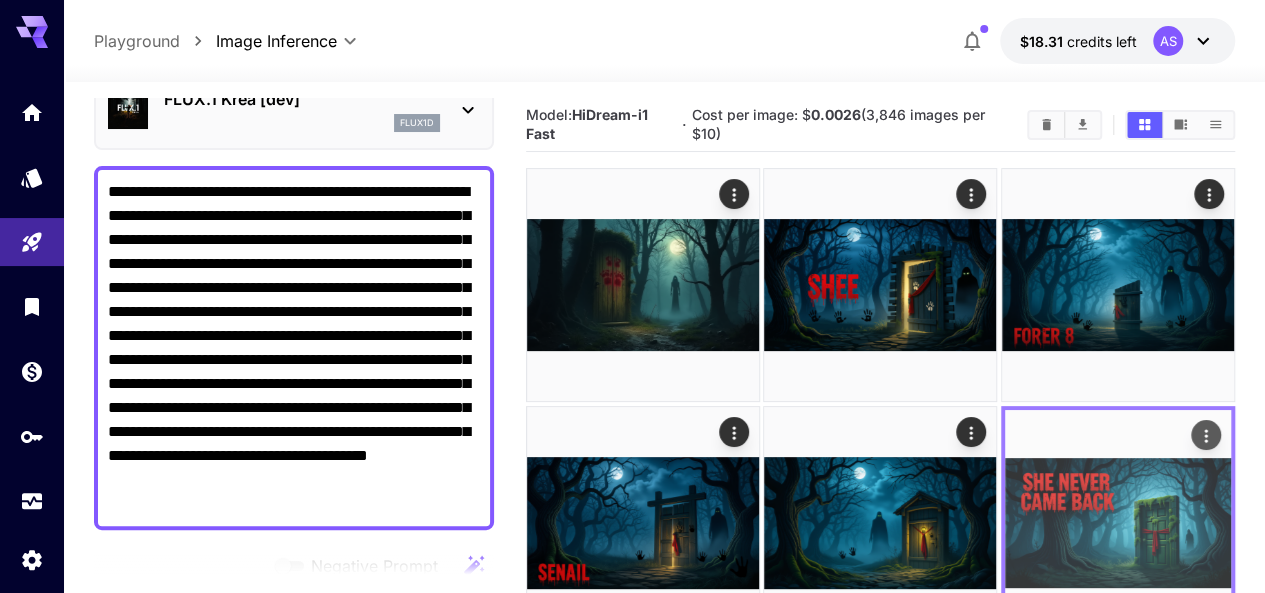 click 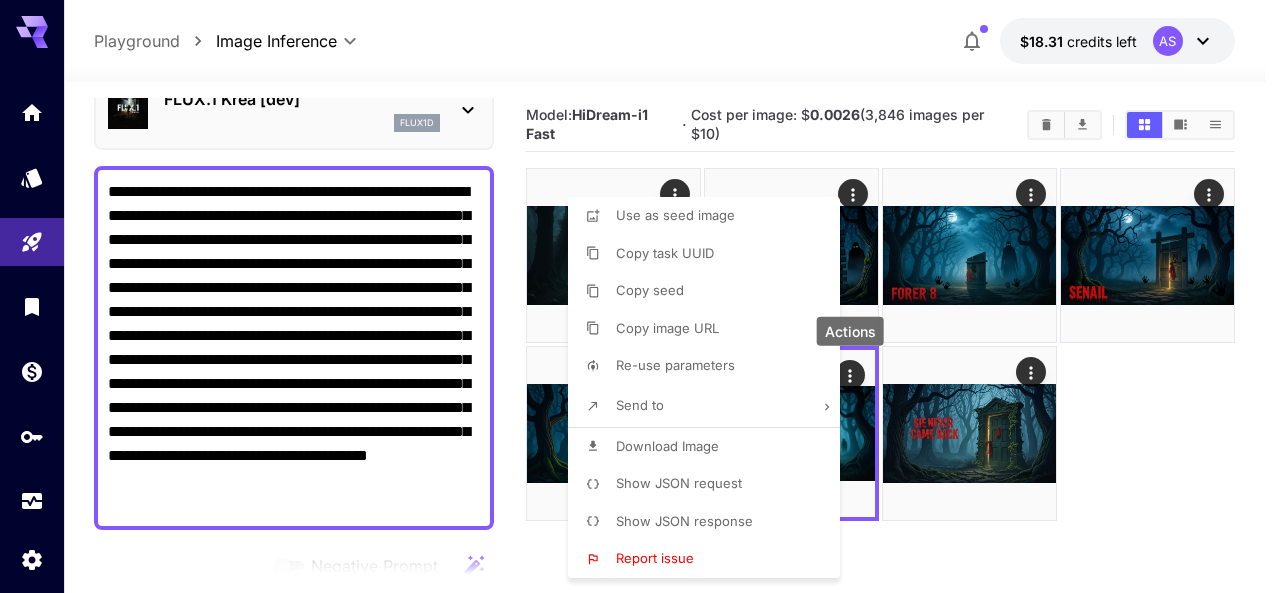 click on "Download Image" at bounding box center [667, 446] 